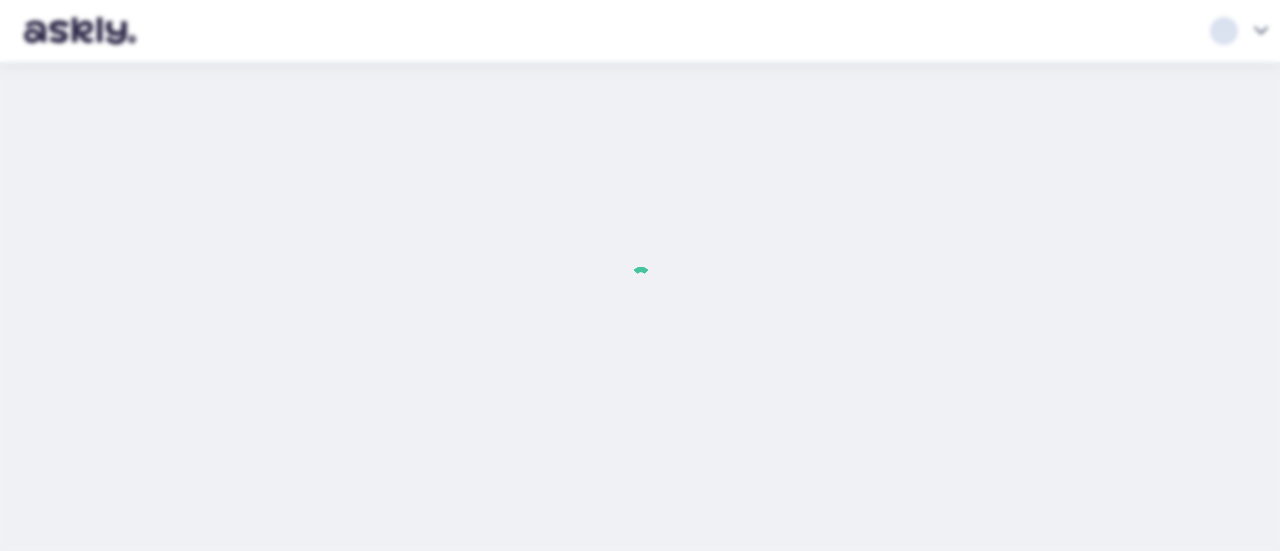 scroll, scrollTop: 0, scrollLeft: 0, axis: both 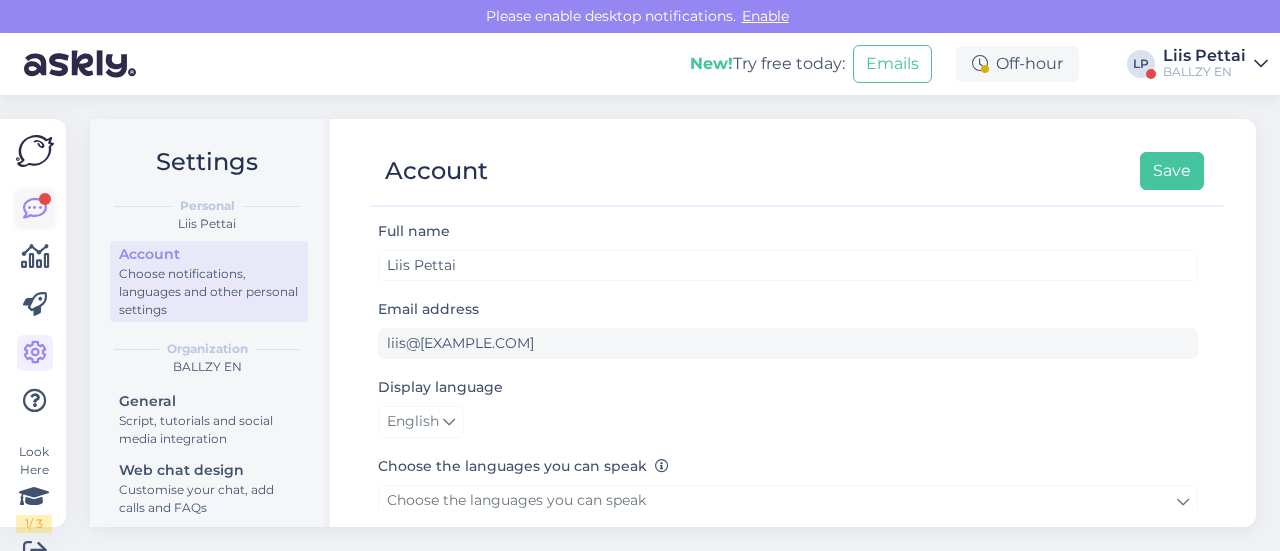 click at bounding box center [35, 209] 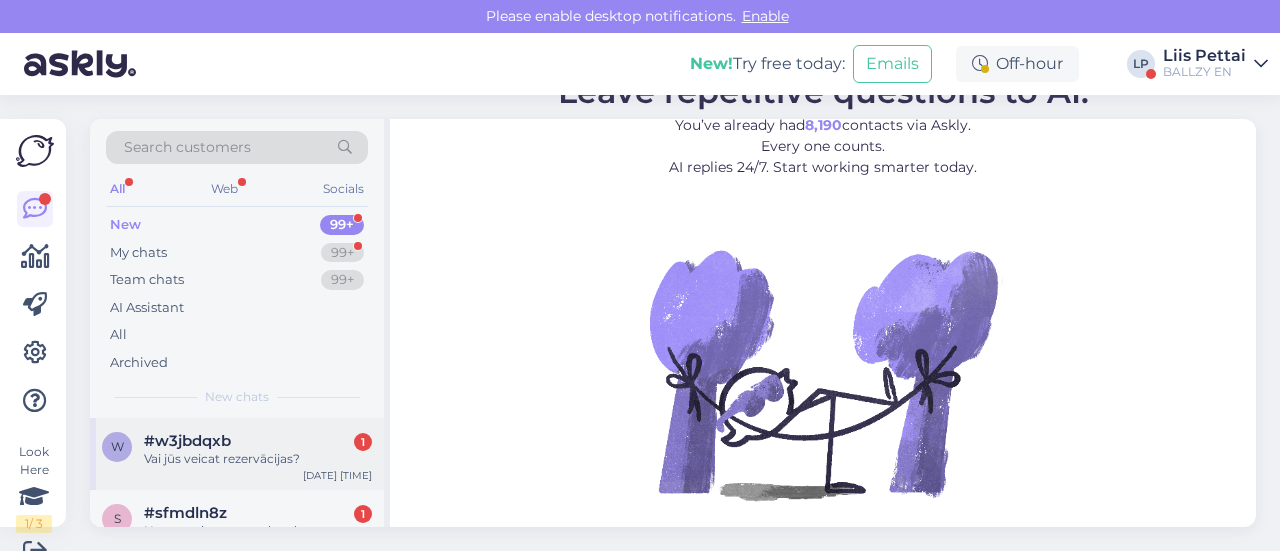 click on "w #w3jbdqxb 1 Vai jūs veicat rezervācijas? Aug 7 18:00" at bounding box center [237, 454] 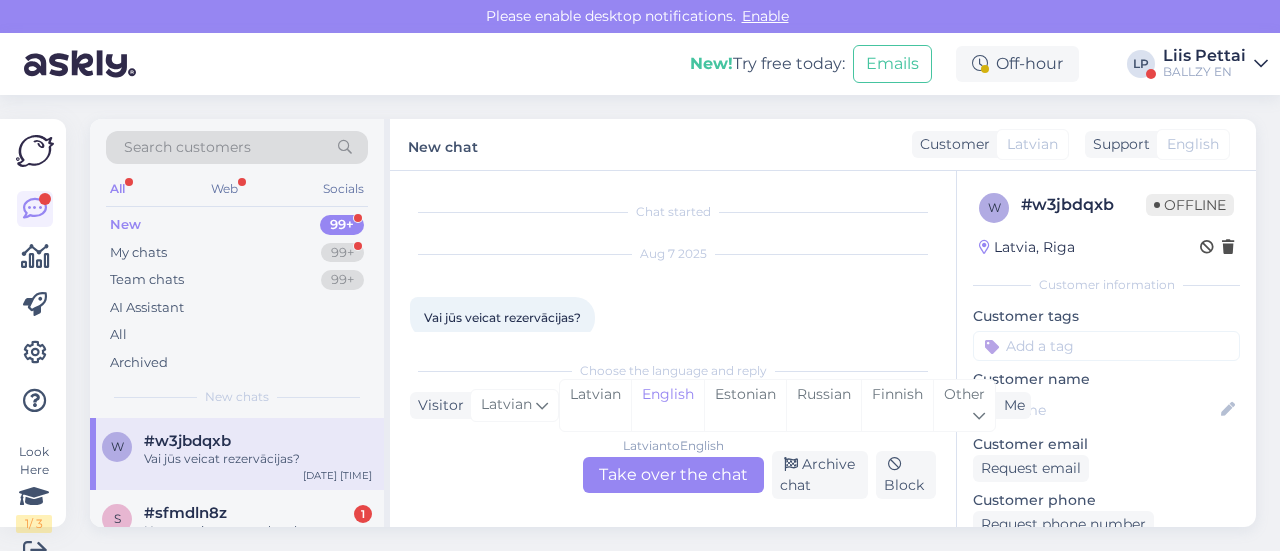 scroll, scrollTop: 30, scrollLeft: 0, axis: vertical 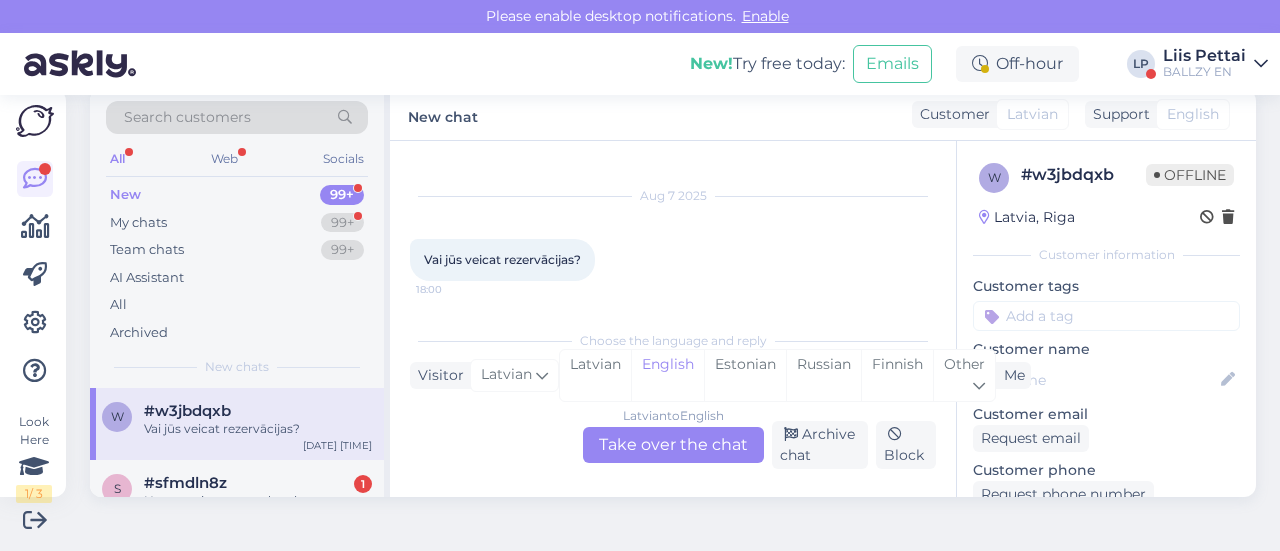 click on "Latvian  to  English Take over the chat" at bounding box center [673, 445] 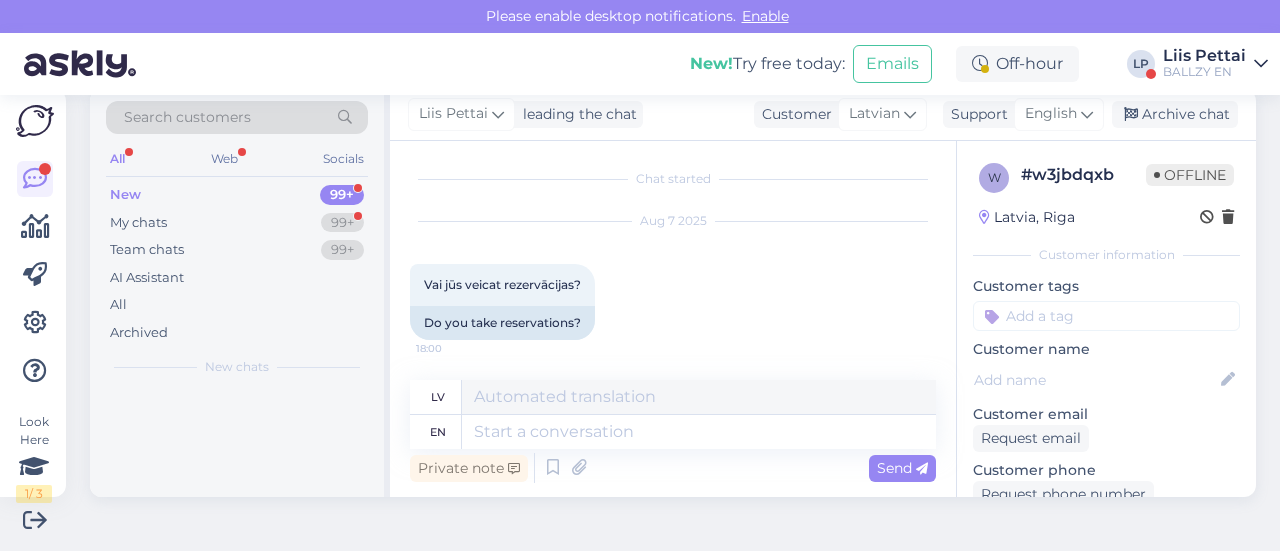scroll, scrollTop: 2, scrollLeft: 0, axis: vertical 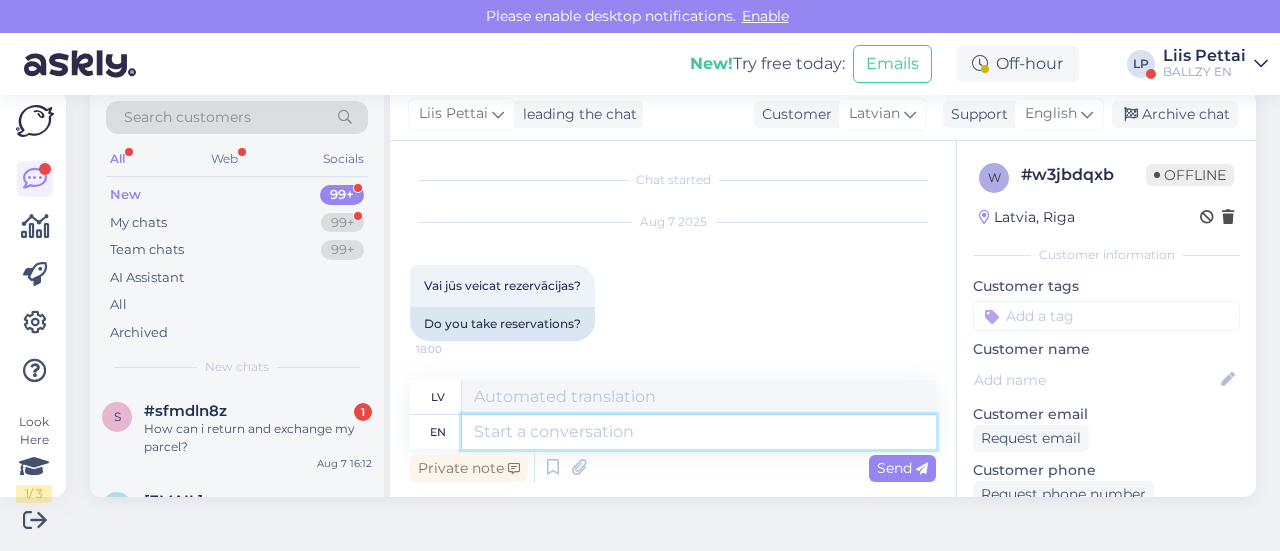 click at bounding box center [699, 432] 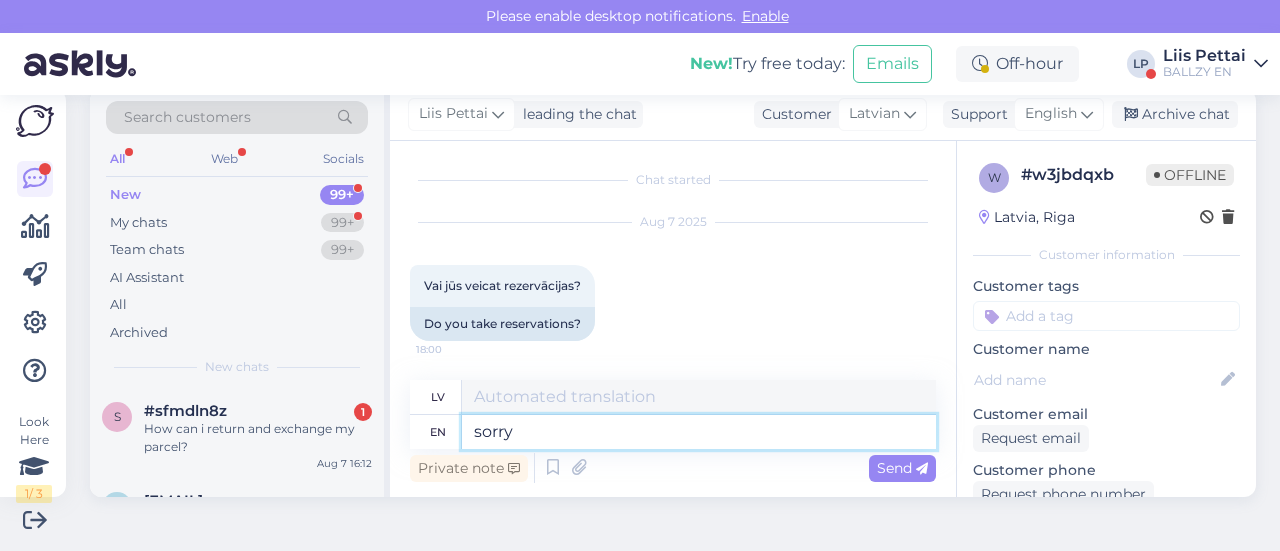 type on "sorry n" 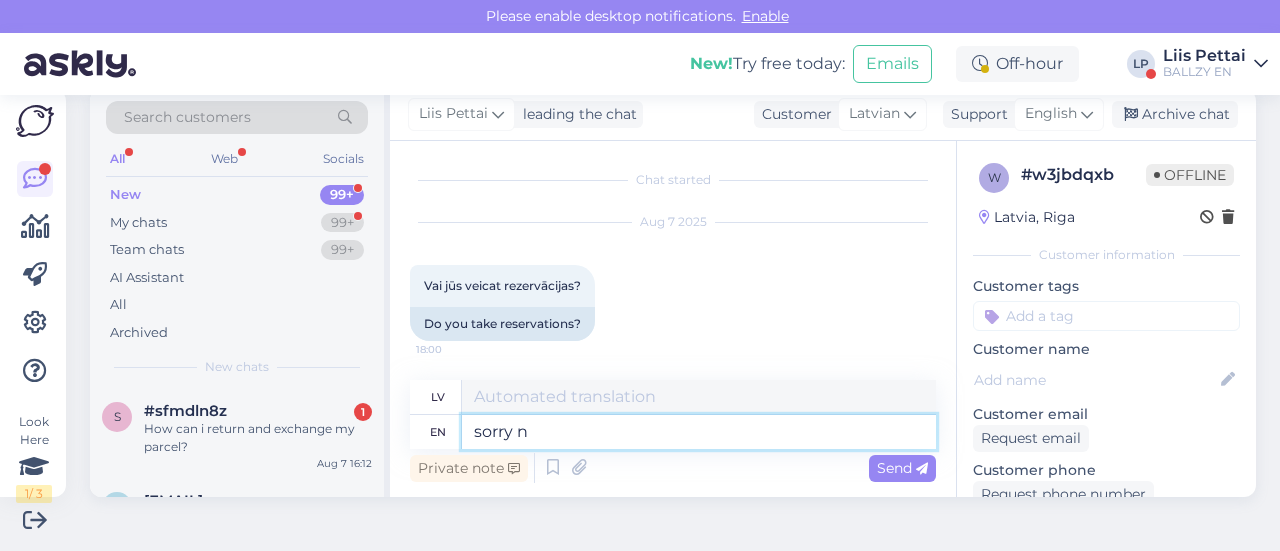 type on "atvainojiet" 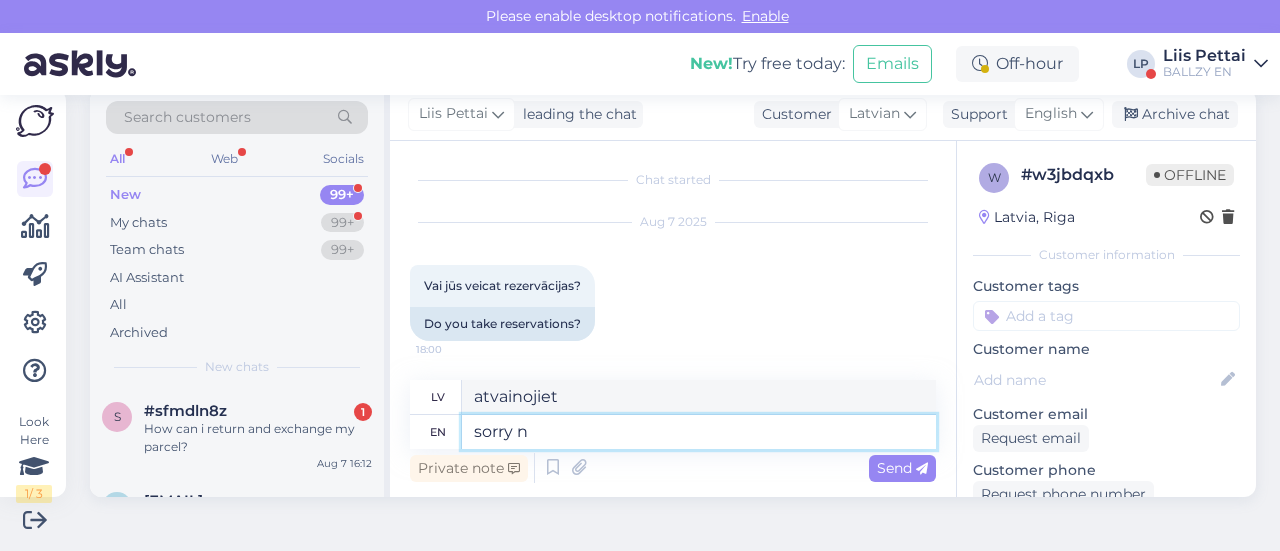 type on "sorry no" 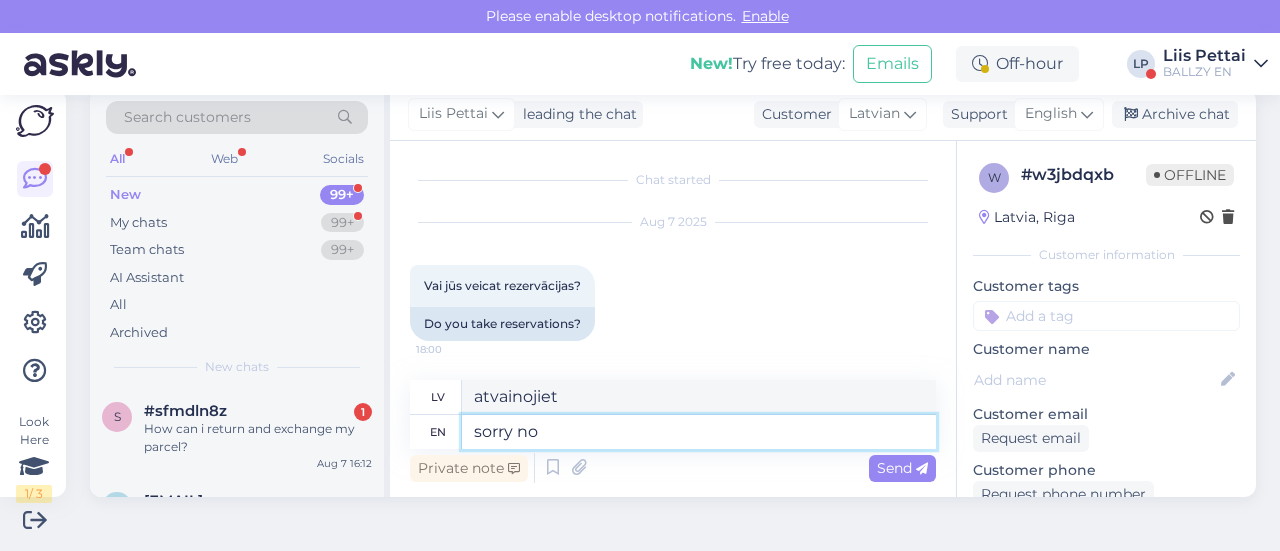 type on "atvainojiet, nē" 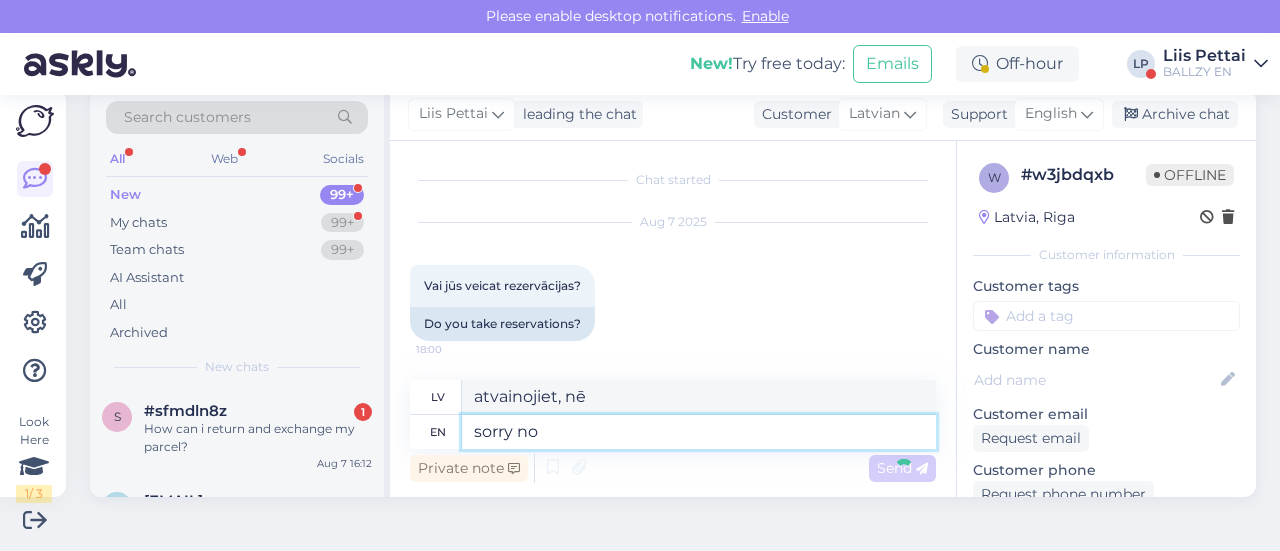 type 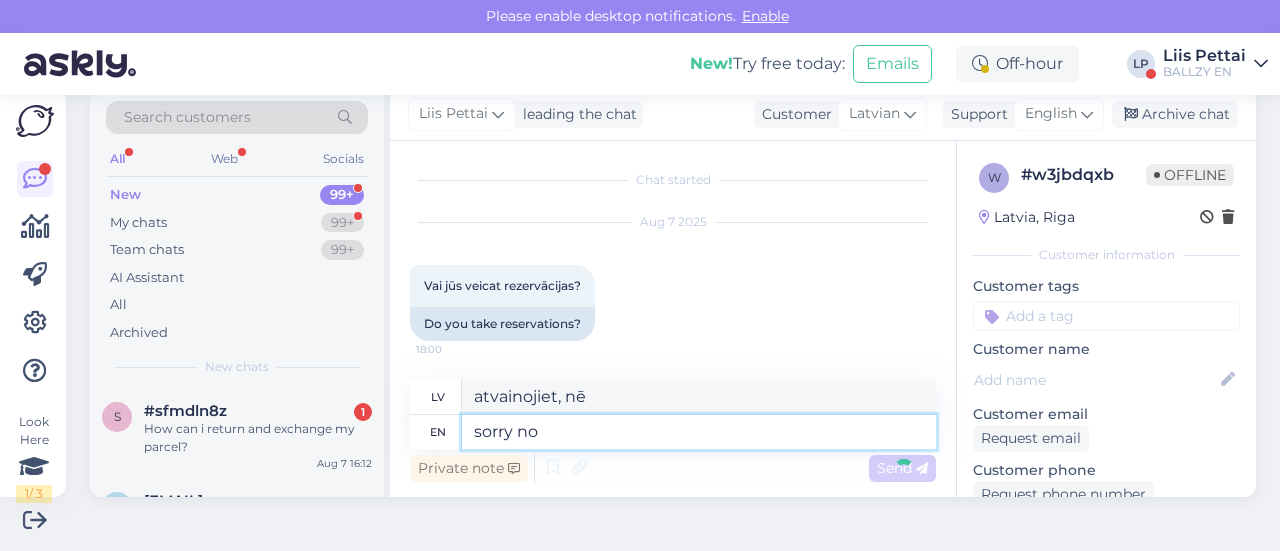 type 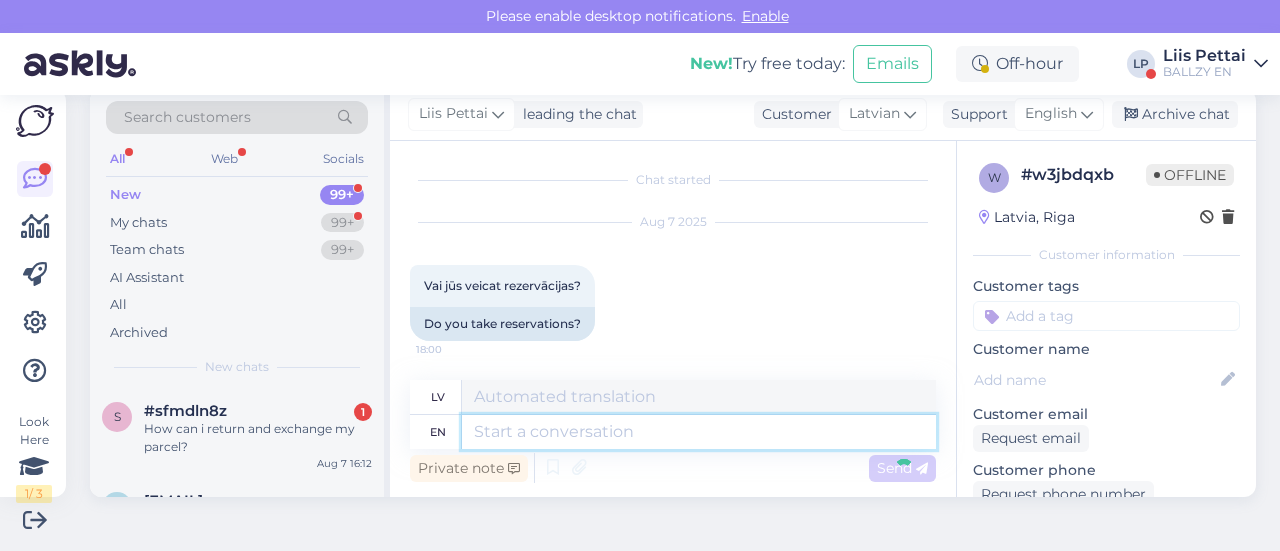 scroll, scrollTop: 164, scrollLeft: 0, axis: vertical 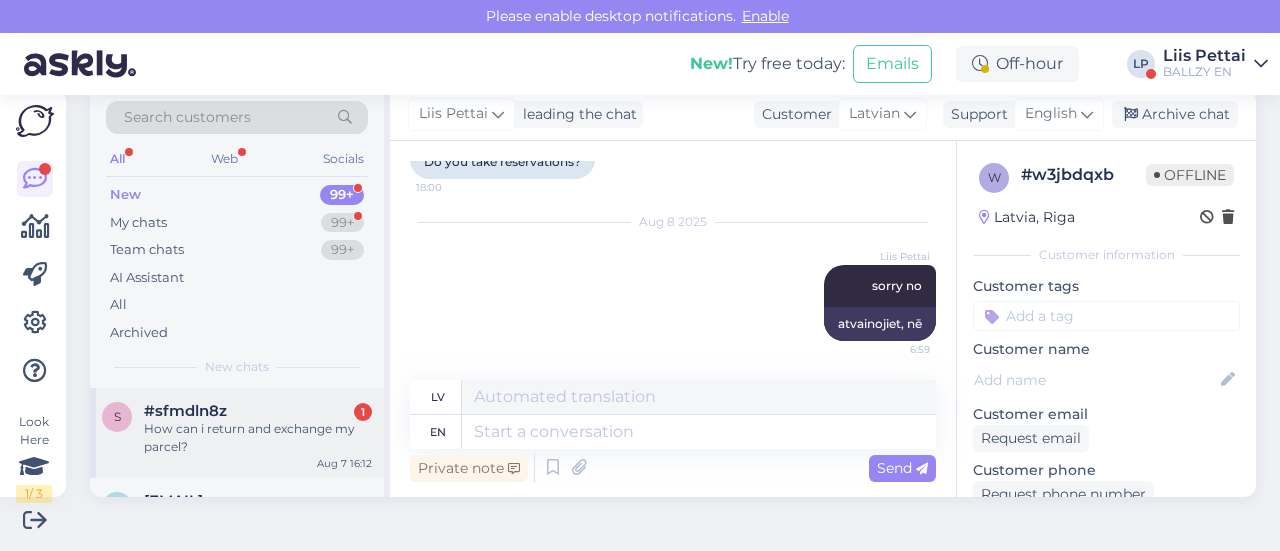 click on "How can i return and exchange my parcel?" at bounding box center (258, 438) 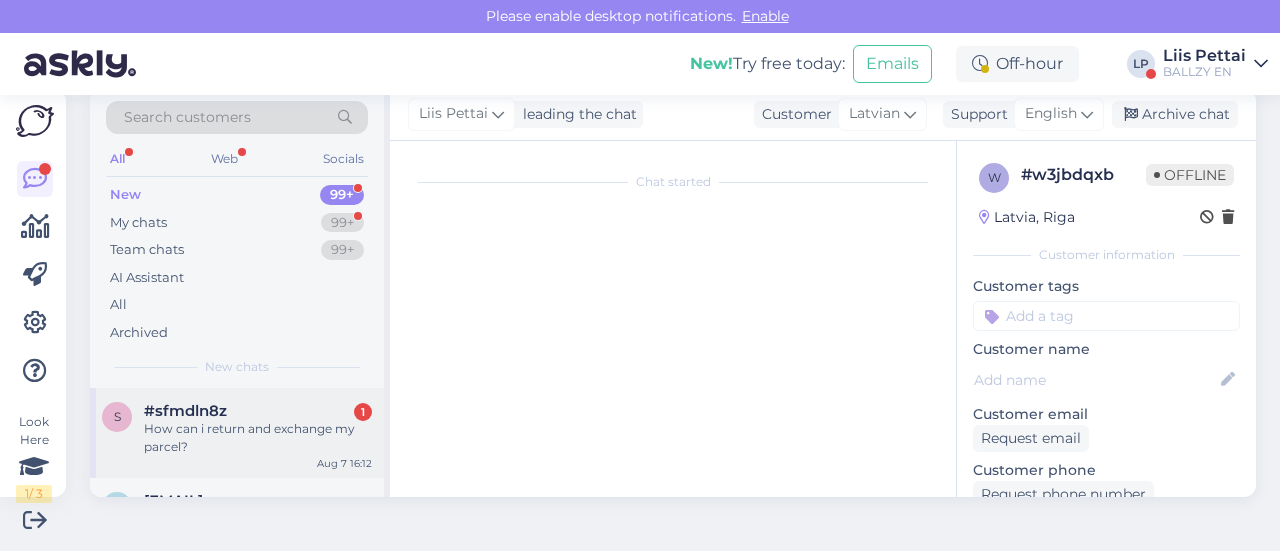scroll, scrollTop: 28, scrollLeft: 0, axis: vertical 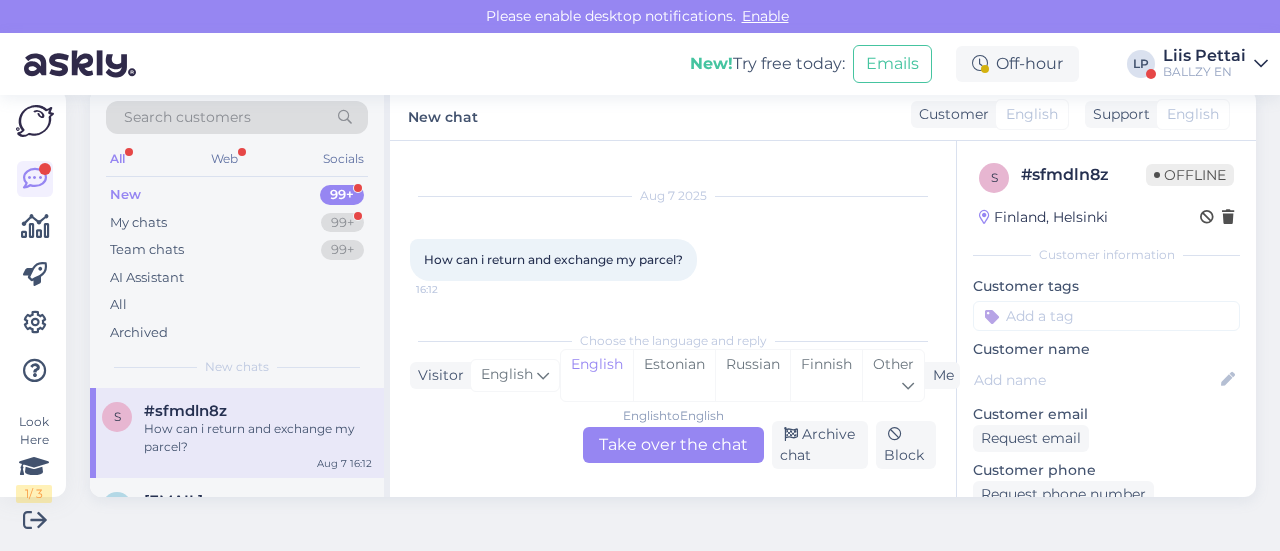 click on "English  to  English Take over the chat" at bounding box center (673, 445) 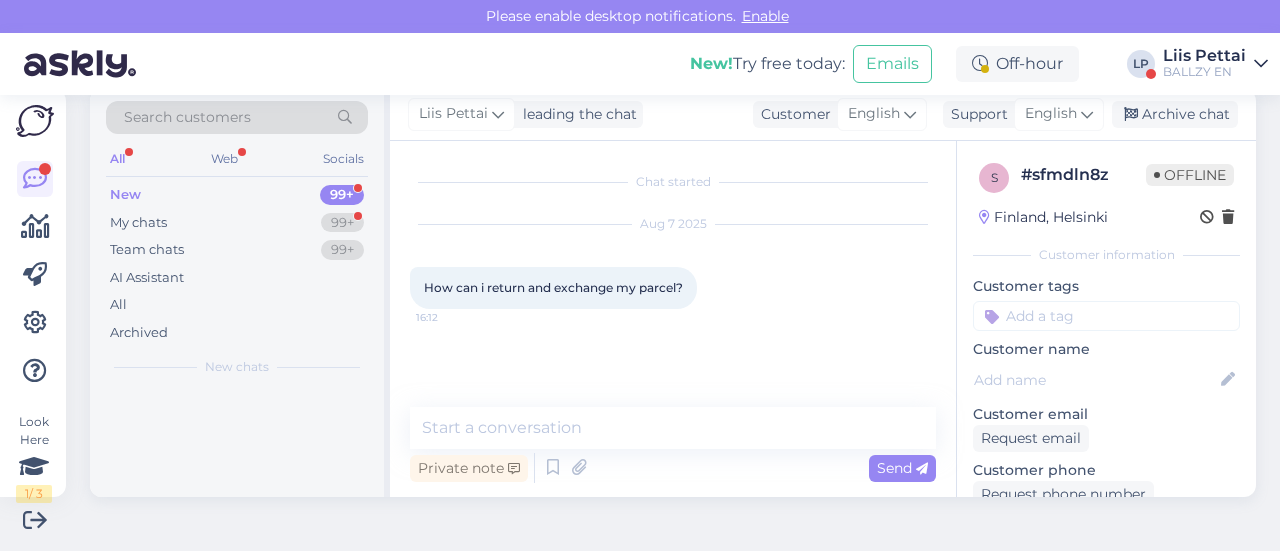 scroll, scrollTop: 0, scrollLeft: 0, axis: both 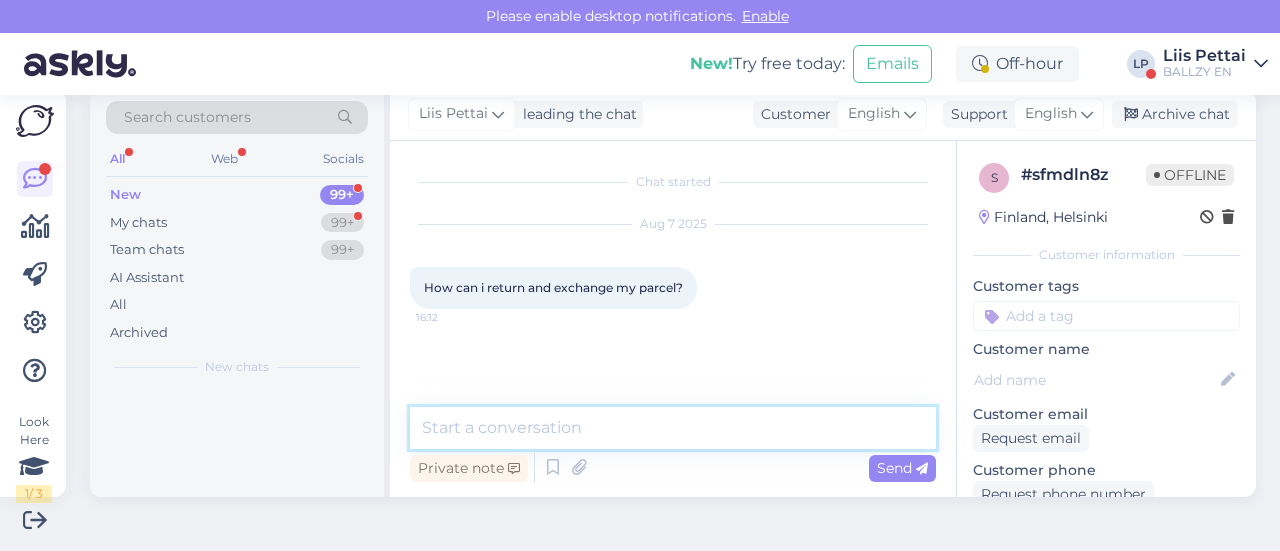 click at bounding box center [673, 428] 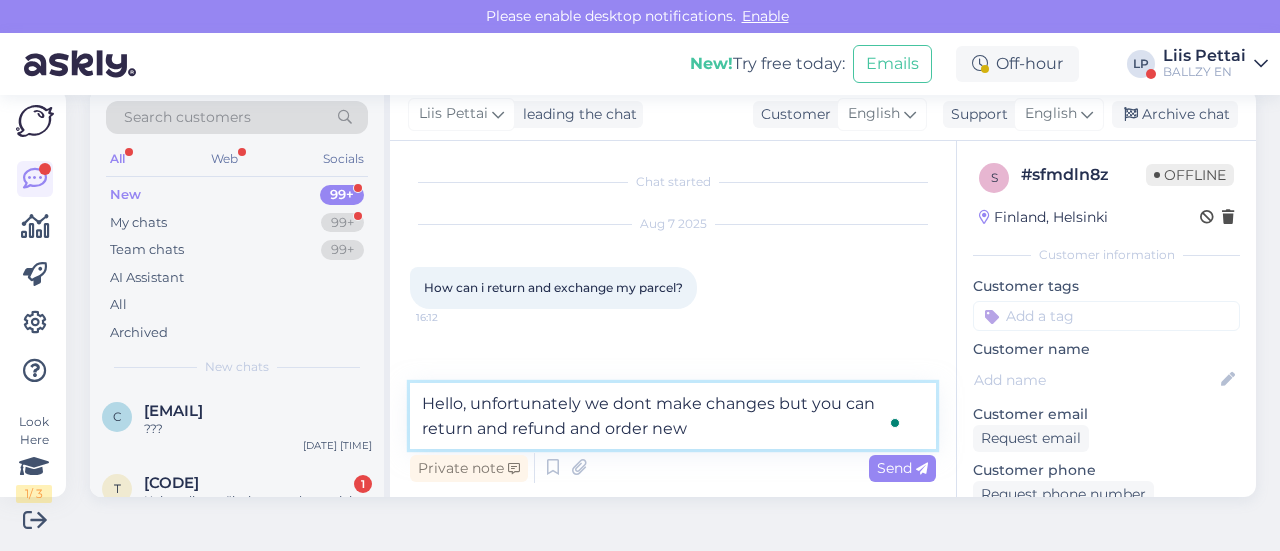 click on "Hello, unfortunately we dont make changes but you can return and refund and order new" at bounding box center (673, 416) 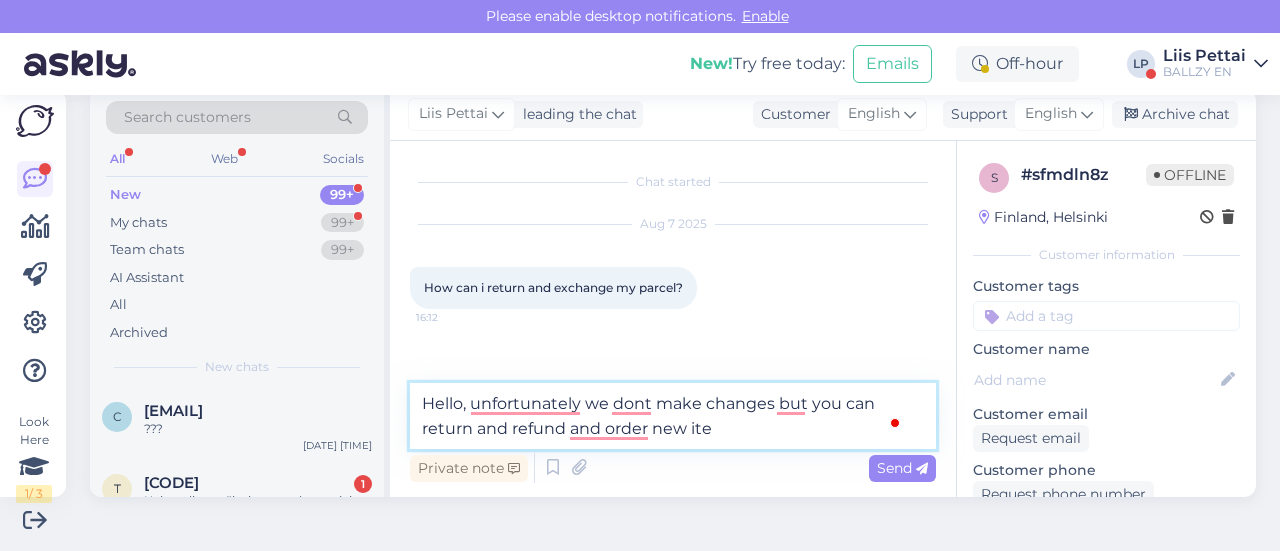 type on "Hello, unfortunately we dont make changes but you can return and refund and order new item" 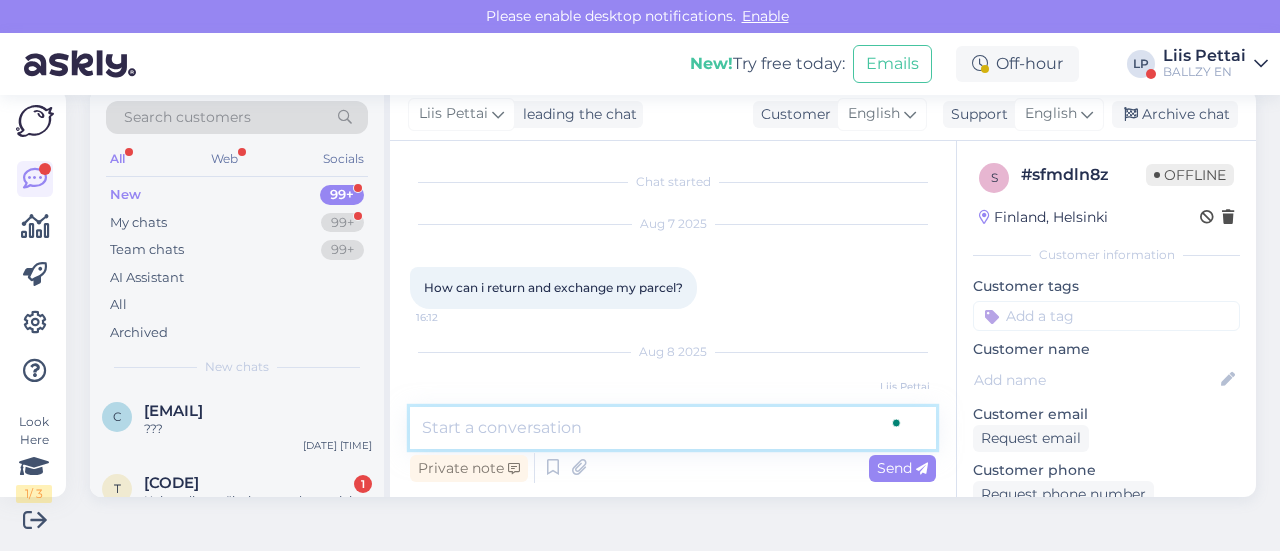 scroll, scrollTop: 87, scrollLeft: 0, axis: vertical 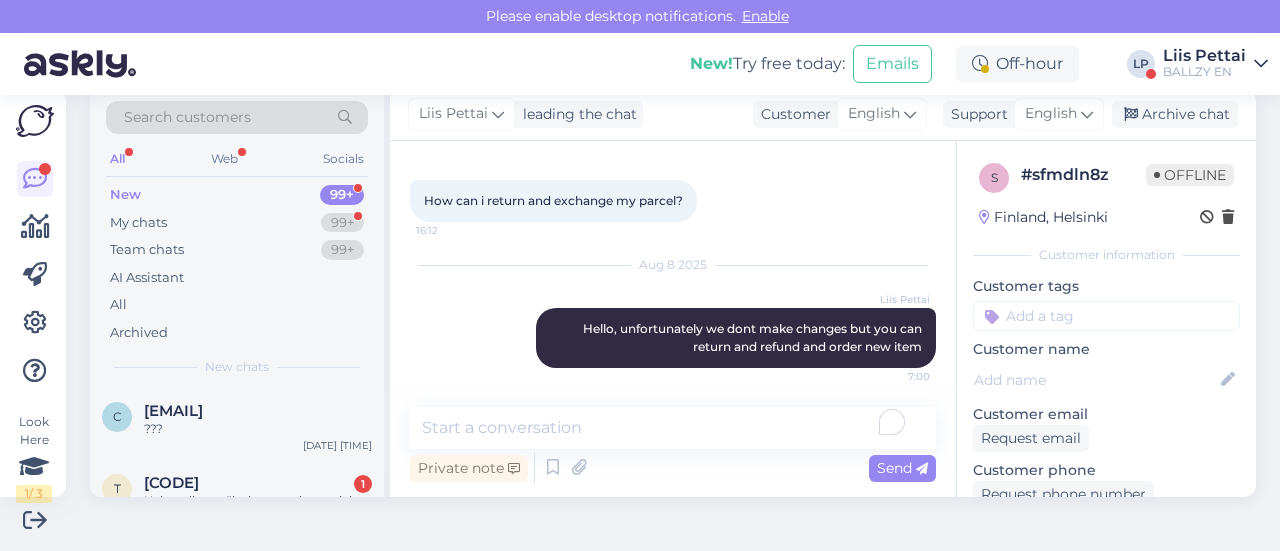 click on "Search customers All Web Socials New 99+ My chats 99+ Team chats 99+ AI Assistant All Archived New chats" at bounding box center (237, 238) 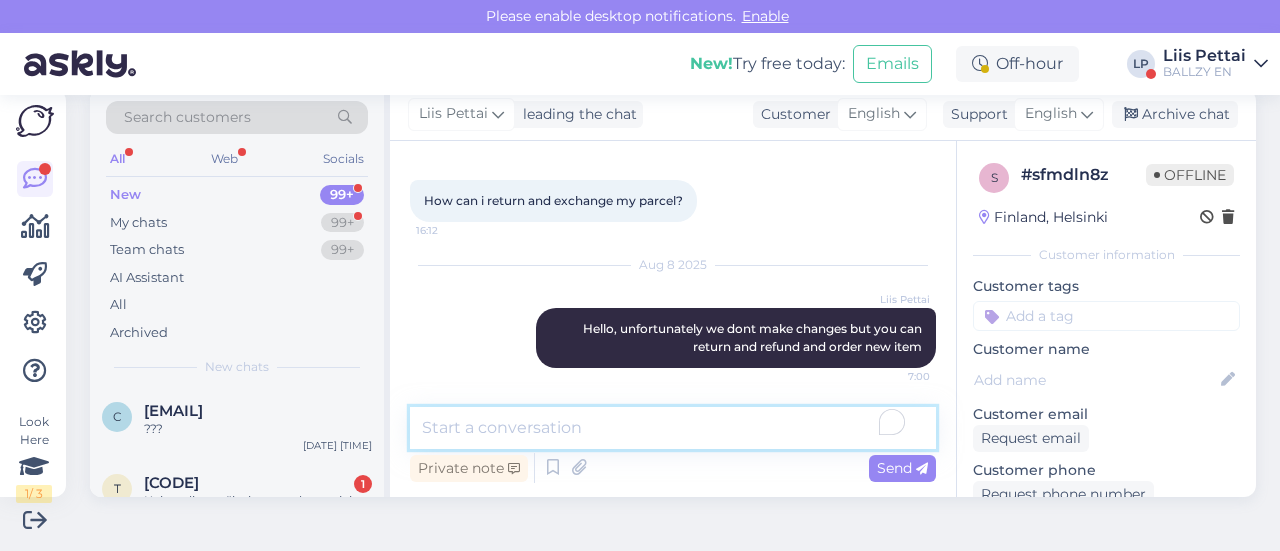 click at bounding box center (673, 428) 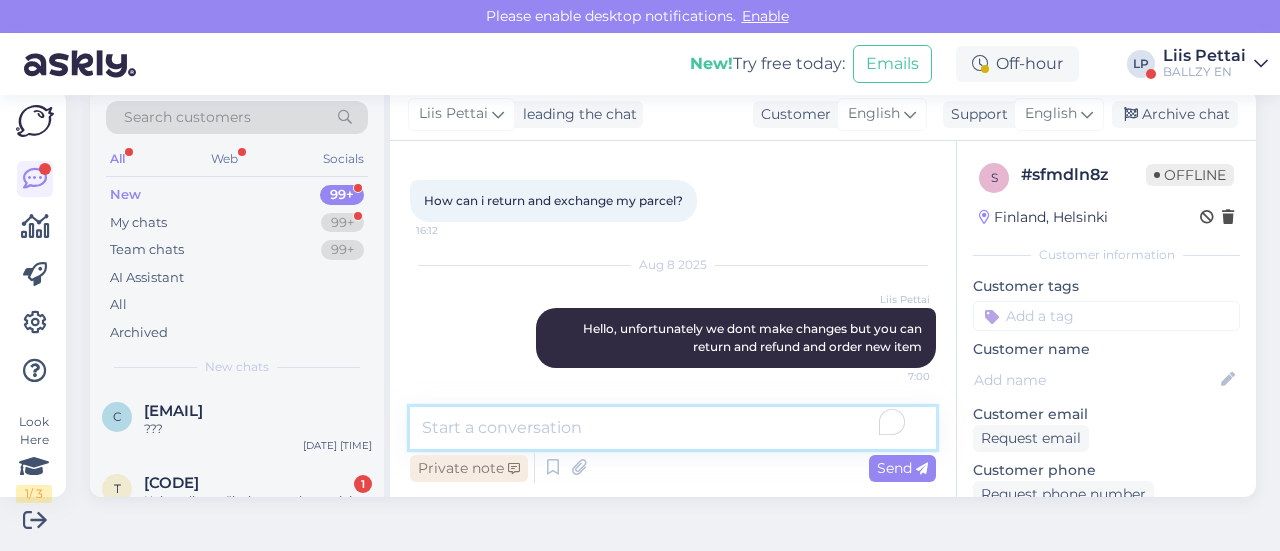 paste on "https://www.posti.fi/en/private/parcels-and-tracking/return-a-parcel" 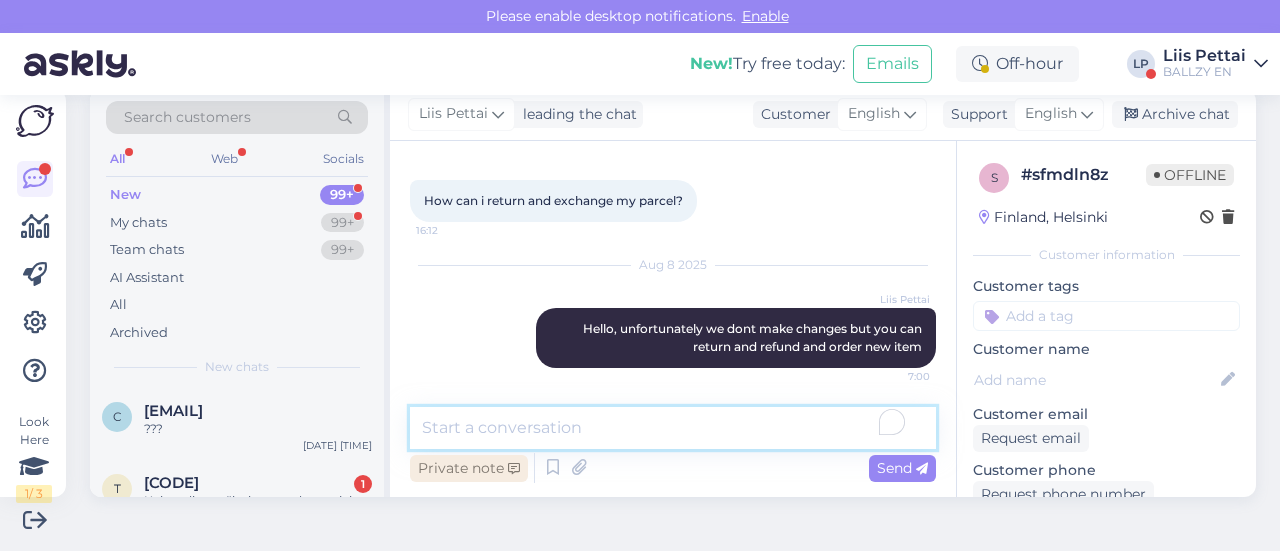 type on "https://www.posti.fi/en/private/parcels-and-tracking/return-a-parcel" 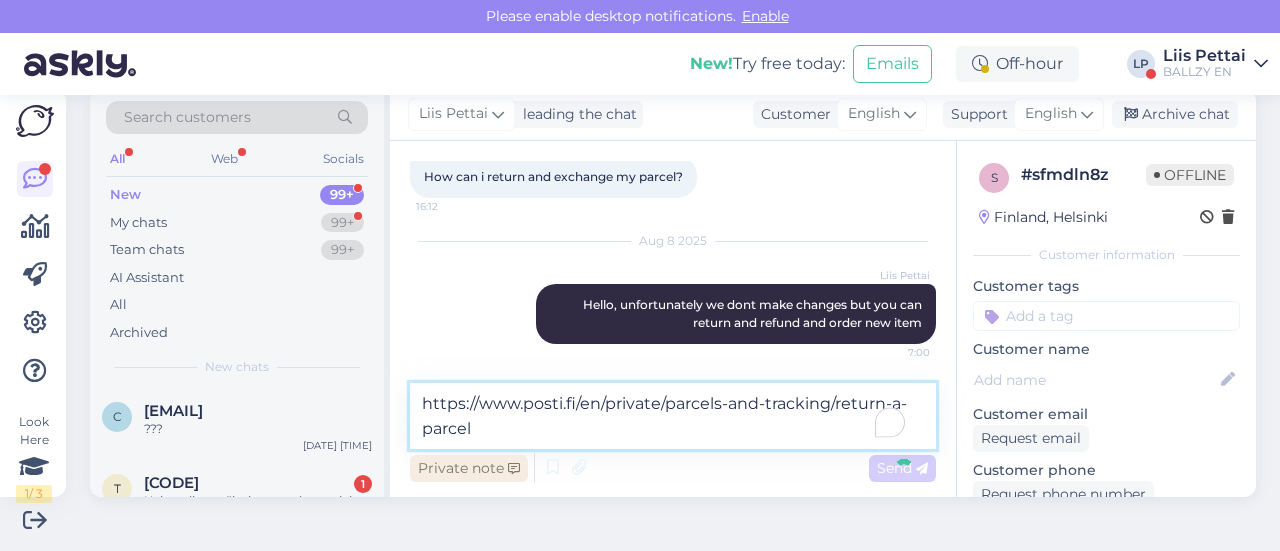 type 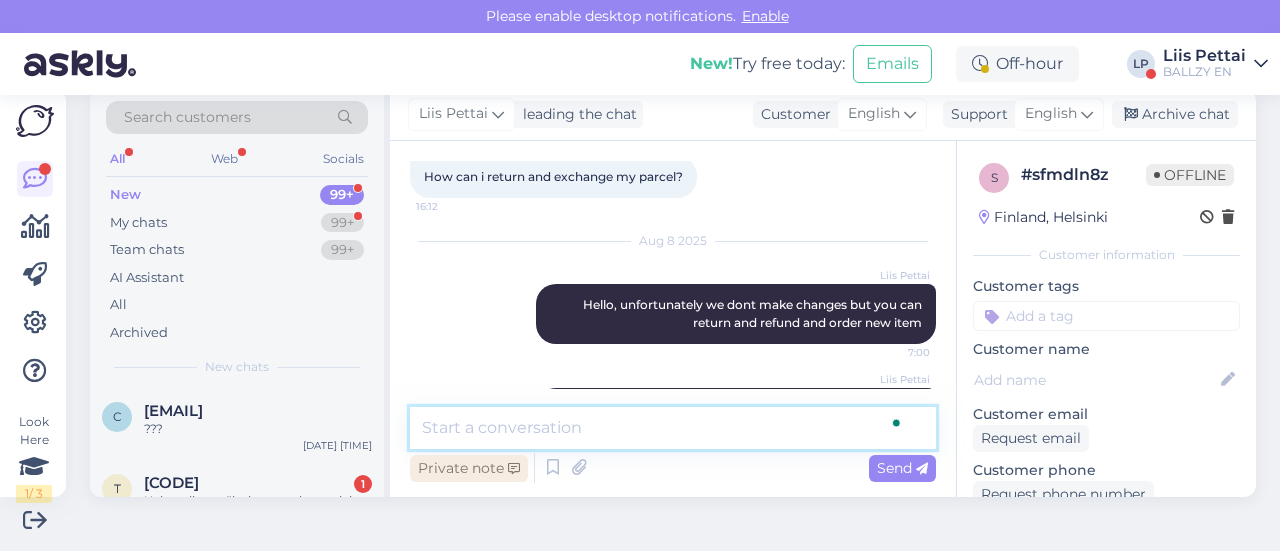 scroll, scrollTop: 191, scrollLeft: 0, axis: vertical 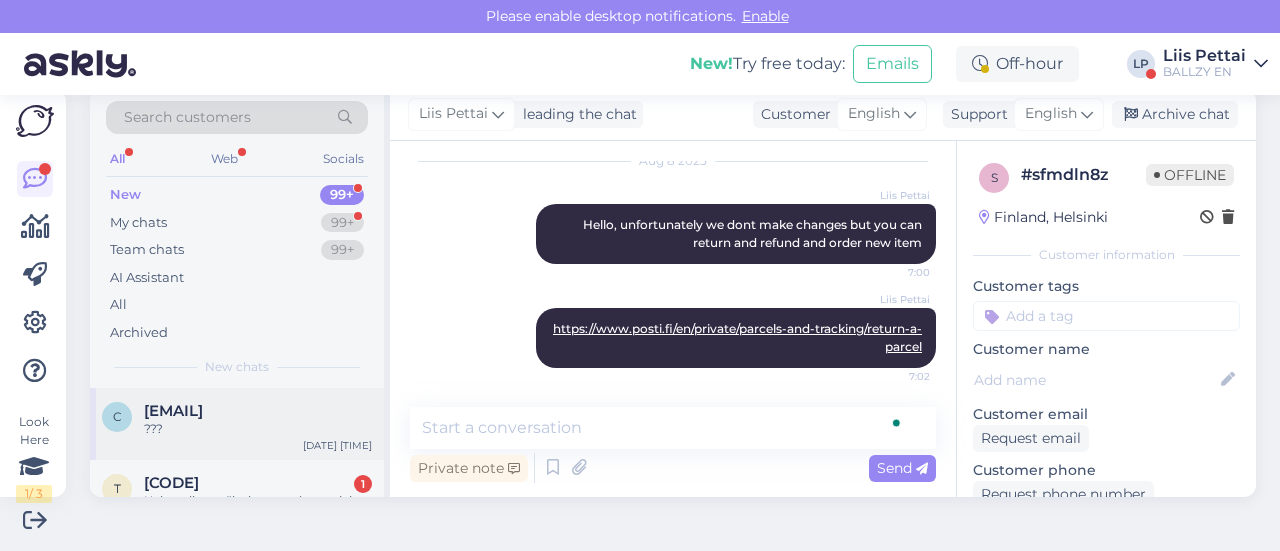 click on "[EMAIL]" at bounding box center [173, 411] 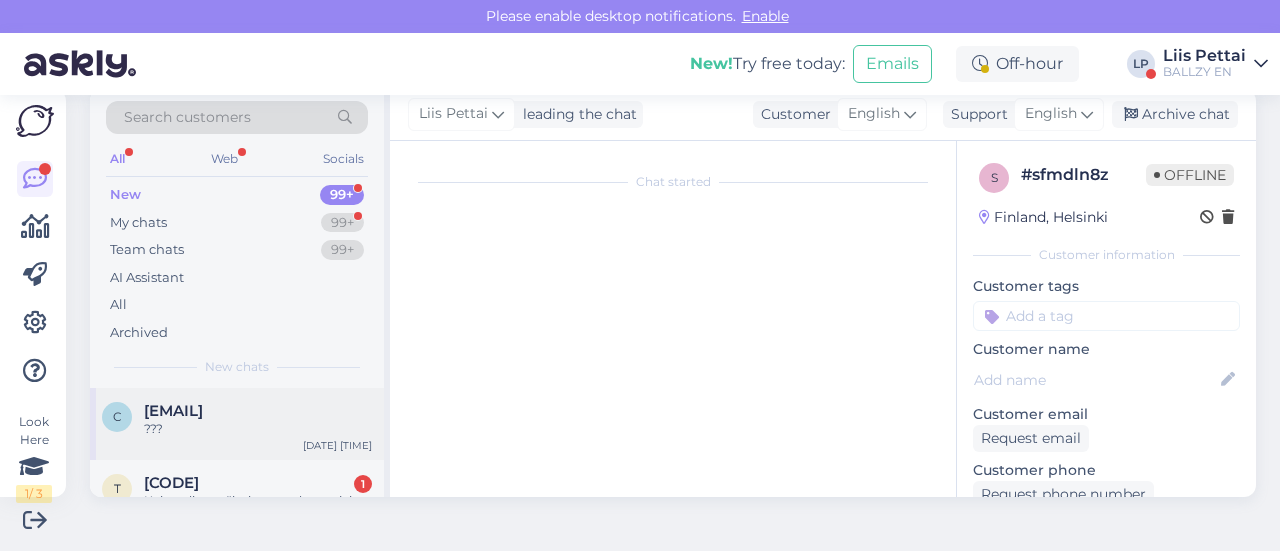 scroll, scrollTop: 114, scrollLeft: 0, axis: vertical 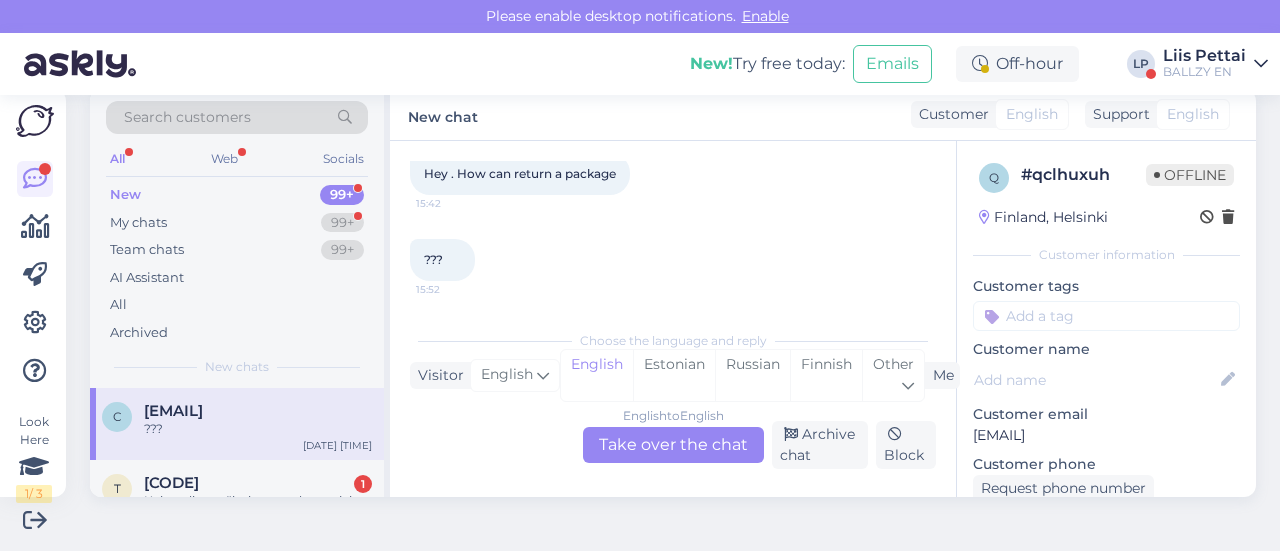 click on "English  to  English Take over the chat" at bounding box center [673, 445] 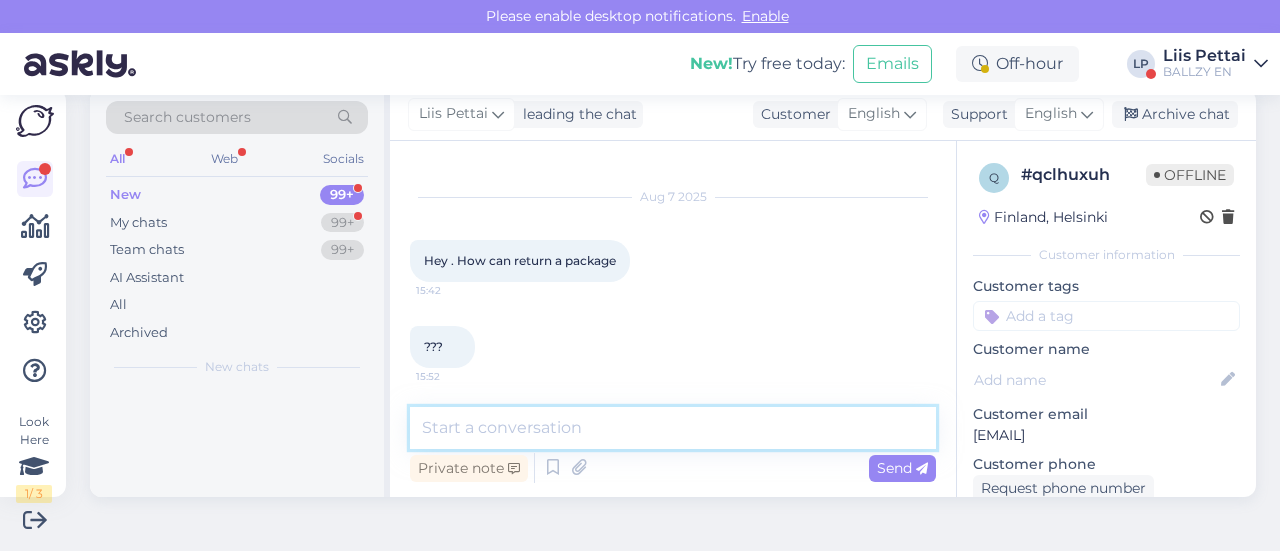 click at bounding box center [673, 428] 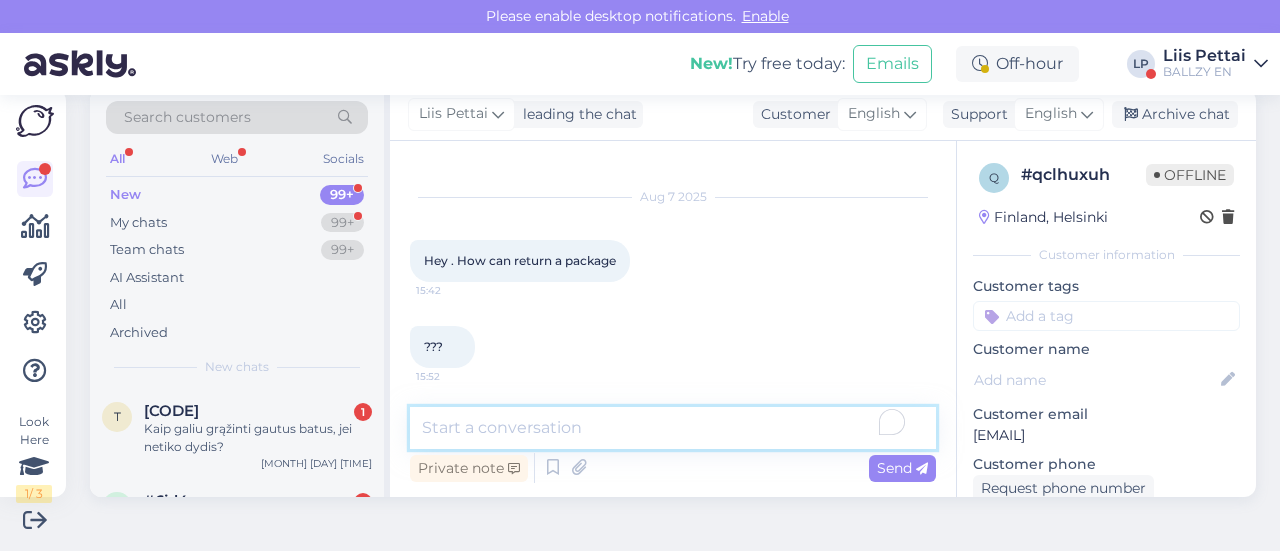 paste on "https://www.posti.fi/en/private/parcels-and-tracking/return-a-parcel" 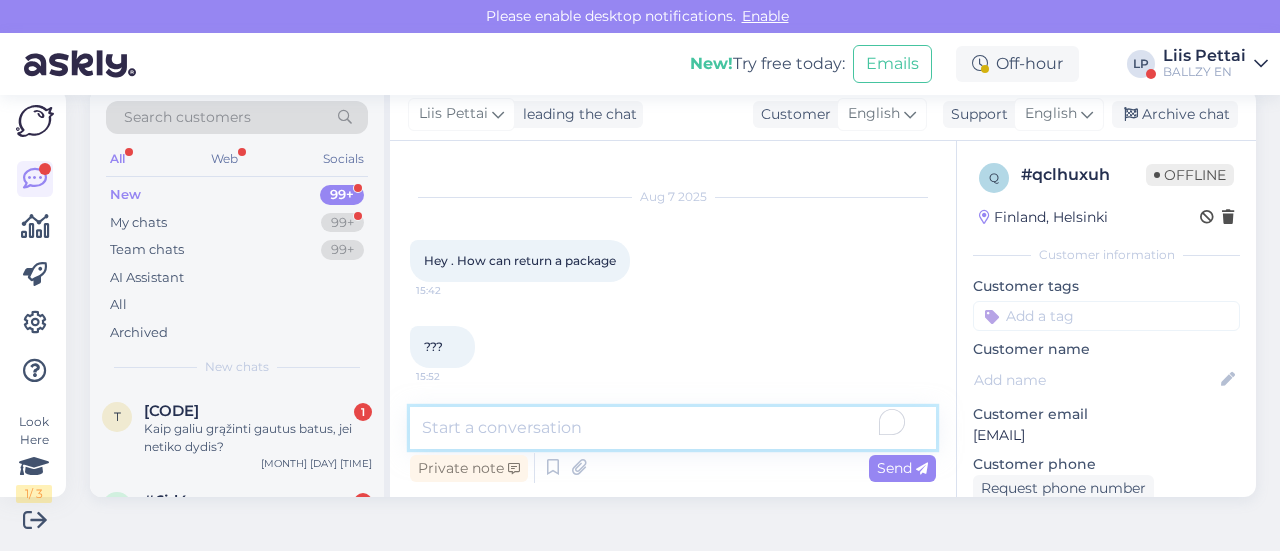 type on "https://www.posti.fi/en/private/parcels-and-tracking/return-a-parcel" 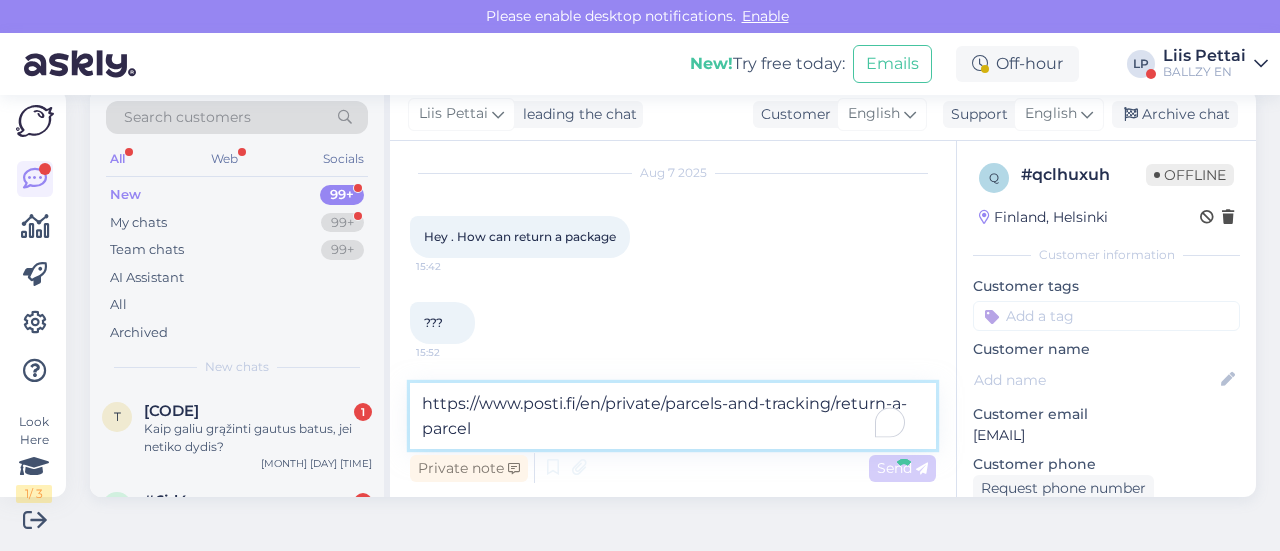type 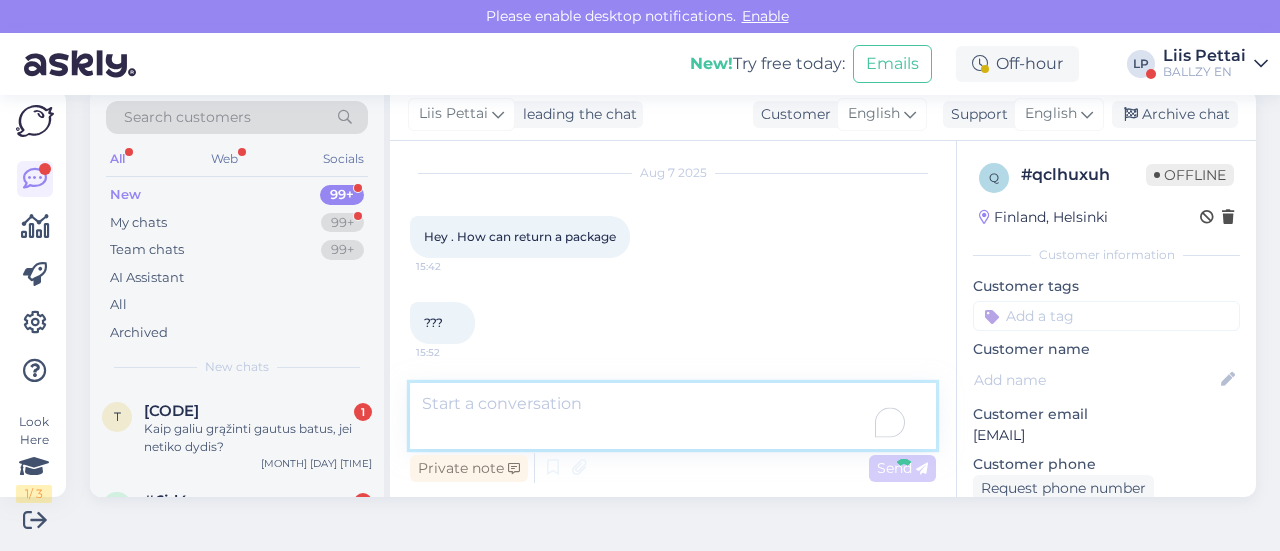 scroll, scrollTop: 173, scrollLeft: 0, axis: vertical 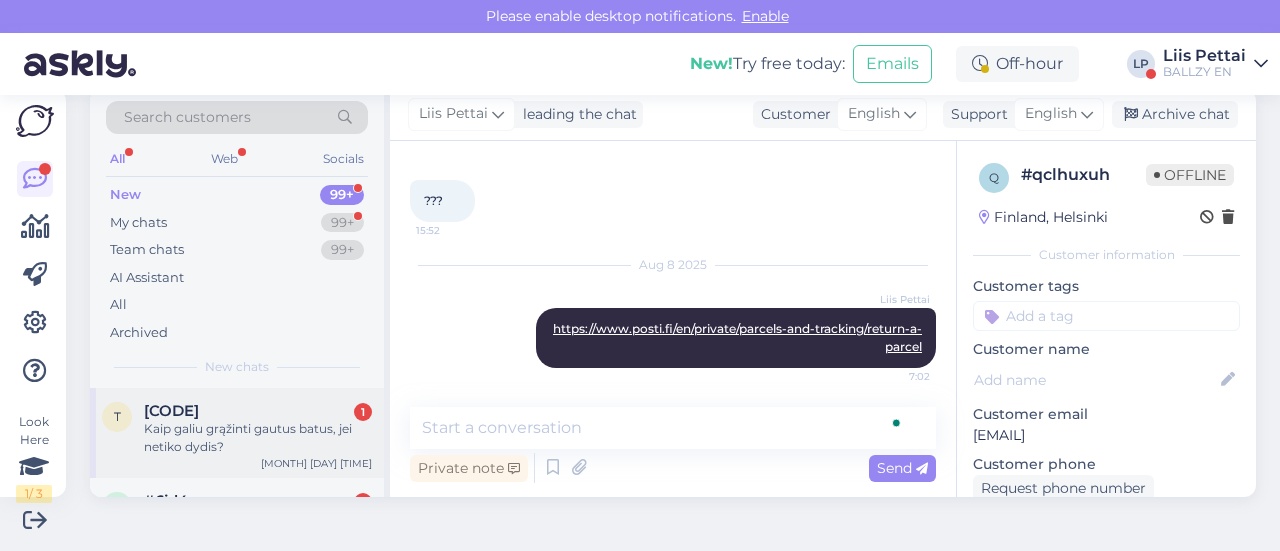 click on "Kaip galiu grąžinti gautus batus, jei netiko dydis?" at bounding box center (258, 438) 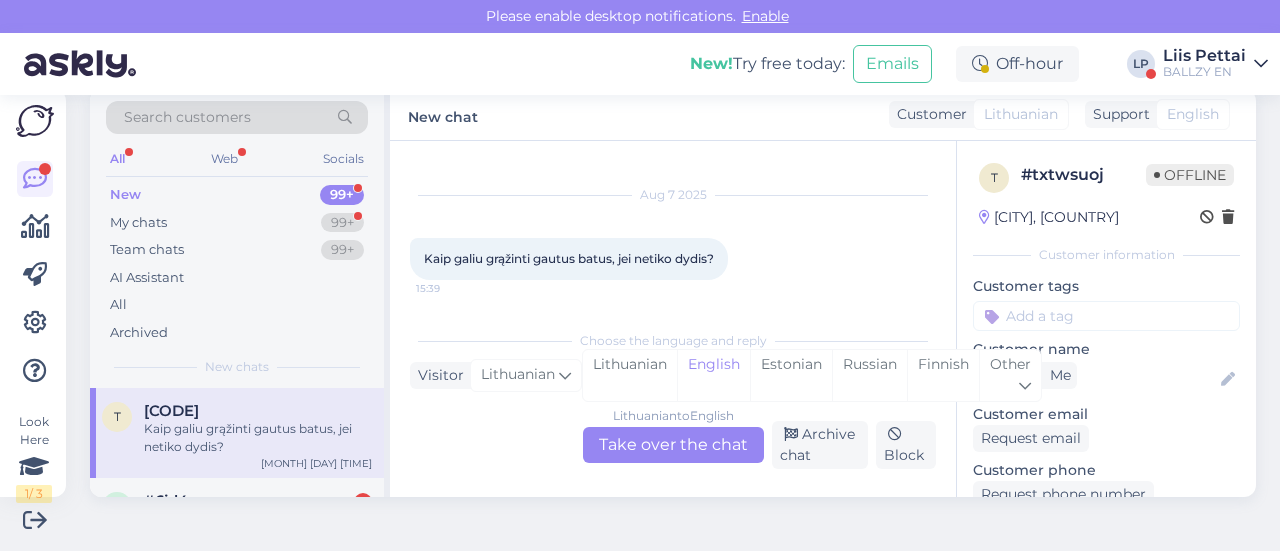 scroll, scrollTop: 28, scrollLeft: 0, axis: vertical 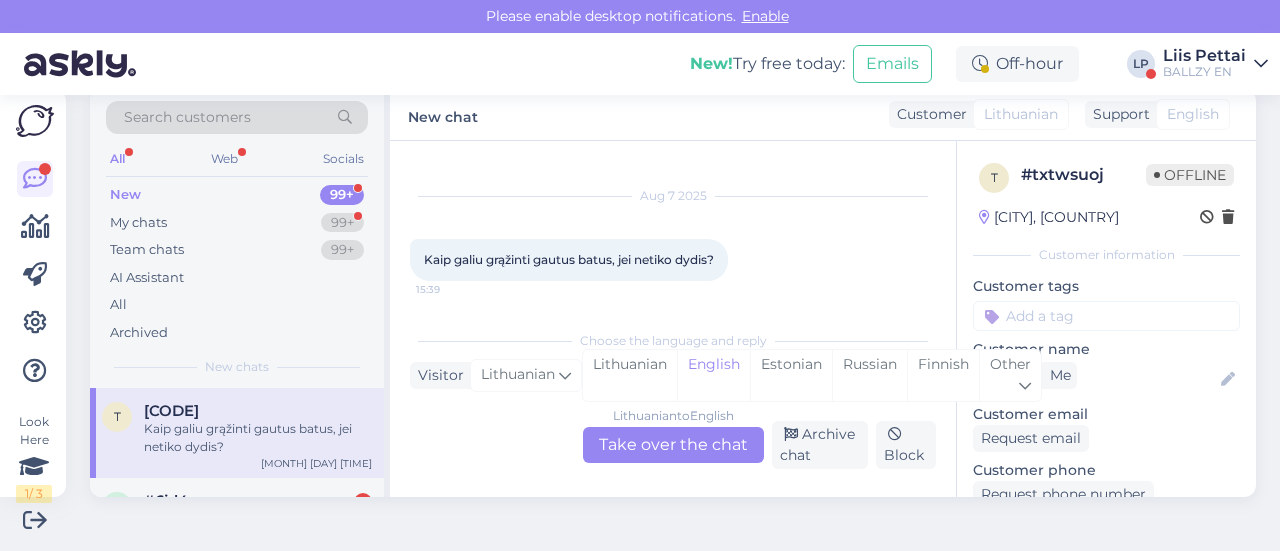 click on "Lithuanian  to  English Take over the chat" at bounding box center [673, 445] 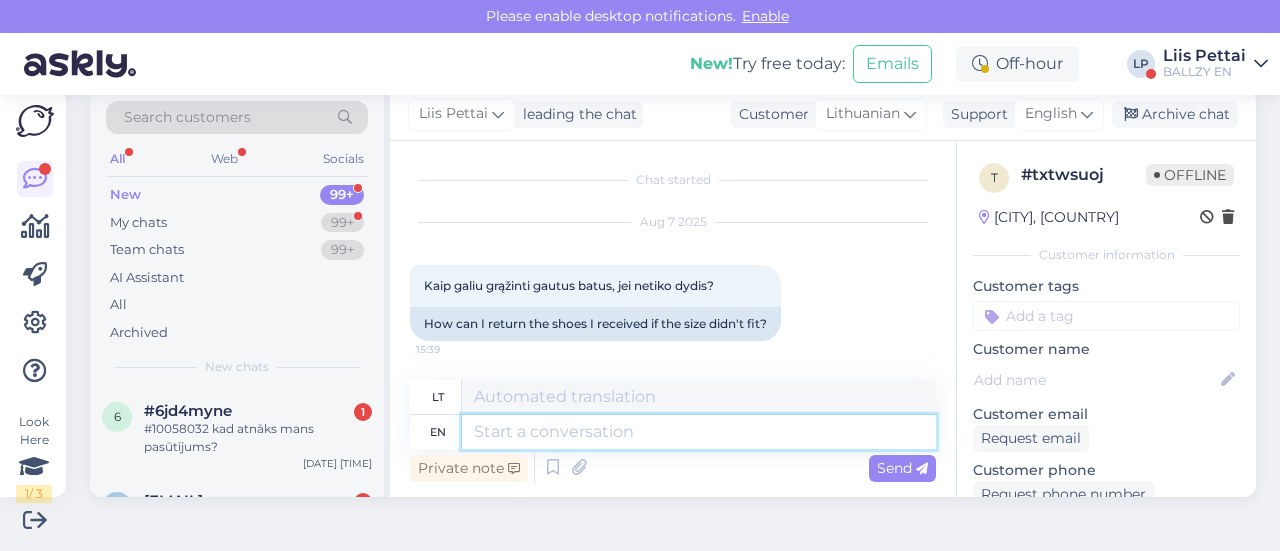 click at bounding box center (699, 432) 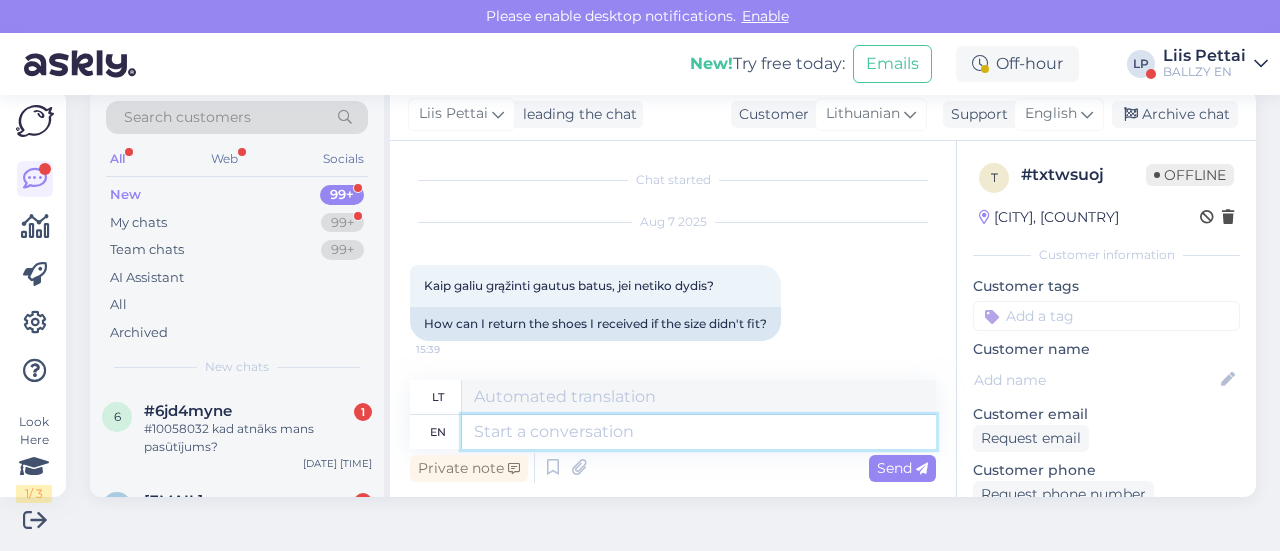 paste on "https://ballzy.eu/lt/shopping-help#returning" 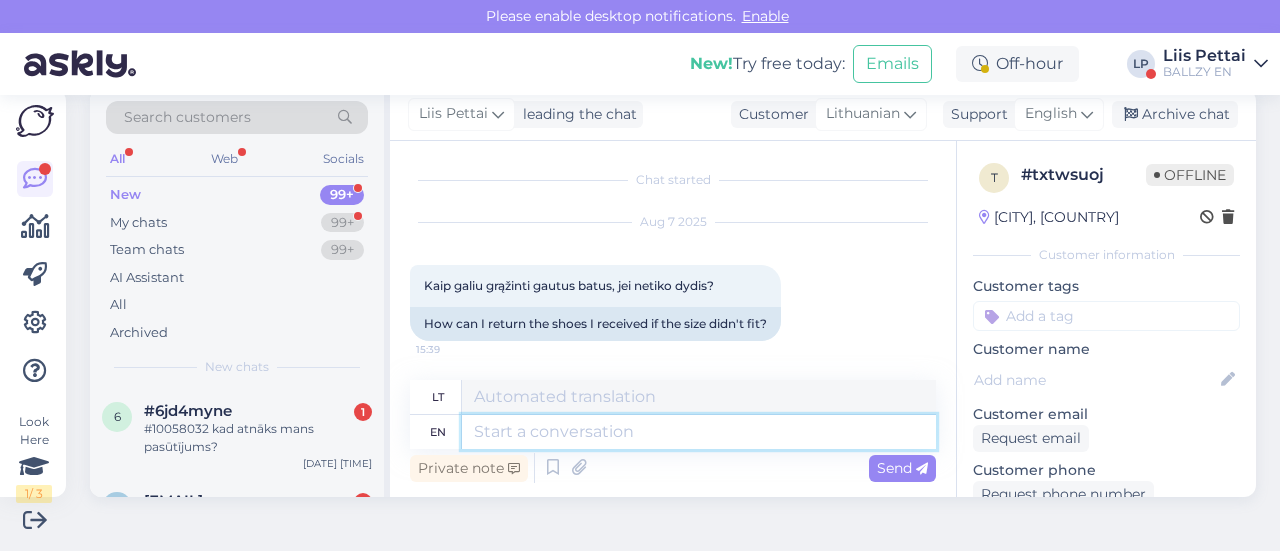 type on "https://ballzy.eu/lt/shopping-help#returning" 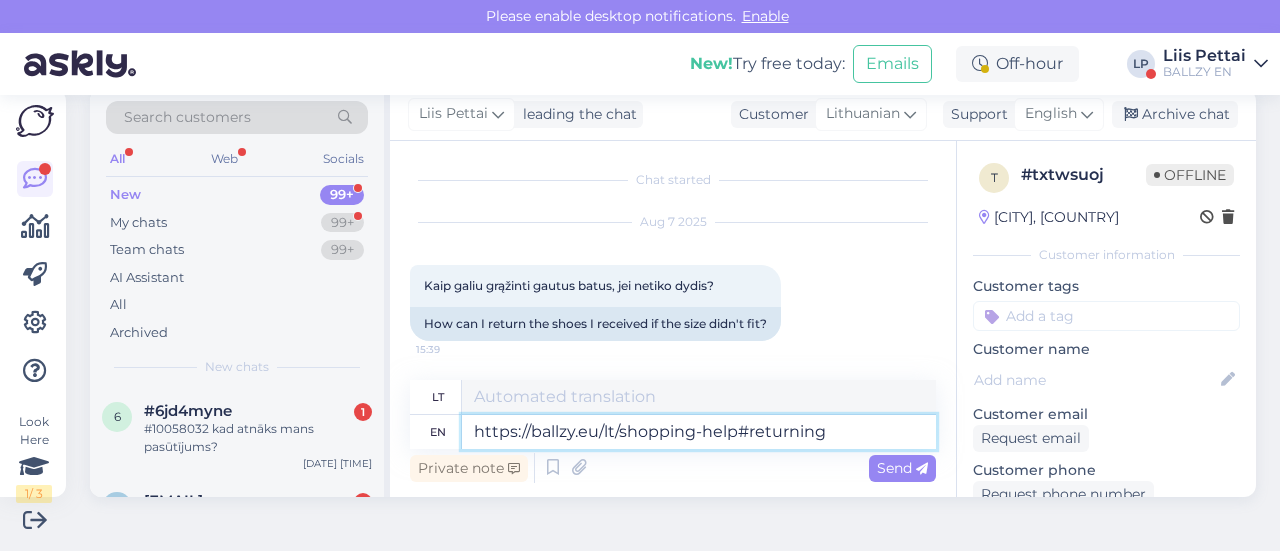 type on "https://ballzy.eu/lt/shopping-help#returning" 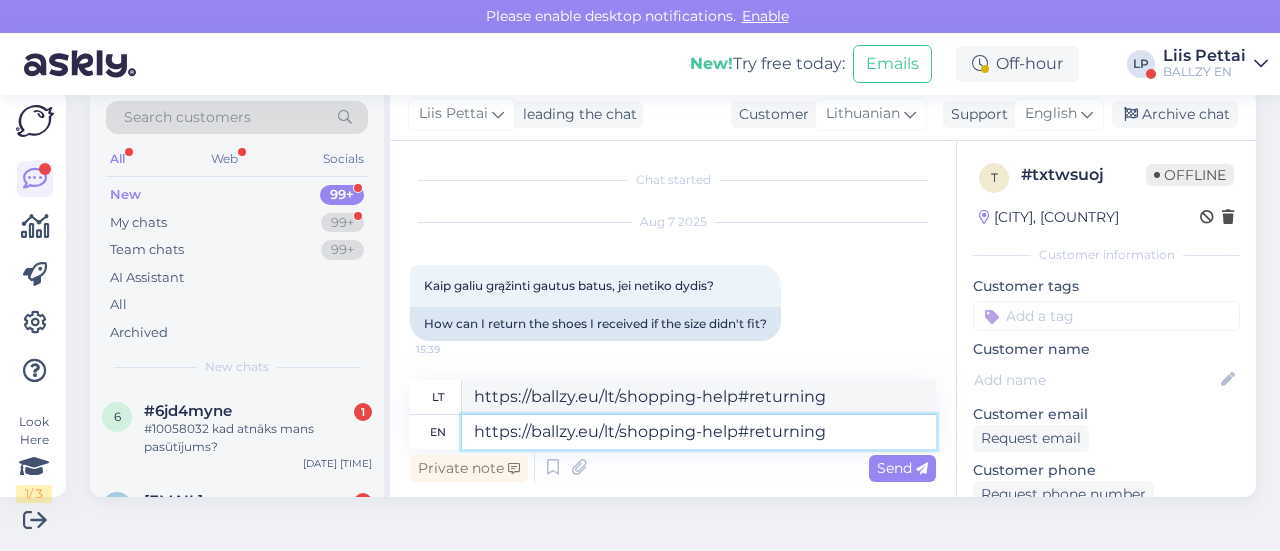 type 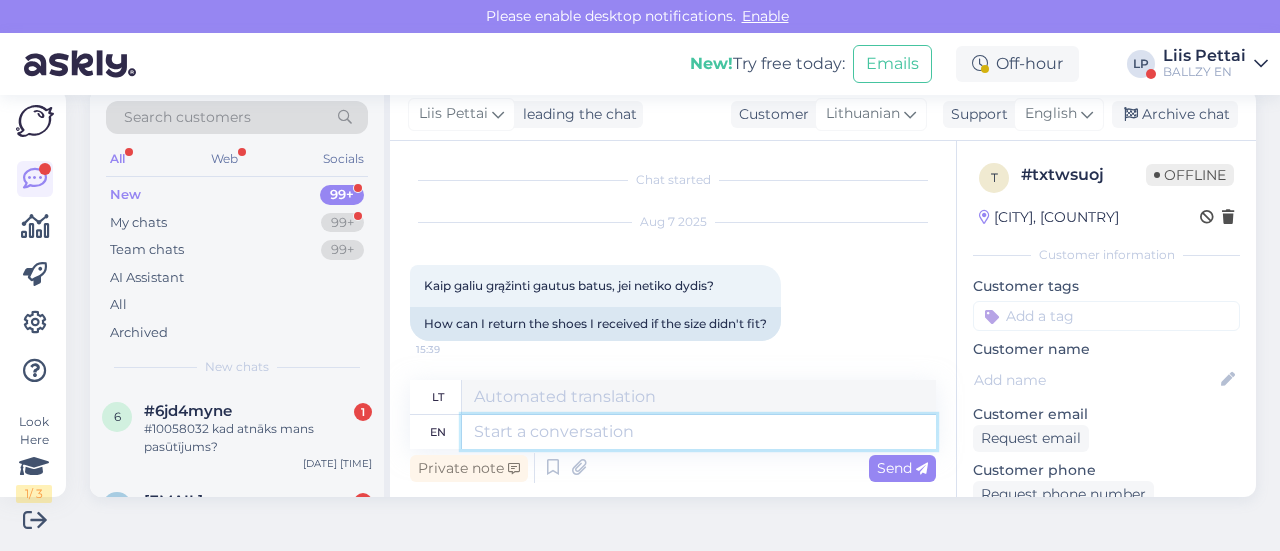 scroll, scrollTop: 164, scrollLeft: 0, axis: vertical 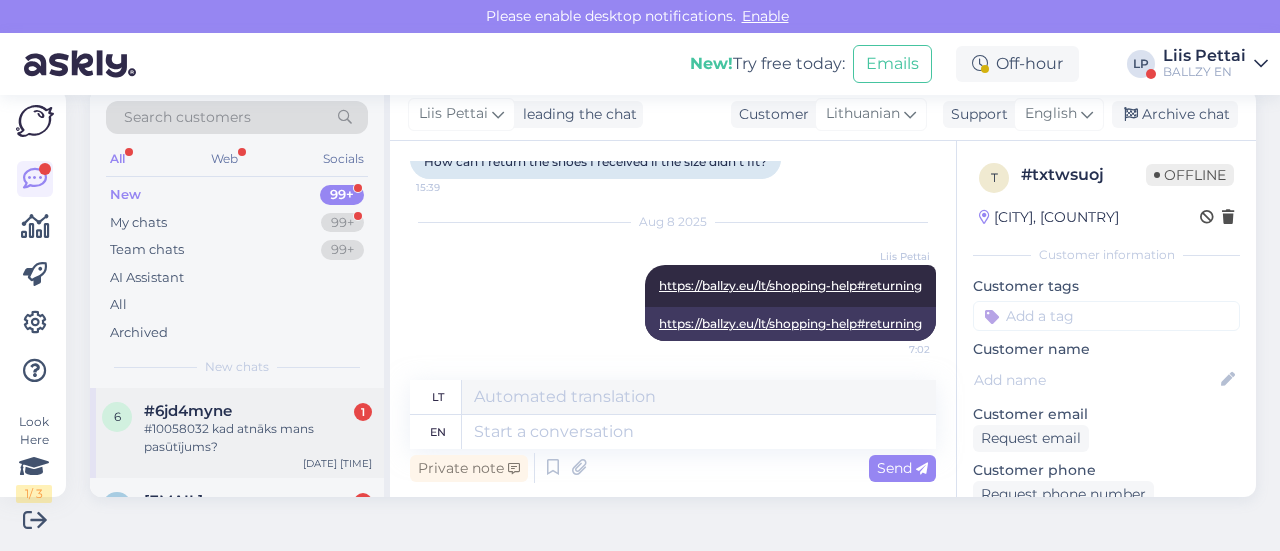 click on "#6jd4myne 1" at bounding box center (258, 411) 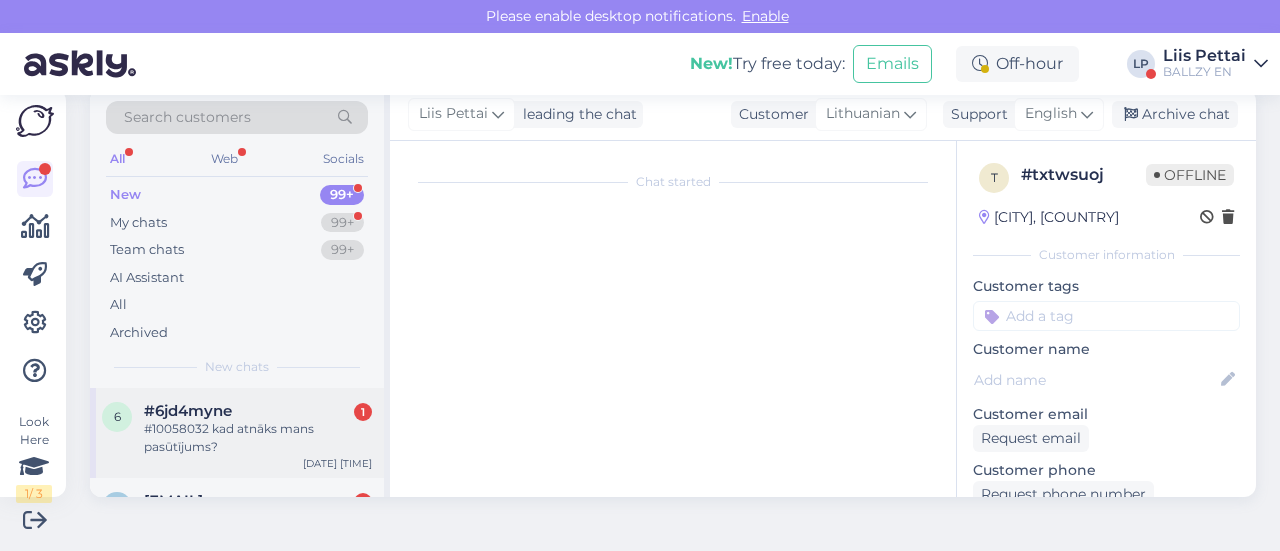 scroll, scrollTop: 28, scrollLeft: 0, axis: vertical 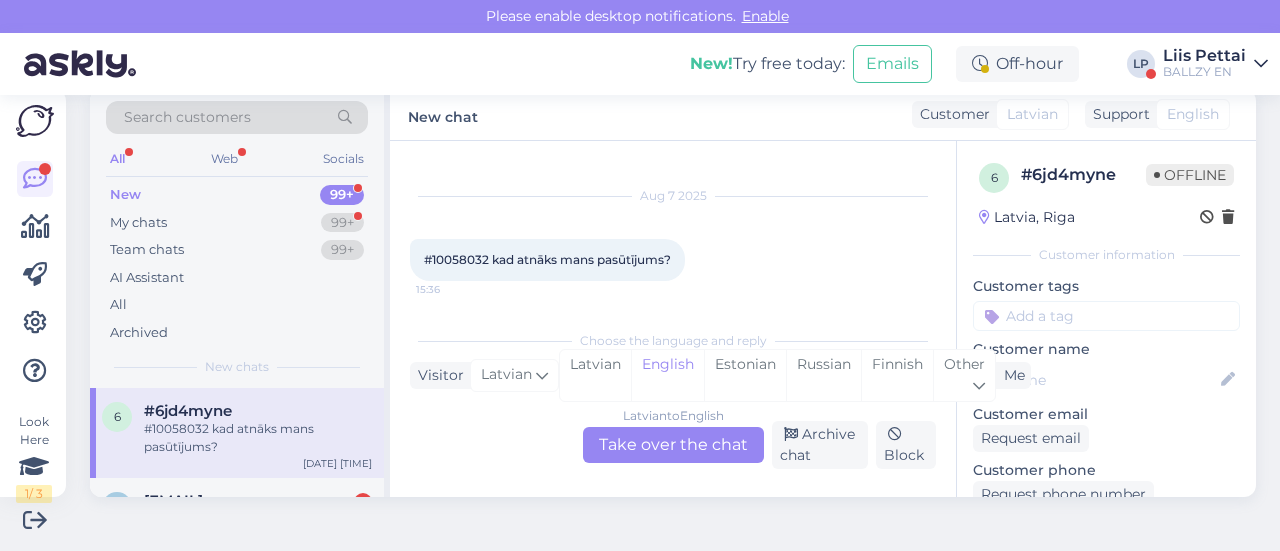 click on "Latvian  to  English Take over the chat" at bounding box center (673, 445) 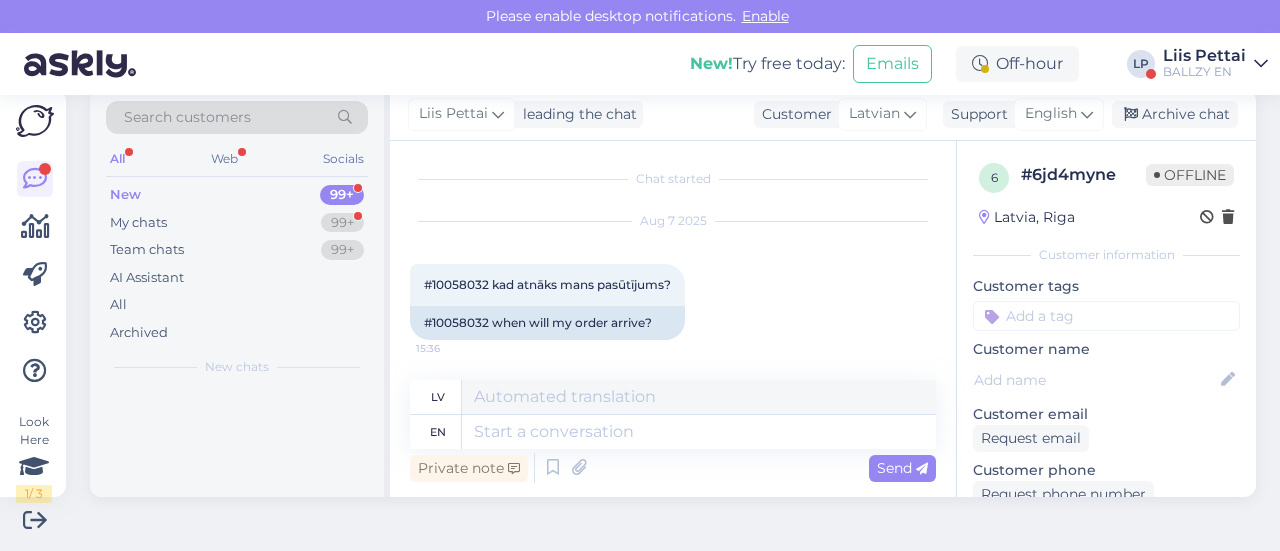 scroll, scrollTop: 2, scrollLeft: 0, axis: vertical 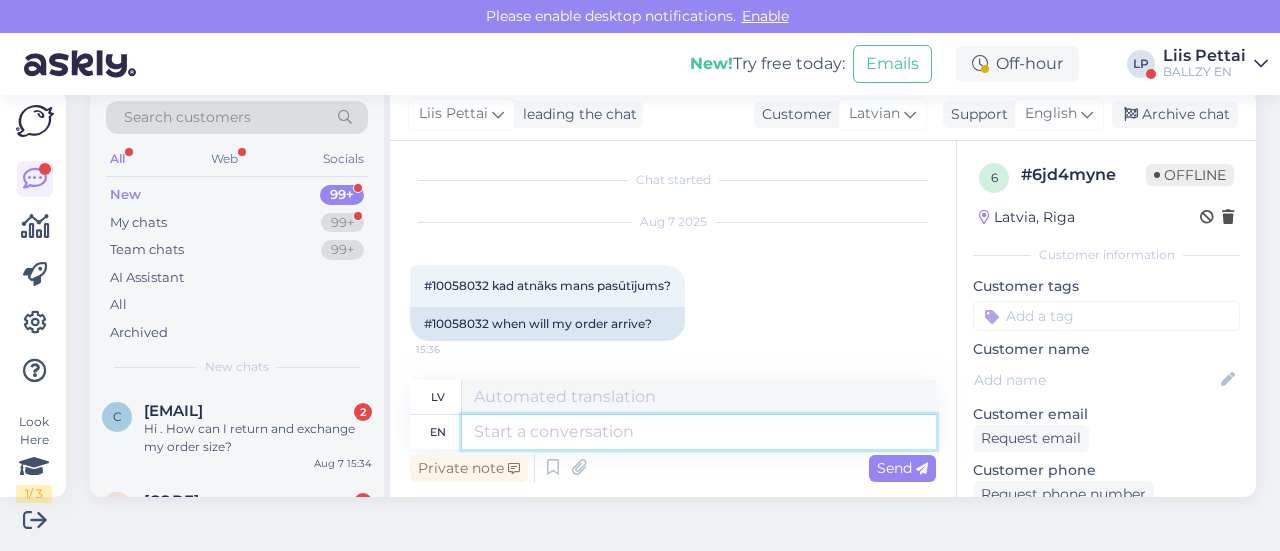 click at bounding box center (699, 432) 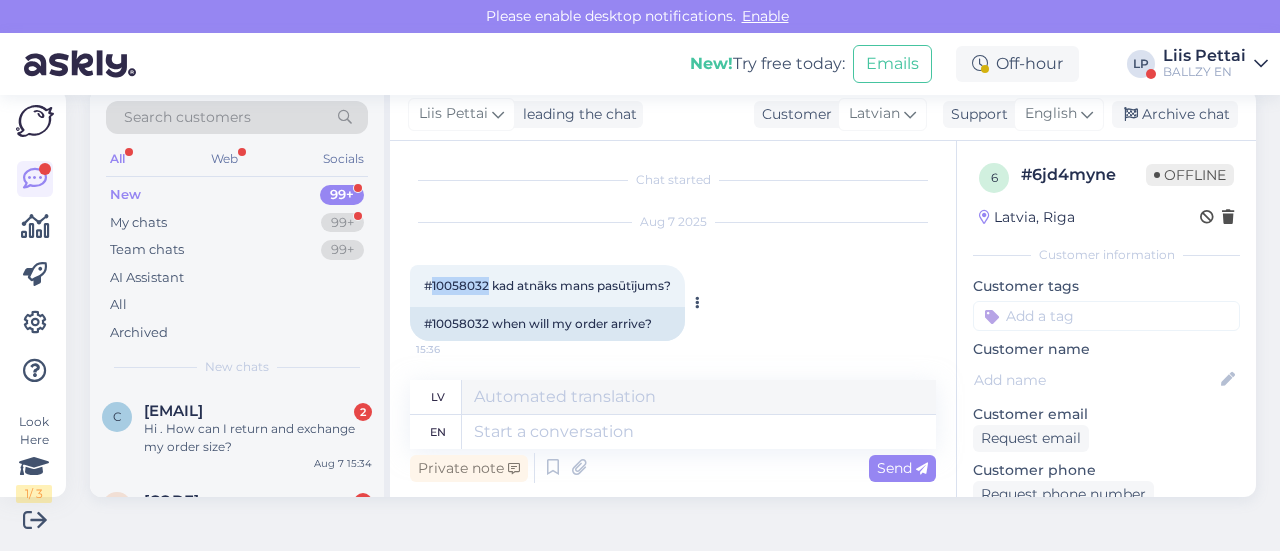 drag, startPoint x: 482, startPoint y: 277, endPoint x: 430, endPoint y: 281, distance: 52.153618 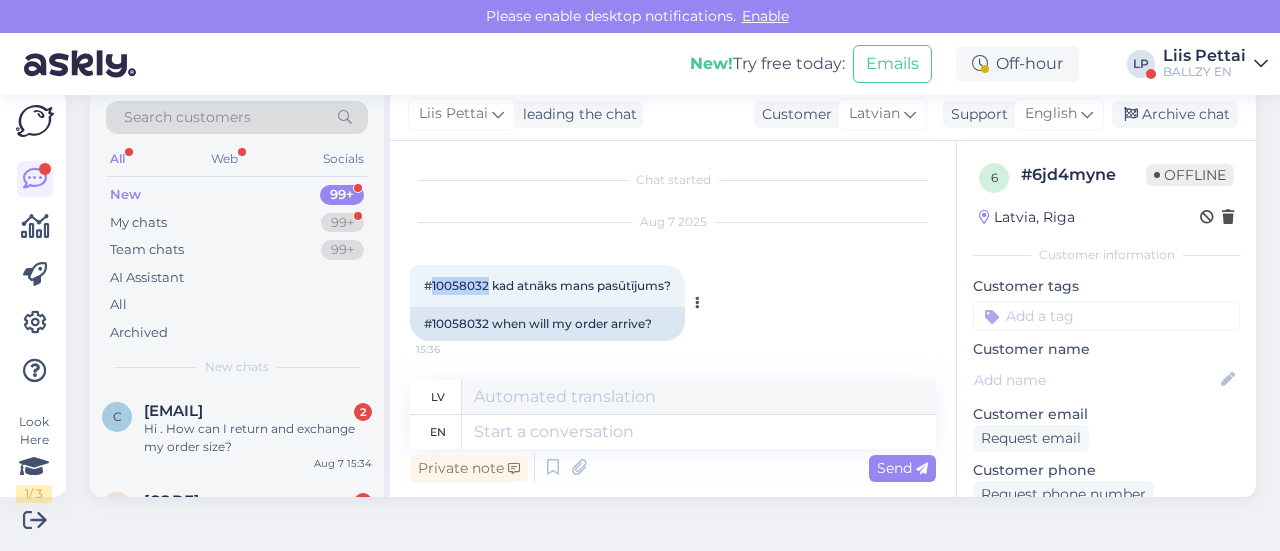 click on "#10058032 kad atnāks mans pasūtījums? [TIME]" at bounding box center [547, 286] 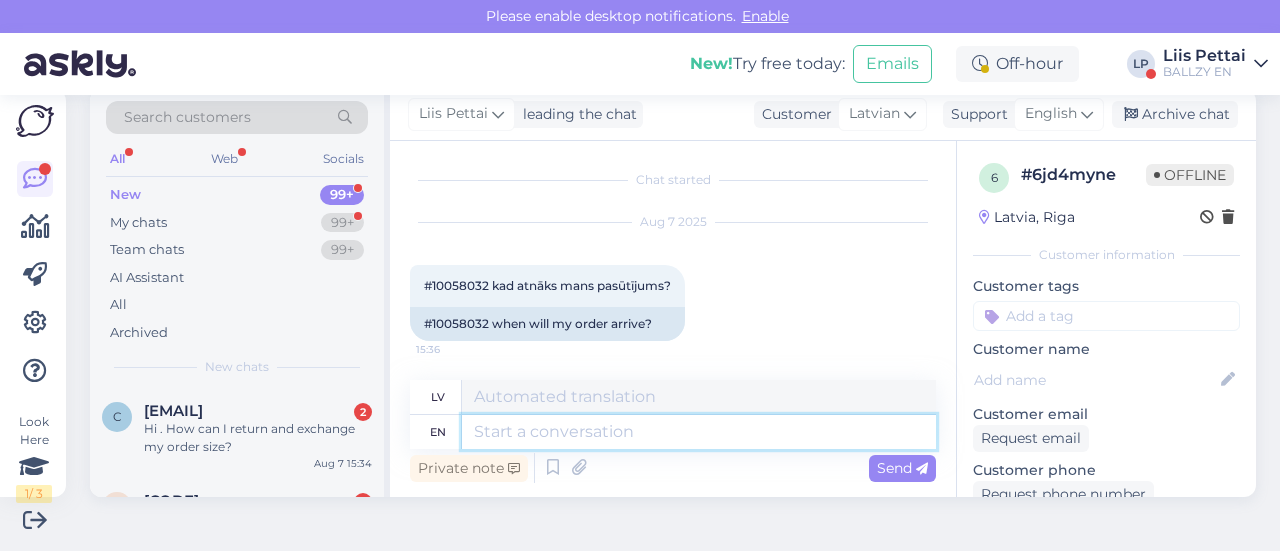 click at bounding box center (699, 432) 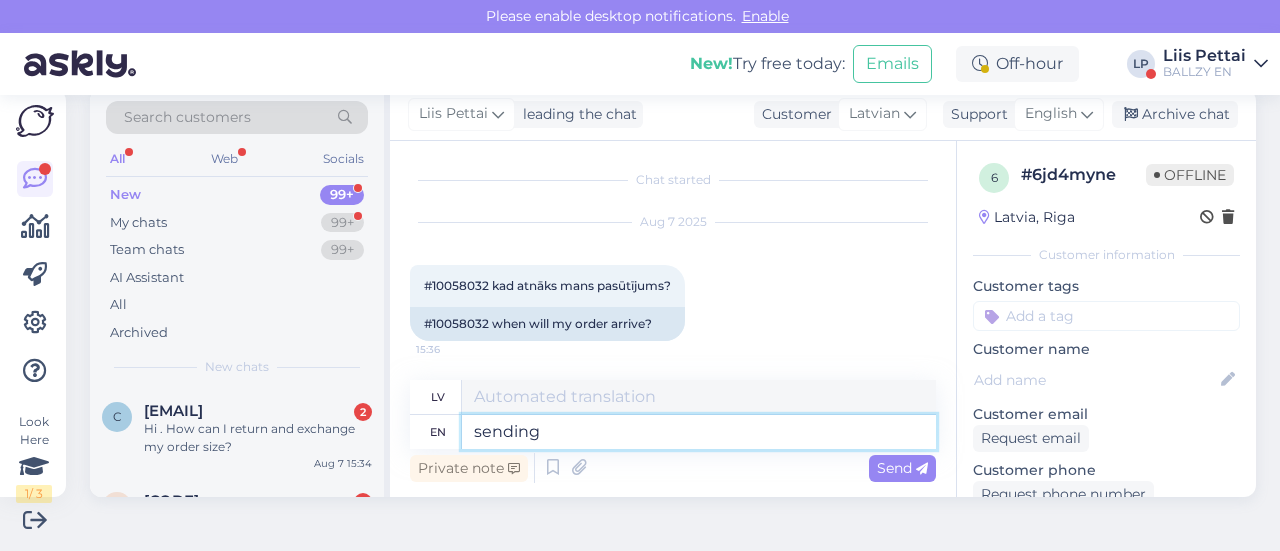 type on "sending o" 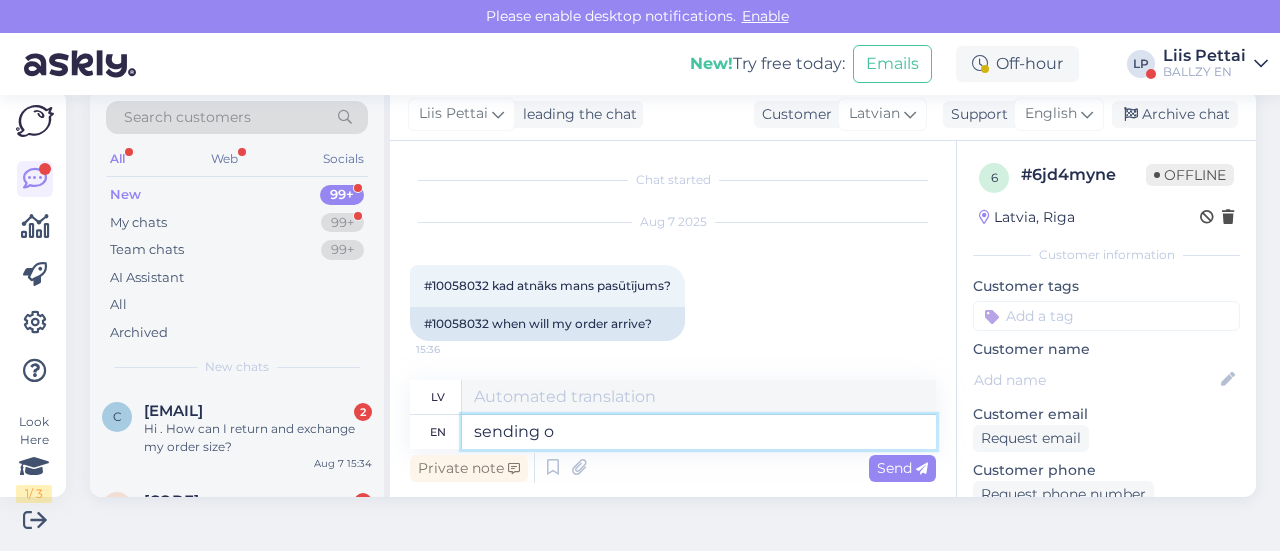 type on "sūtīšana" 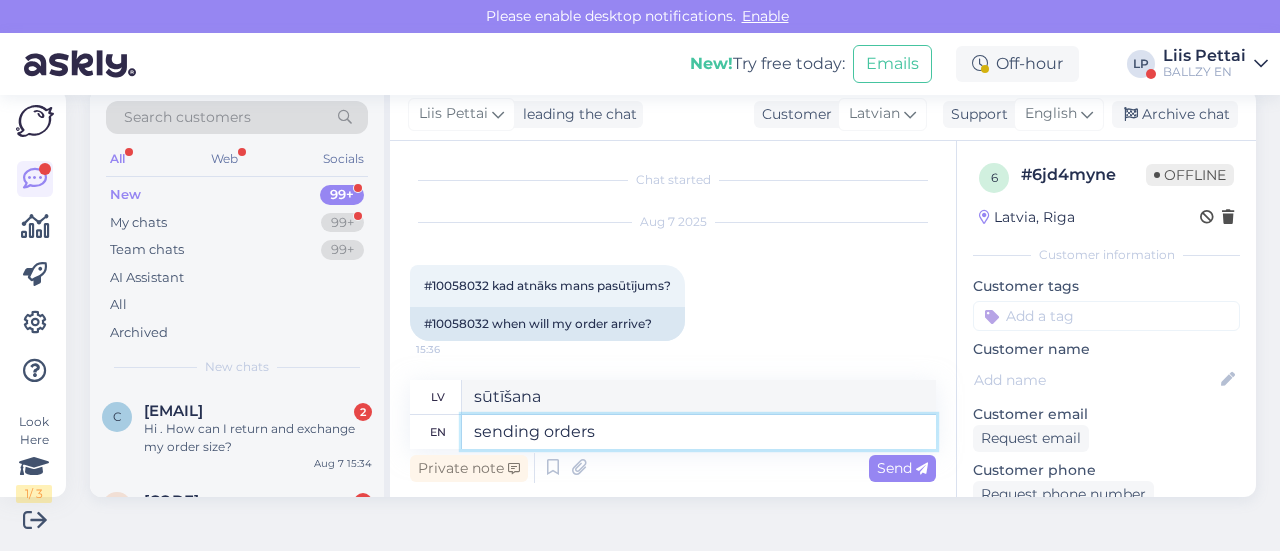 type on "sending orders o" 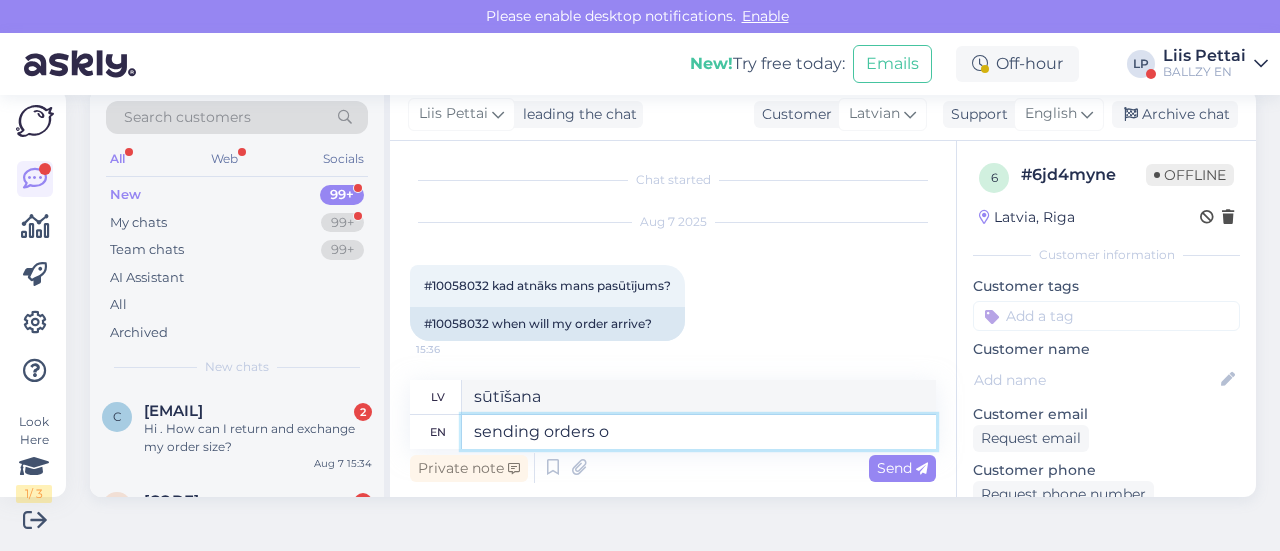 type on "pasūtījumu sūtīšana" 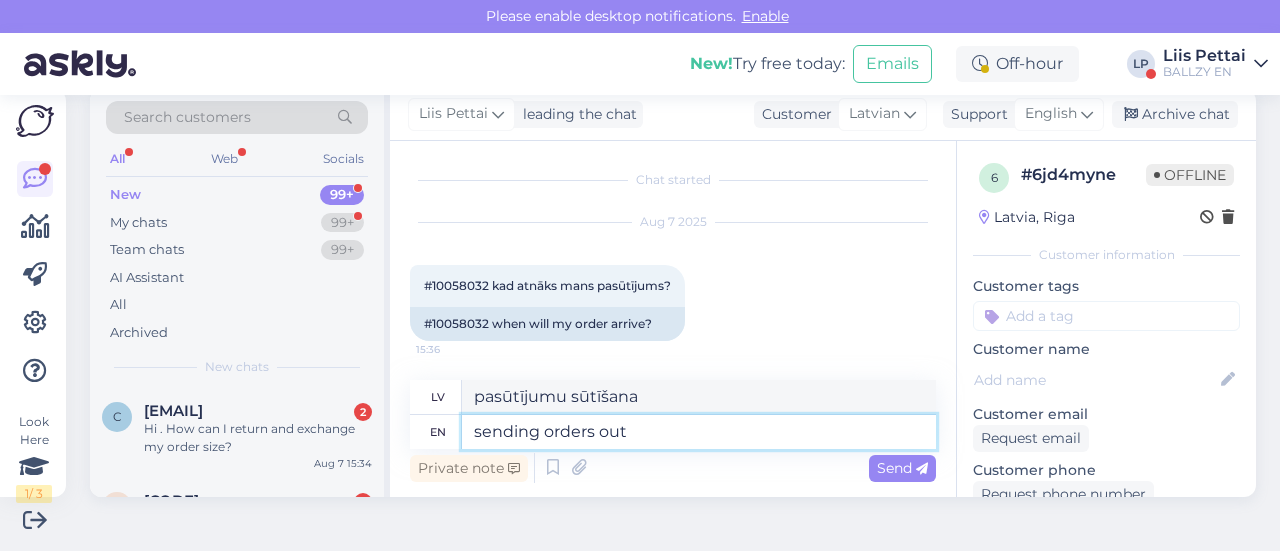type on "sending orders out" 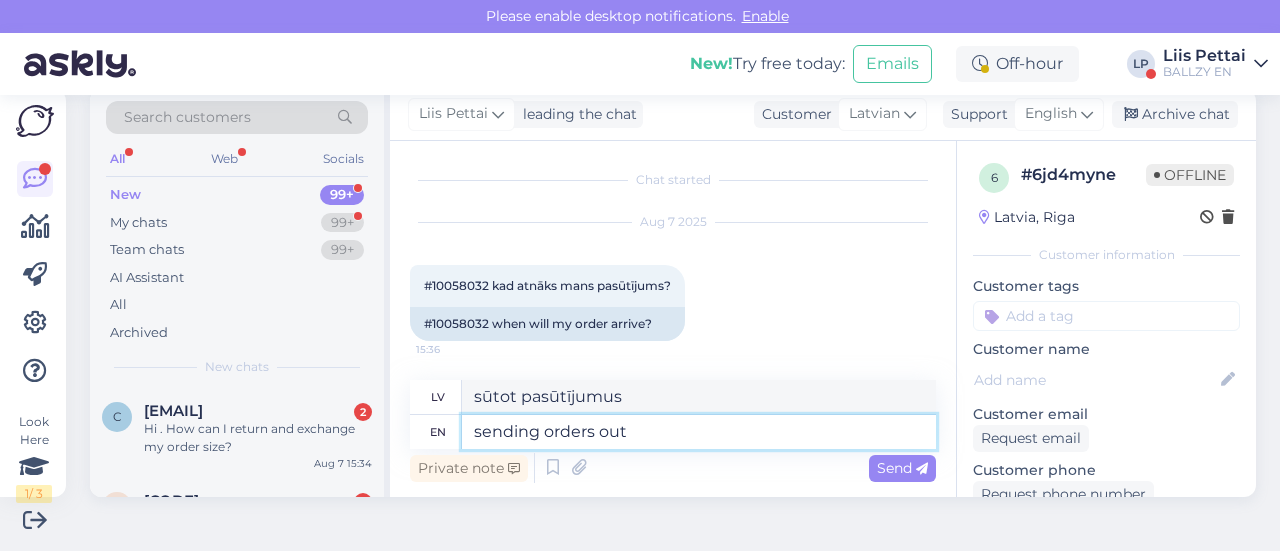 type on "sending orders out 2" 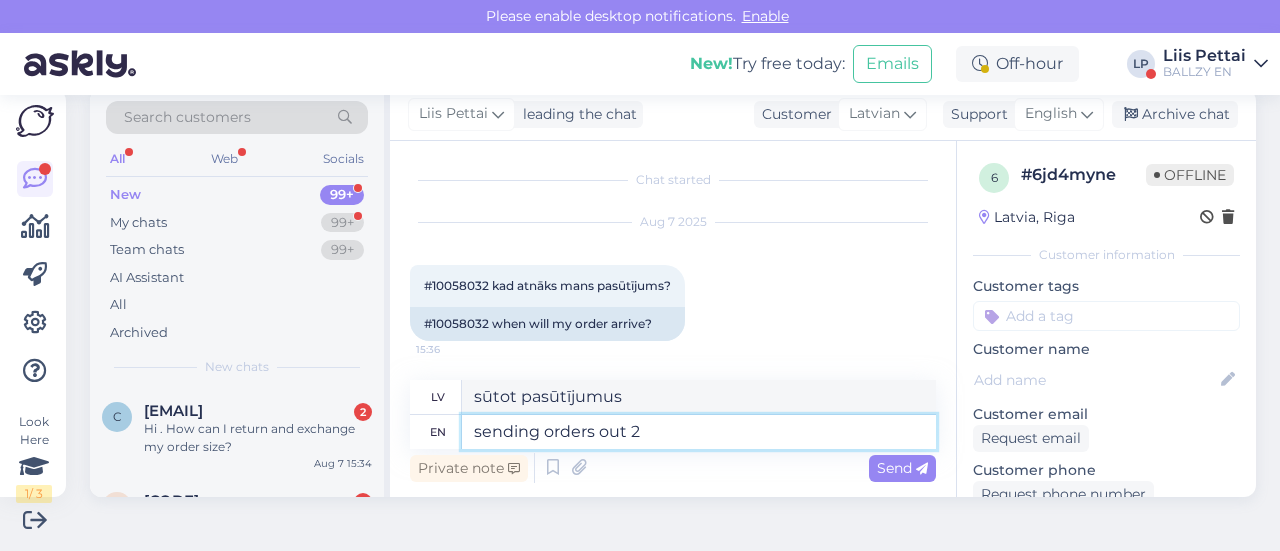 type on "2. pasūtījumu nosūtīšana" 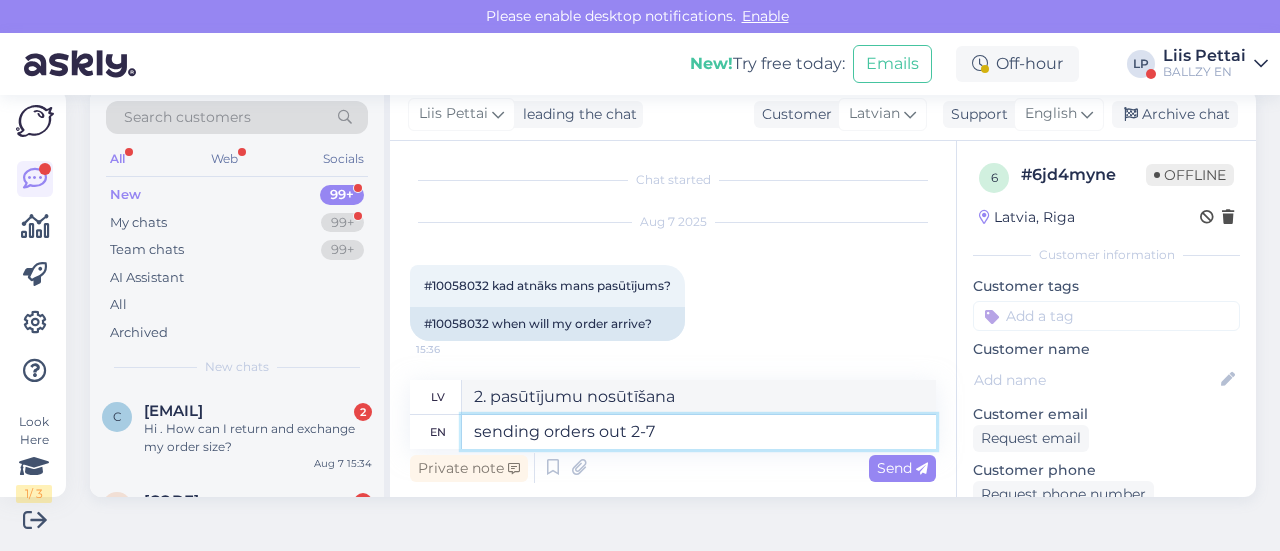 type on "sending orders out 2-7" 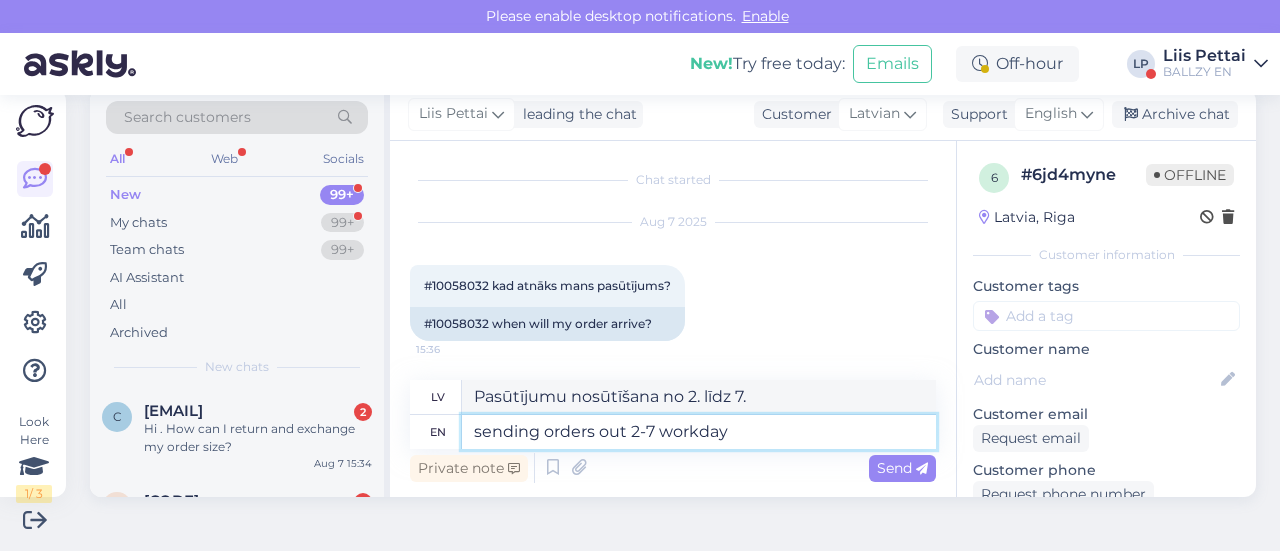 type on "sending orders out 2-7 workdays" 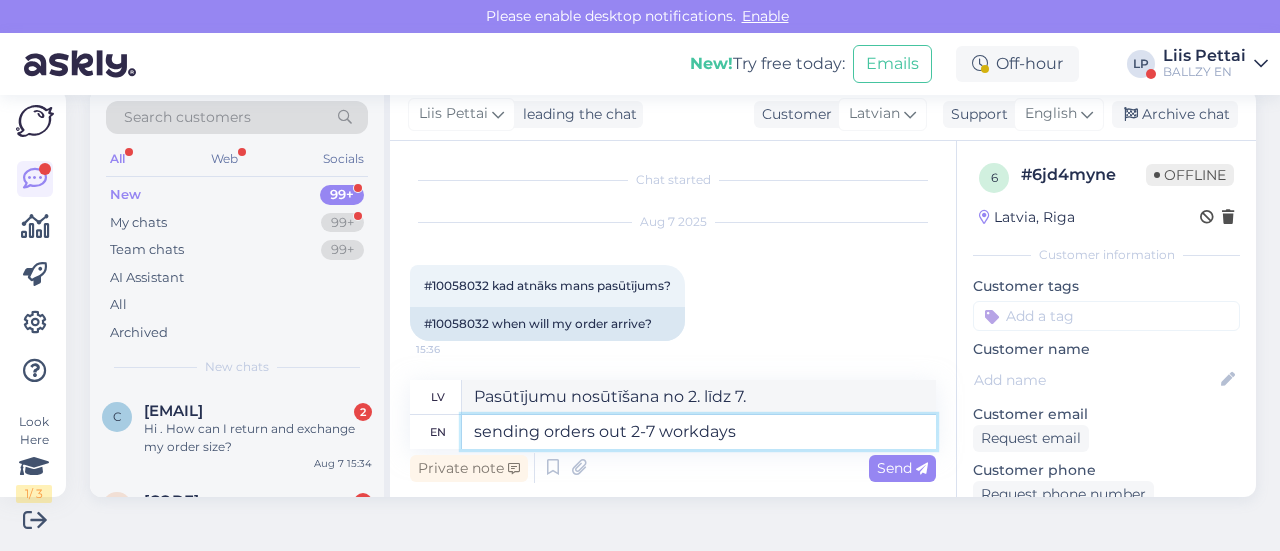 type on "pasūtījumu nosūtīšana 2–7 darba dienu laikā" 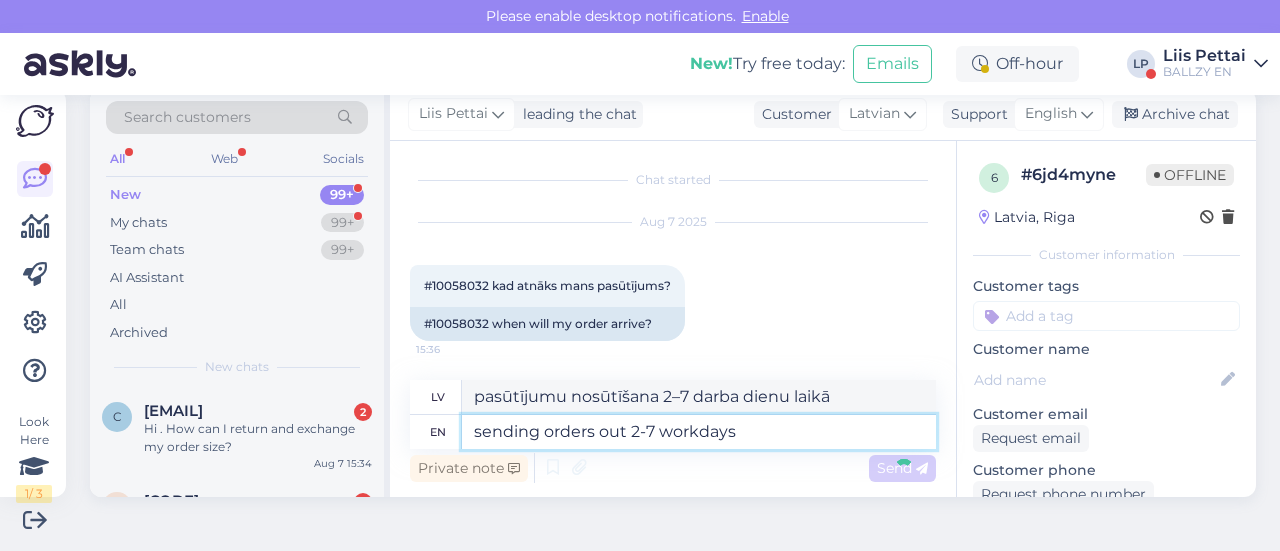 type 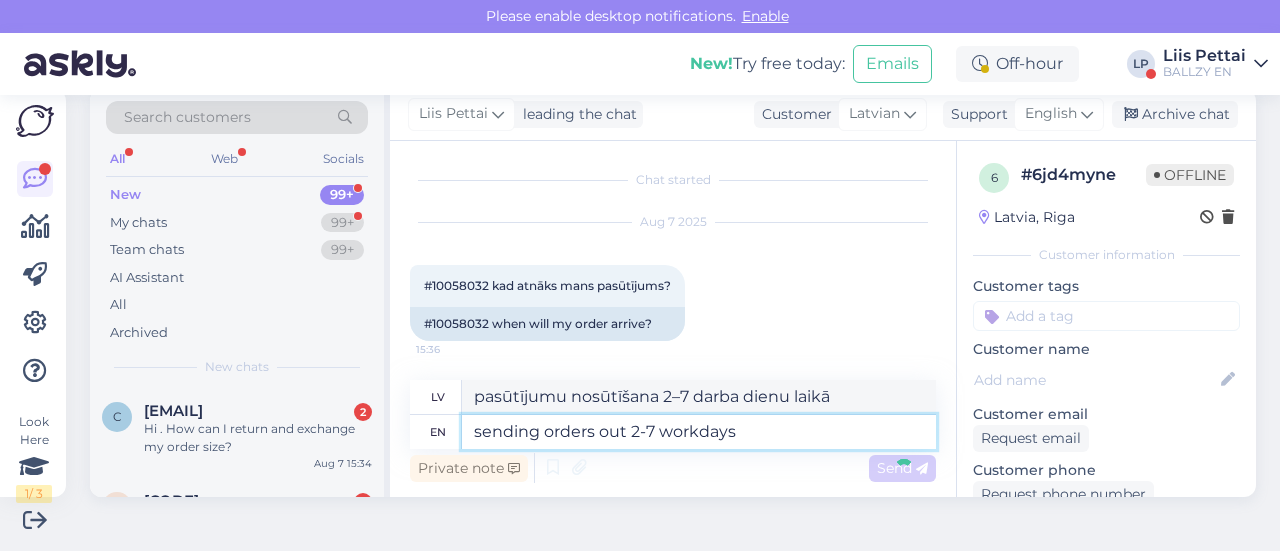 type 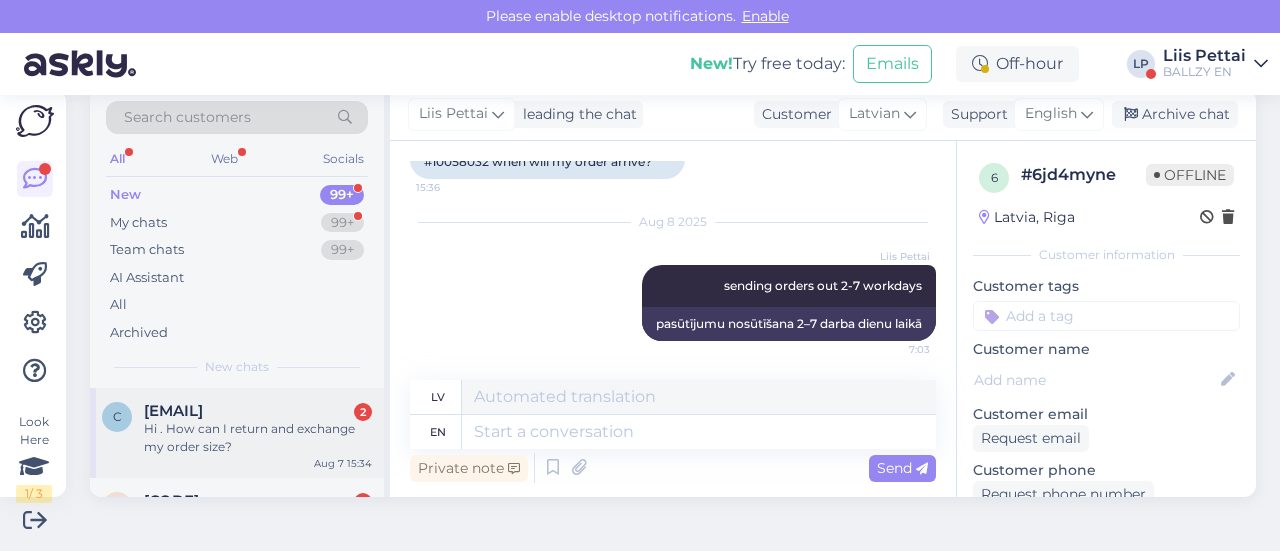 click on "[EMAIL]" at bounding box center (173, 411) 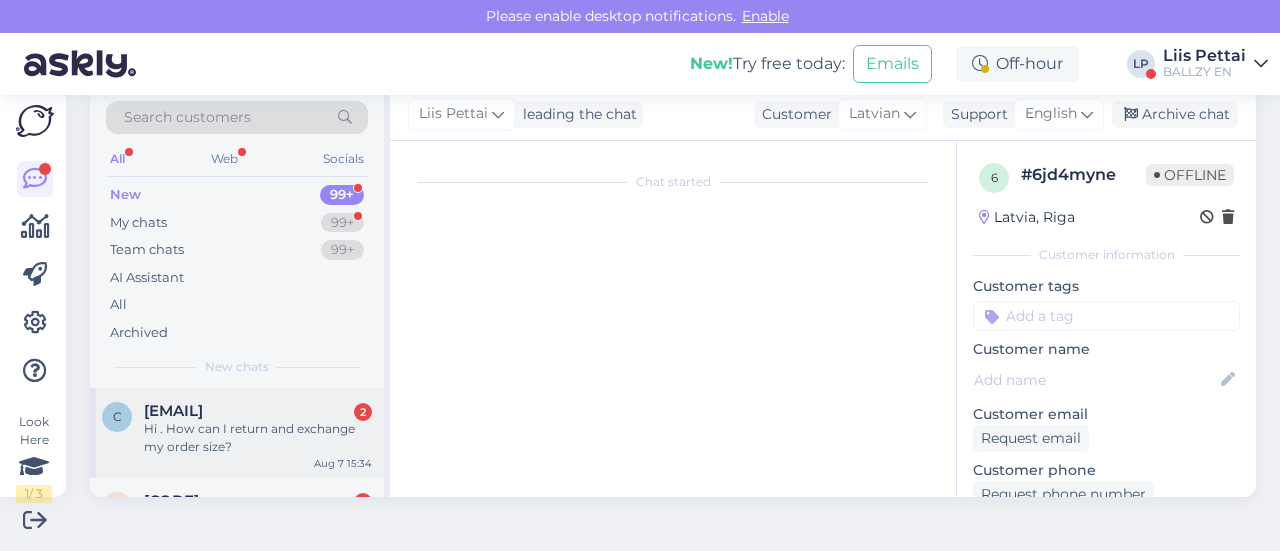 scroll, scrollTop: 114, scrollLeft: 0, axis: vertical 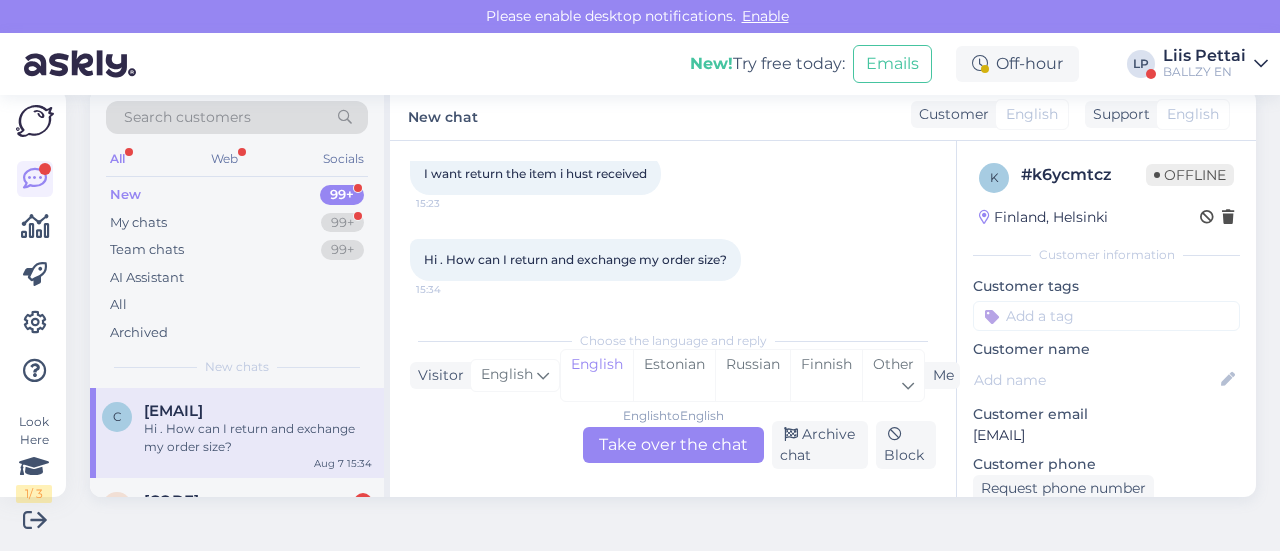 click on "English  to  English Take over the chat" at bounding box center (673, 445) 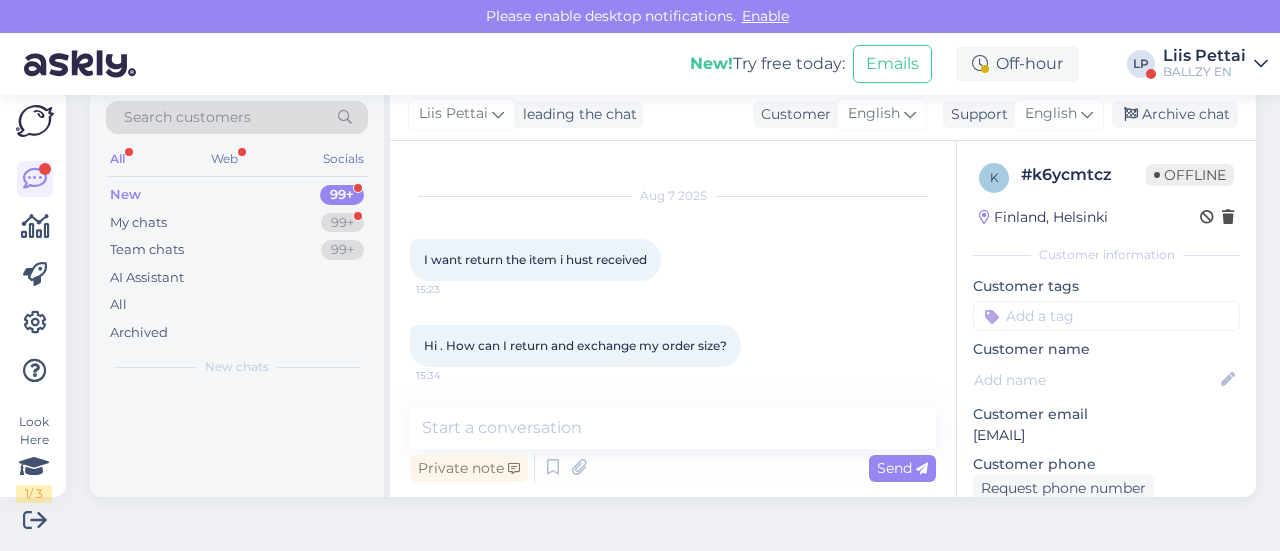 scroll, scrollTop: 27, scrollLeft: 0, axis: vertical 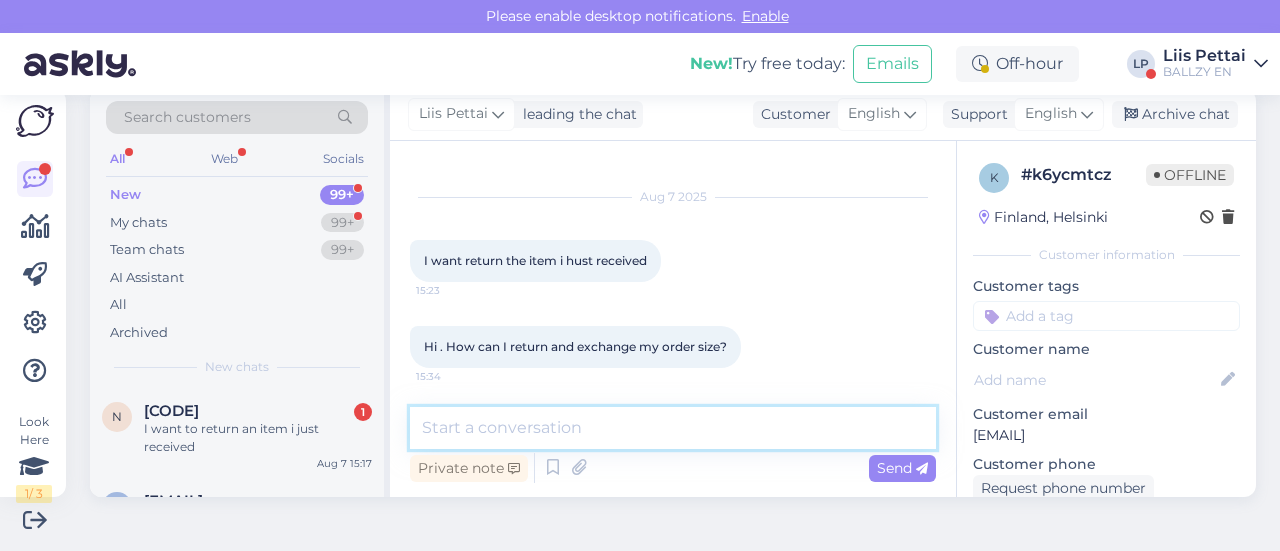 click at bounding box center [673, 428] 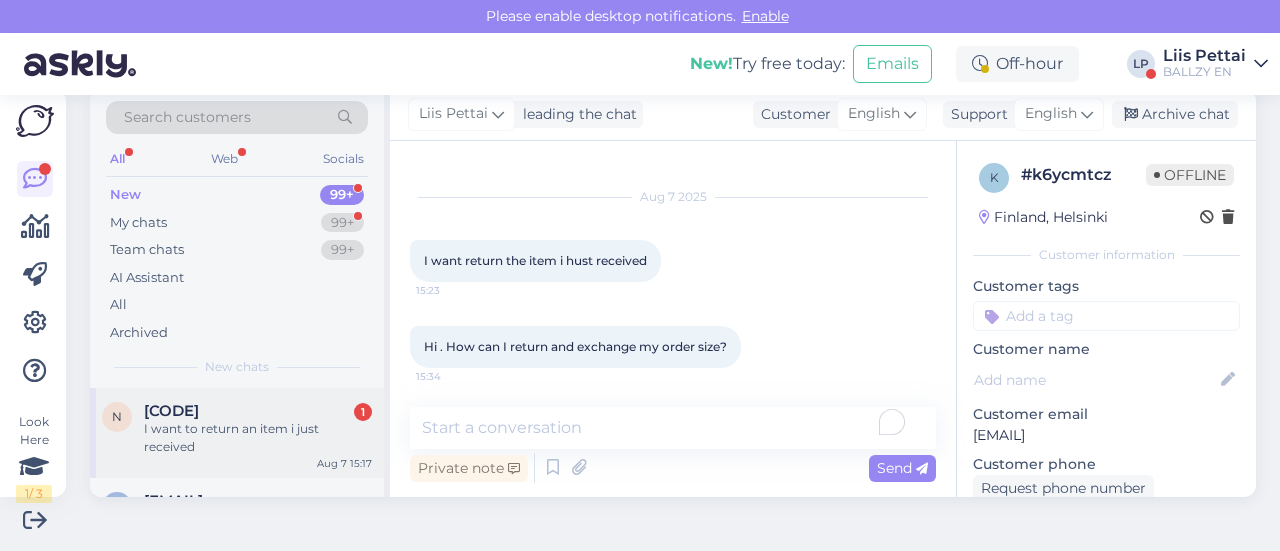 drag, startPoint x: 244, startPoint y: 408, endPoint x: 331, endPoint y: 407, distance: 87.005745 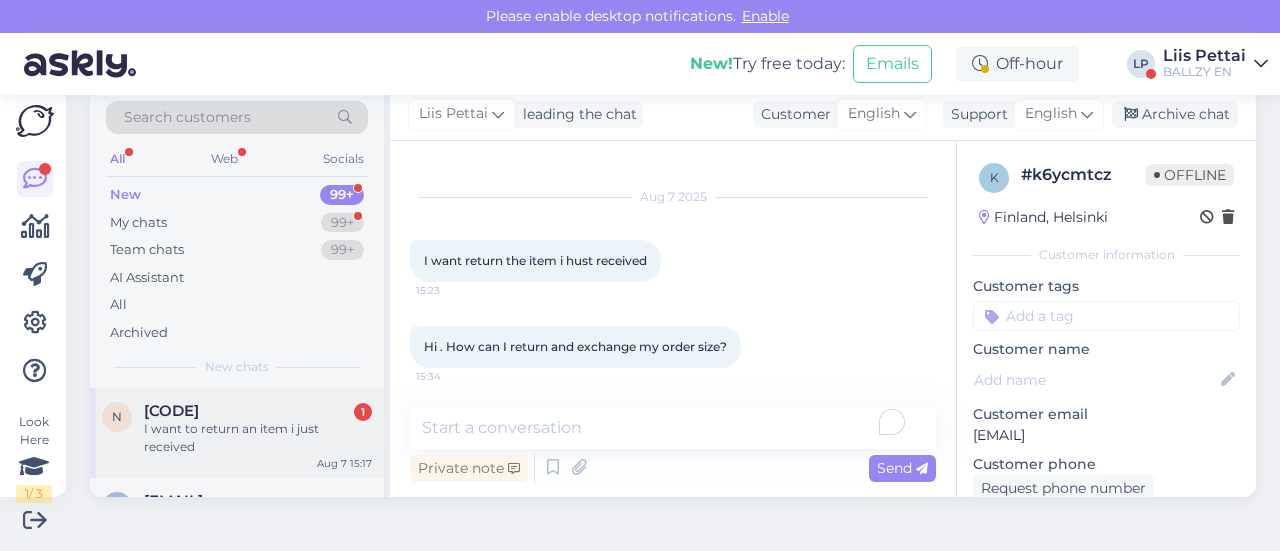 click on "#ntuyihdl 1" at bounding box center [258, 411] 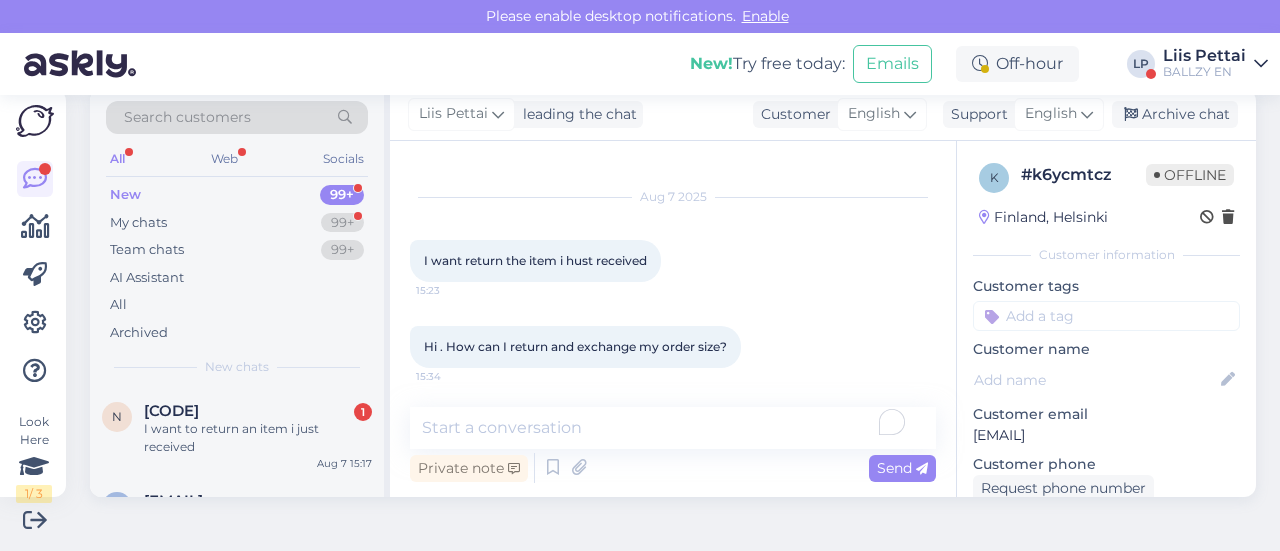 scroll, scrollTop: 28, scrollLeft: 0, axis: vertical 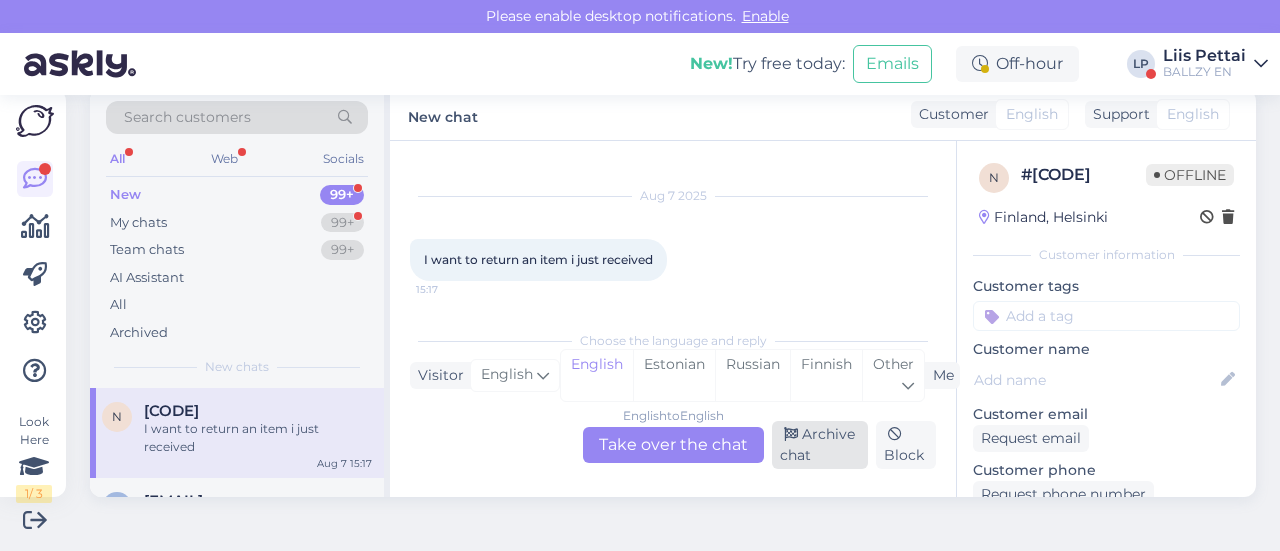 click on "Archive chat" at bounding box center (820, 445) 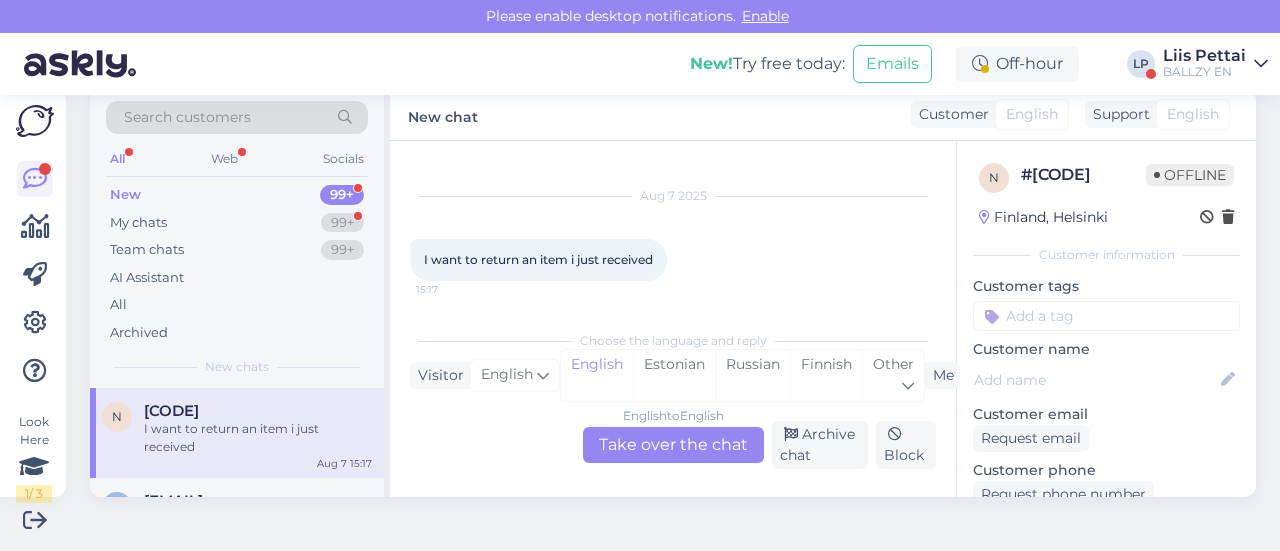 scroll, scrollTop: 0, scrollLeft: 0, axis: both 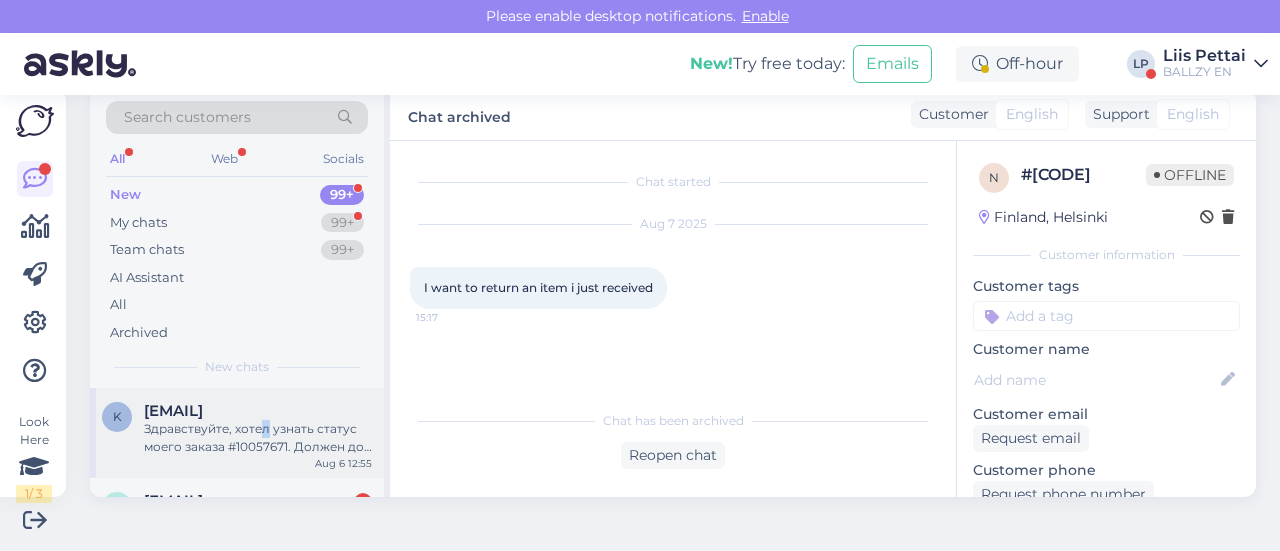 click on "Здравствуйте, хотел узнать статус моего заказа #10057671.
Должен до 8ого числа по идее быть доставлен, но с прошлой недели нет никаких обновлений" at bounding box center (258, 438) 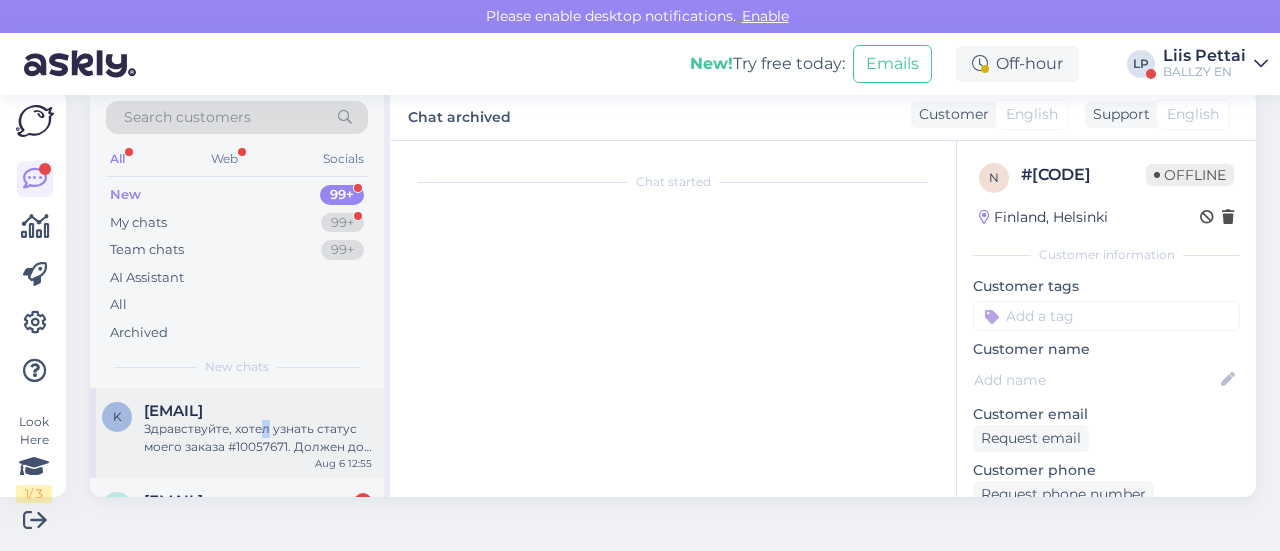 scroll, scrollTop: 42, scrollLeft: 0, axis: vertical 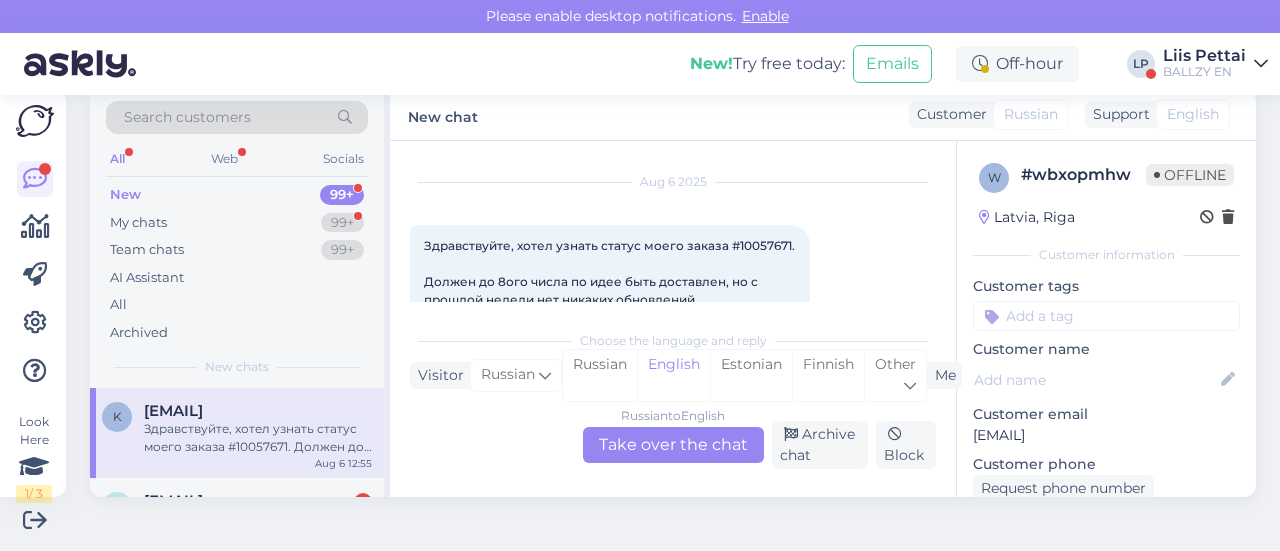 click on "Russian  to  English Take over the chat" at bounding box center (673, 445) 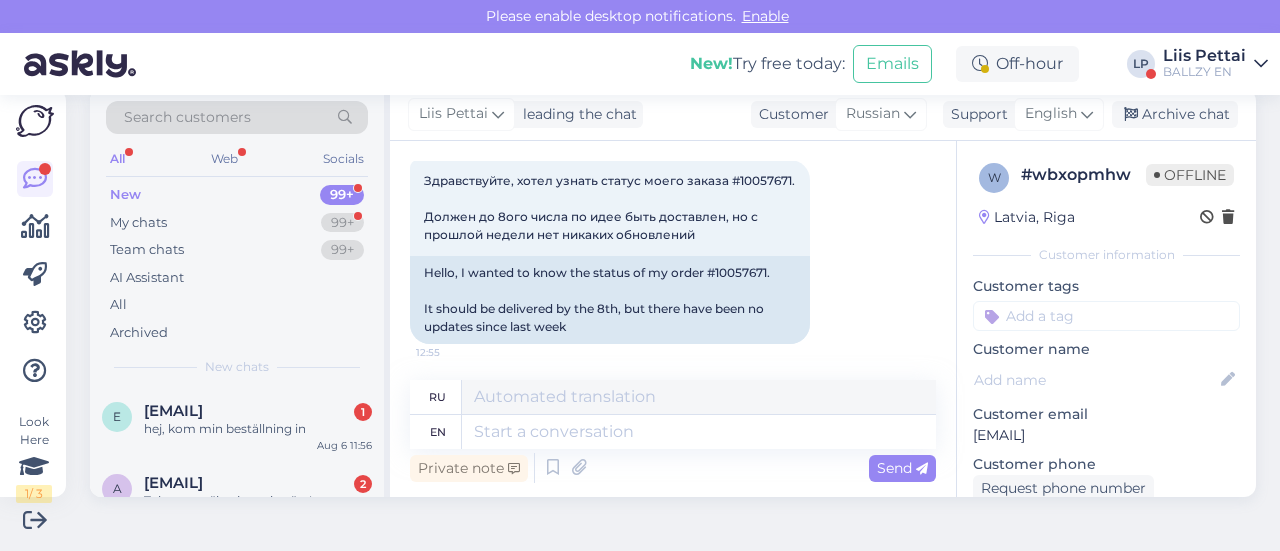 scroll, scrollTop: 110, scrollLeft: 0, axis: vertical 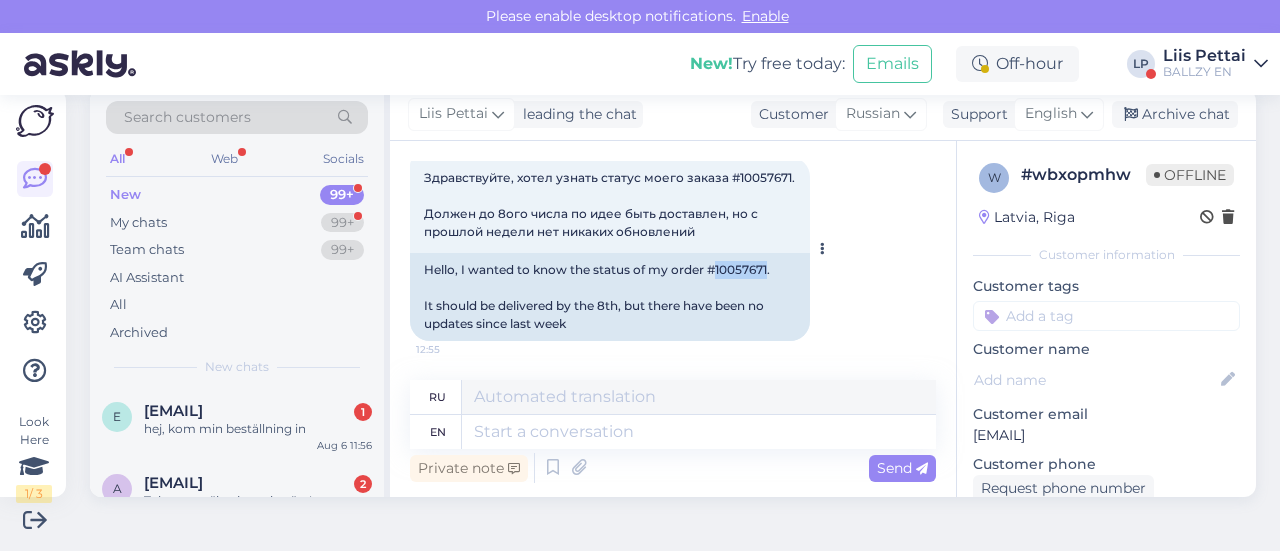 drag, startPoint x: 715, startPoint y: 267, endPoint x: 768, endPoint y: 270, distance: 53.08484 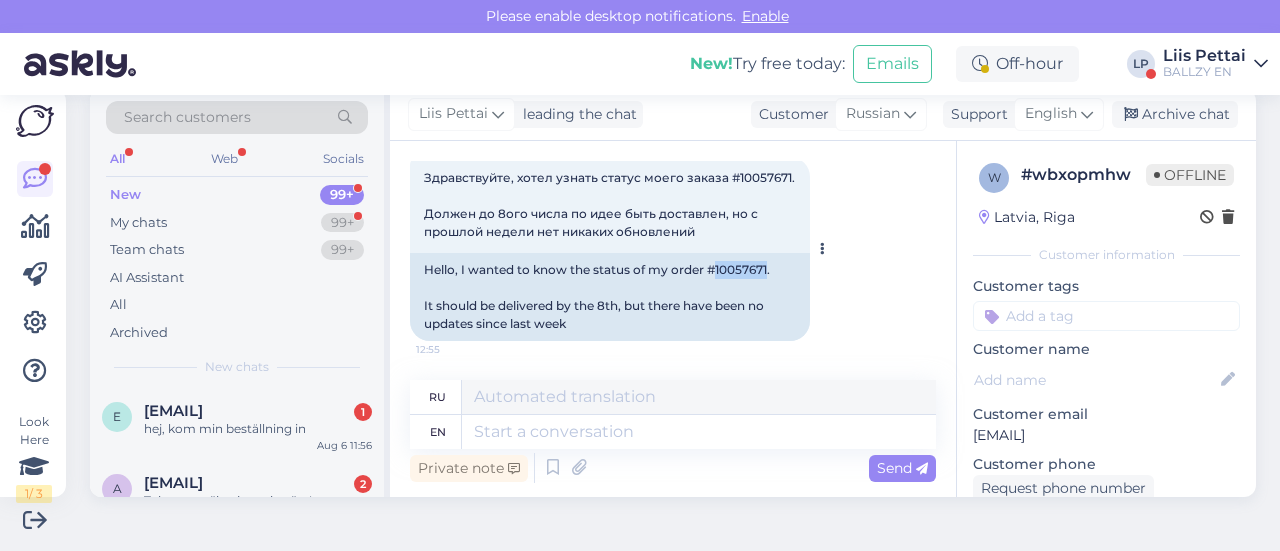 click on "Hello, I wanted to know the status of my order #10057671.
It should be delivered by the 8th, but there have been no updates since last week" at bounding box center (610, 297) 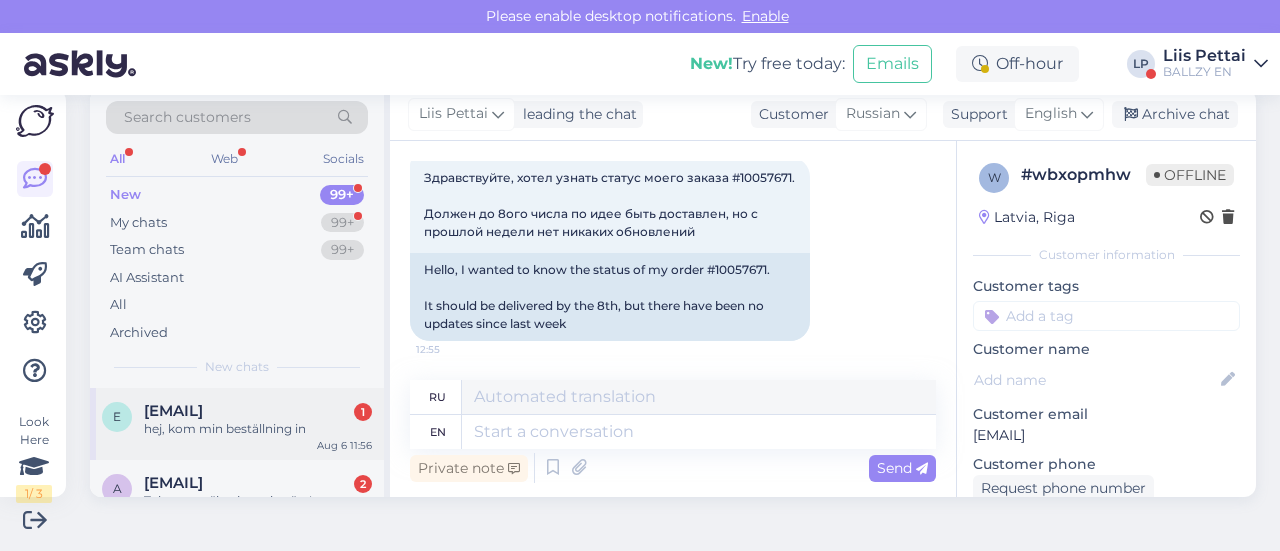 click on "hej, kom min beställning in" at bounding box center [258, 429] 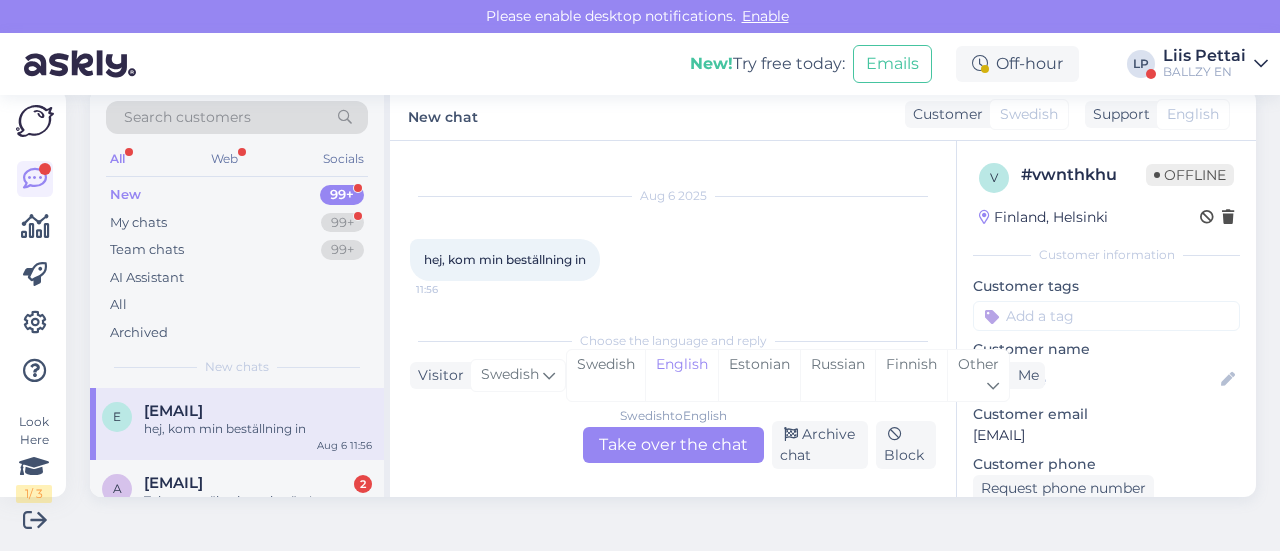 click on "Swedish  to  English Take over the chat" at bounding box center [673, 445] 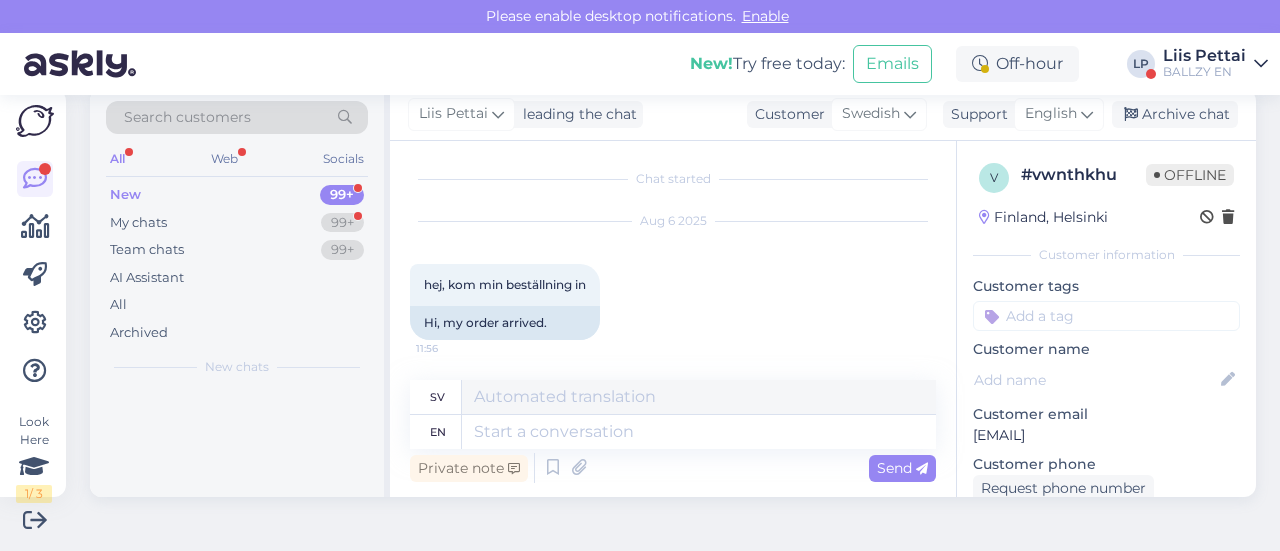 scroll, scrollTop: 2, scrollLeft: 0, axis: vertical 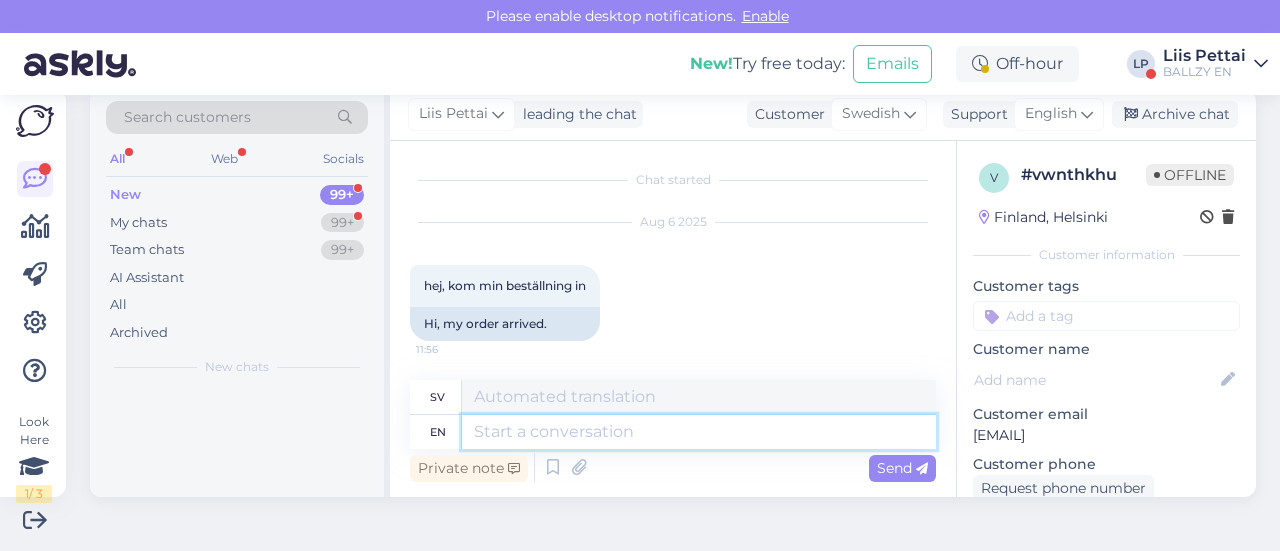 click at bounding box center (699, 432) 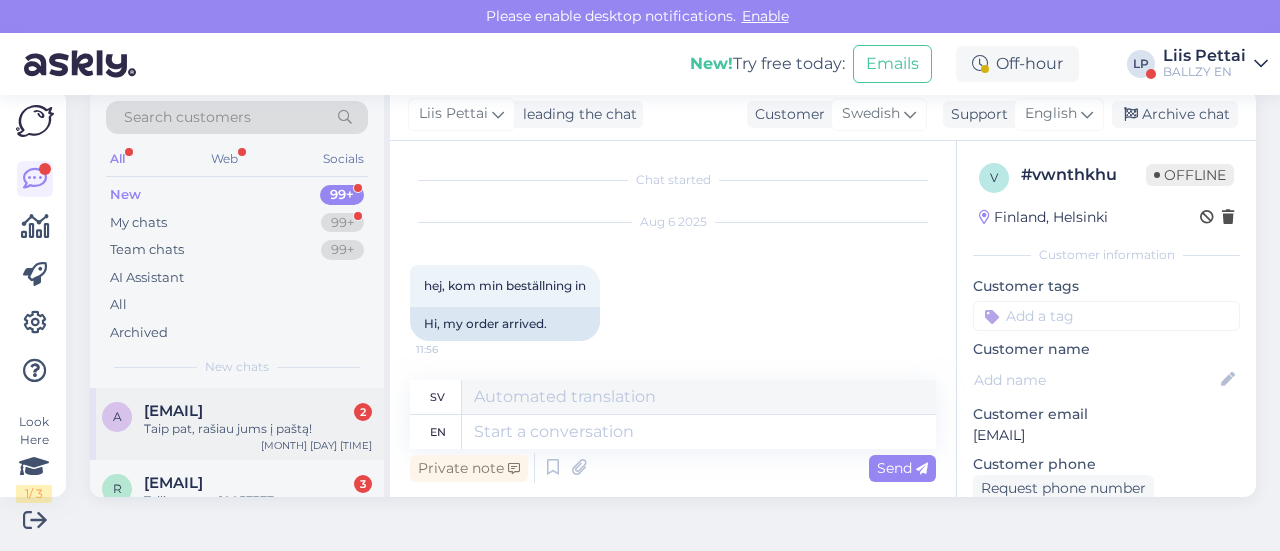 click on "Taip pat, rašiau jums į paštą!" at bounding box center [258, 429] 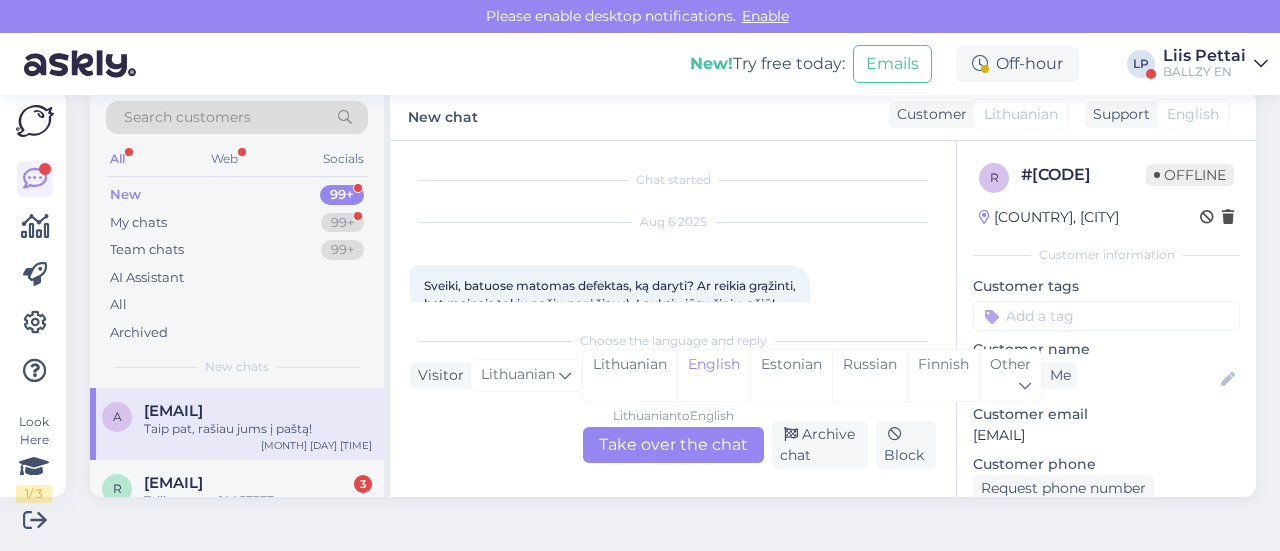 scroll, scrollTop: 582, scrollLeft: 0, axis: vertical 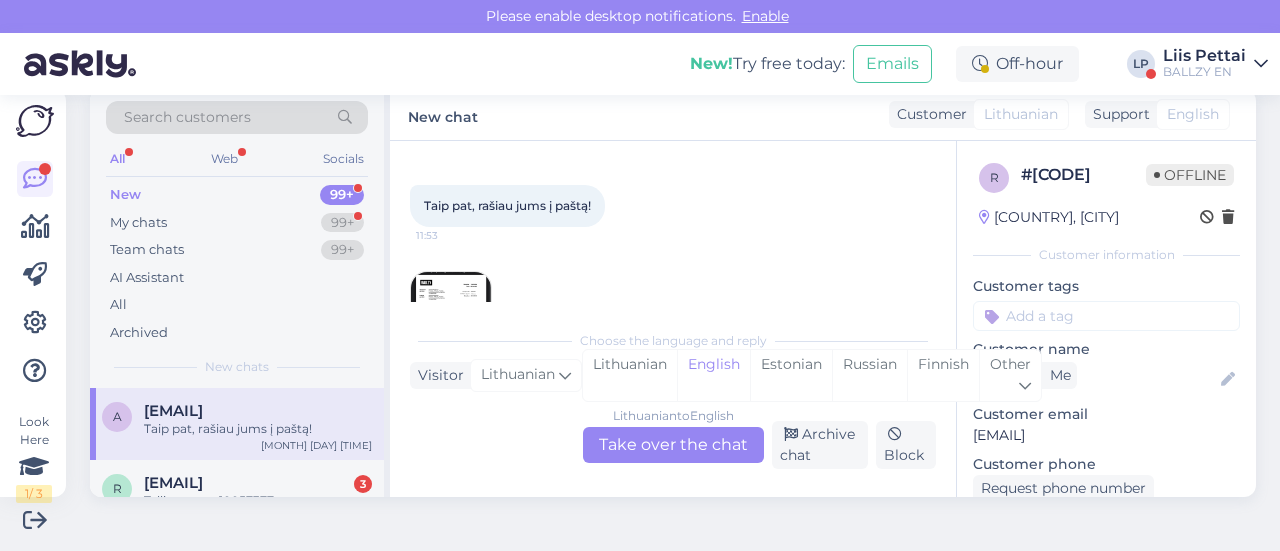 click on "Lithuanian  to  English Take over the chat" at bounding box center [673, 445] 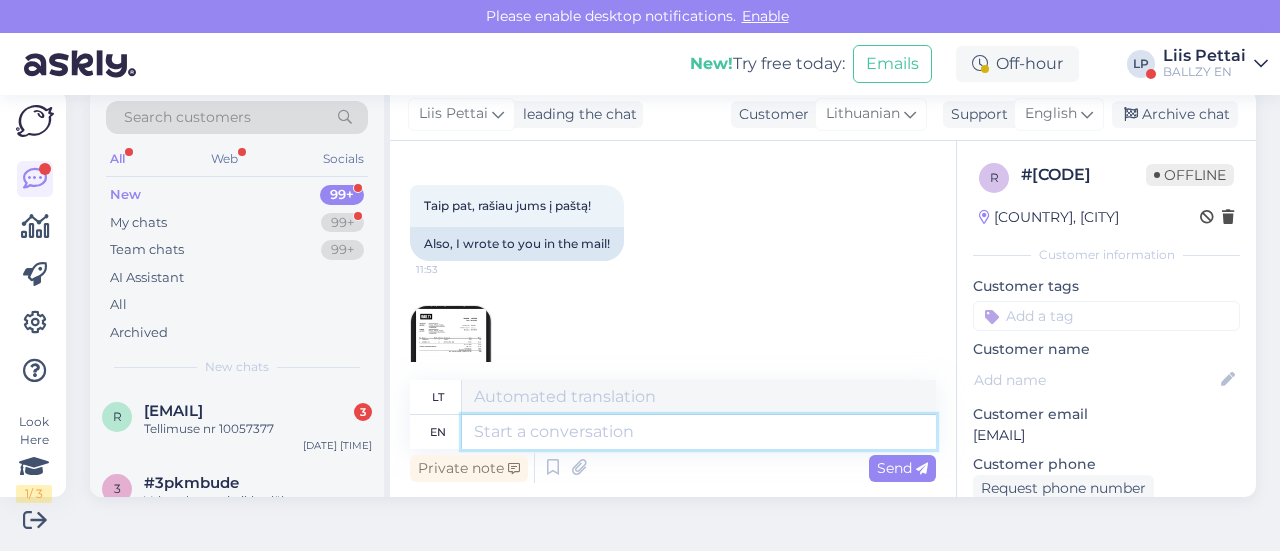 drag, startPoint x: 634, startPoint y: 431, endPoint x: 933, endPoint y: 330, distance: 315.59784 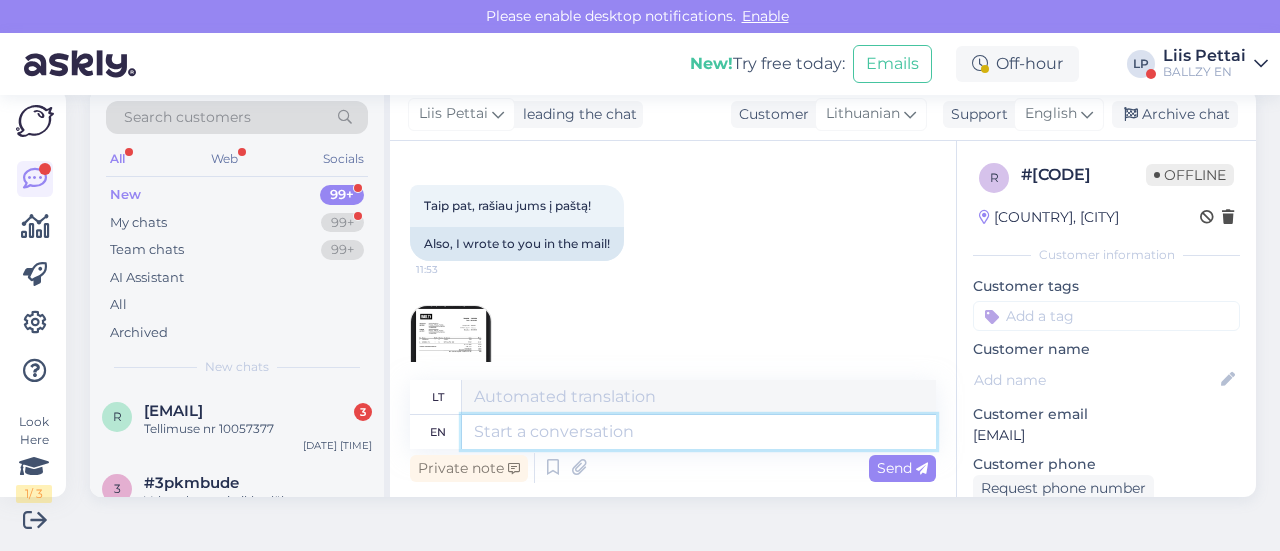 click at bounding box center (699, 432) 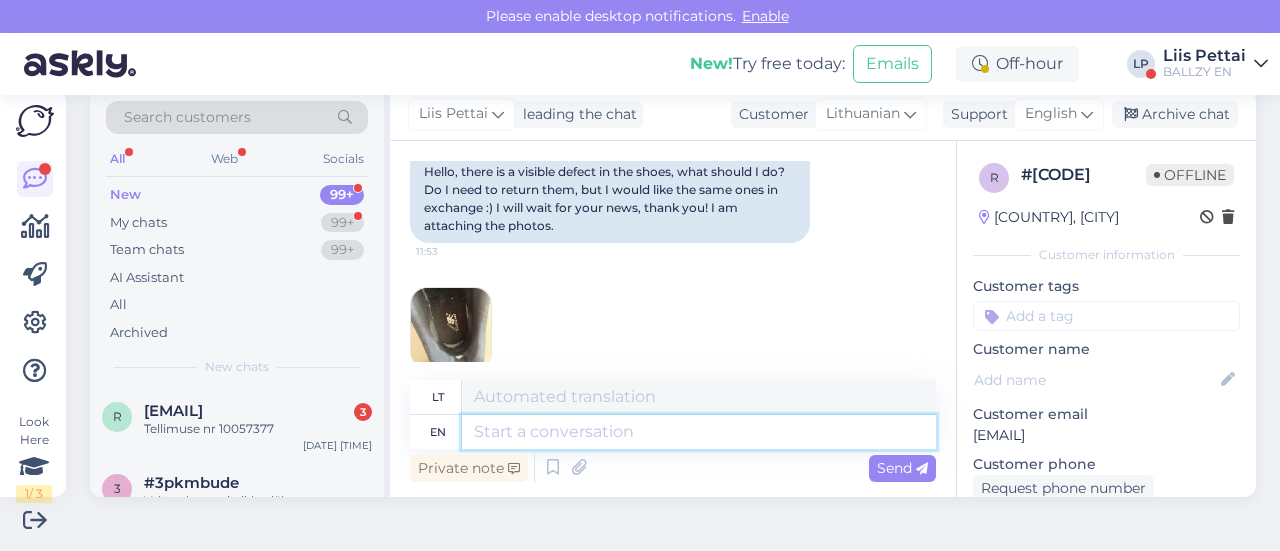 scroll, scrollTop: 180, scrollLeft: 0, axis: vertical 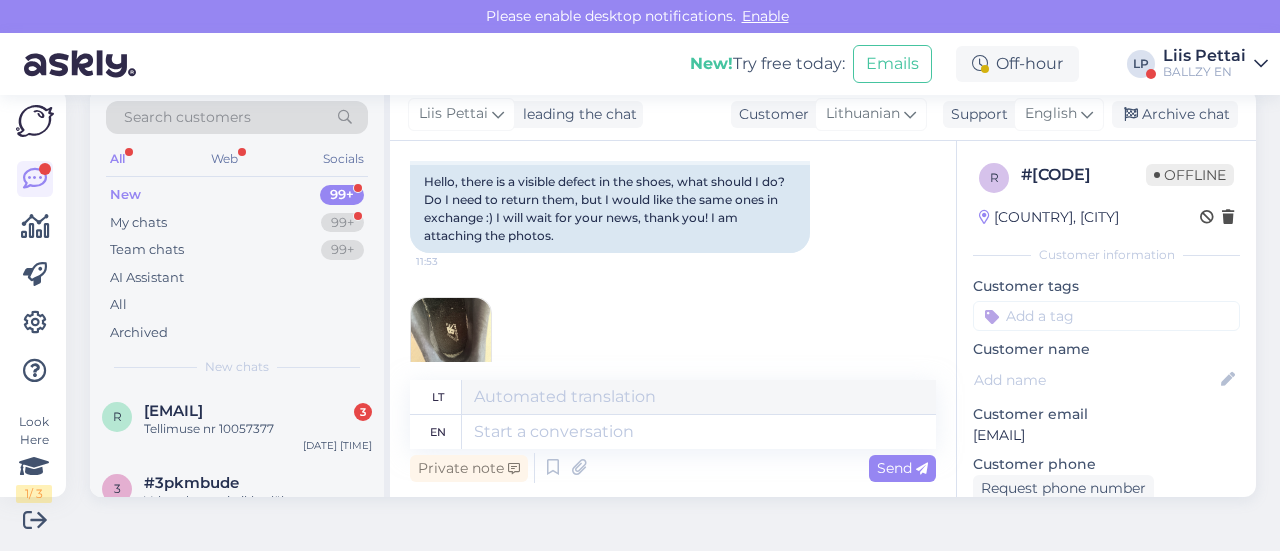 click on "Aug 6 2023 Sveiki, batuose matomas defektas, ką daryti? Ar reikia grąžinti, bet mainais tokių pačių norėčiau :)  Lauksiu jūsų žinių, ačiū! Prisegu nuotraukas. 11:53  Hello, there is a visible defect in the shoes, what should I do? Do I need to return them, but I would like the same ones in exchange :) I will wait for your news, thank you! I am attaching the photos. 11:53  11:53  11:53" at bounding box center (673, 338) 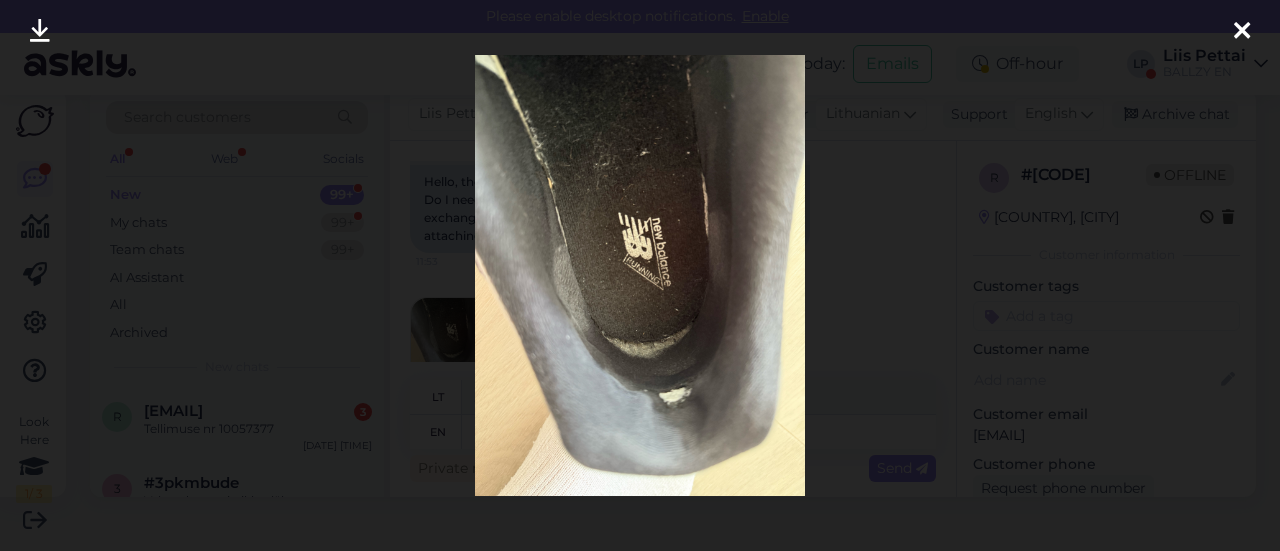 click at bounding box center (640, 275) 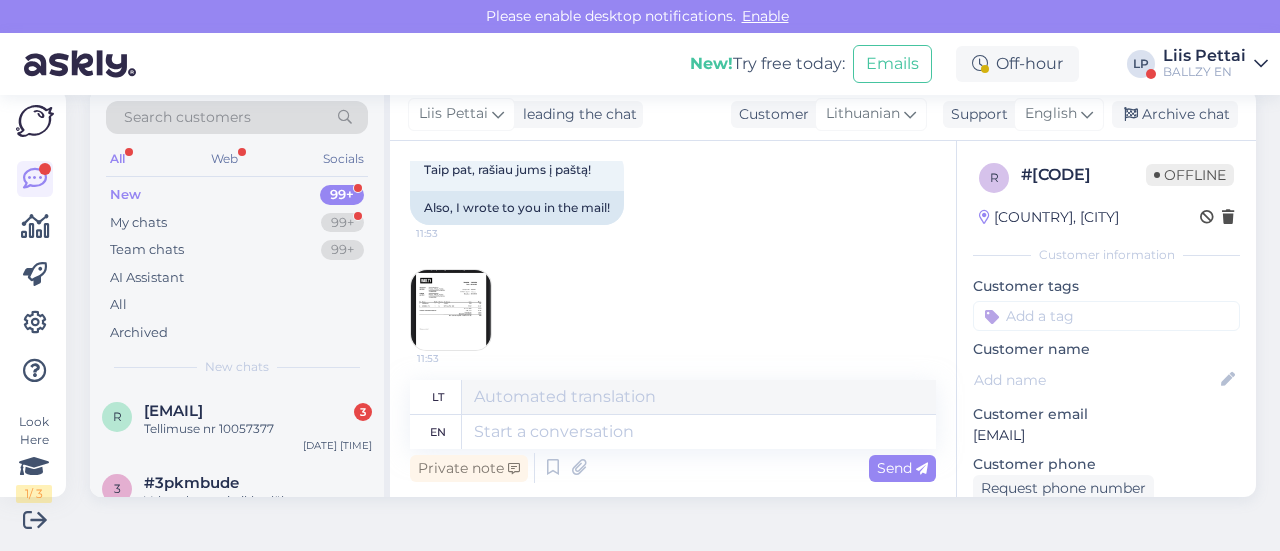 scroll, scrollTop: 713, scrollLeft: 0, axis: vertical 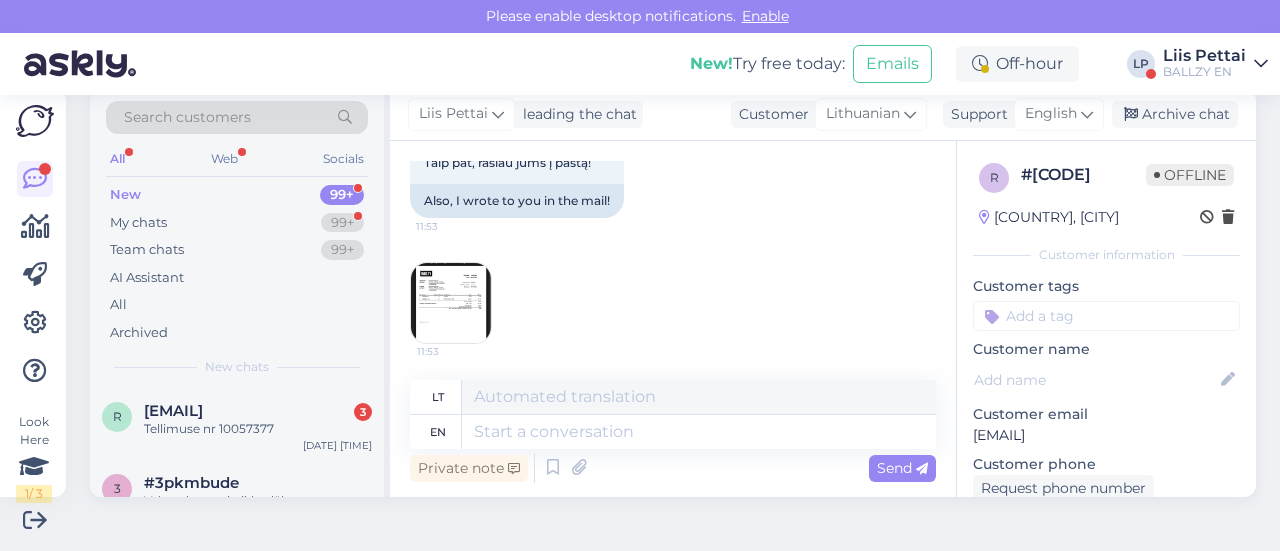 click at bounding box center (451, 303) 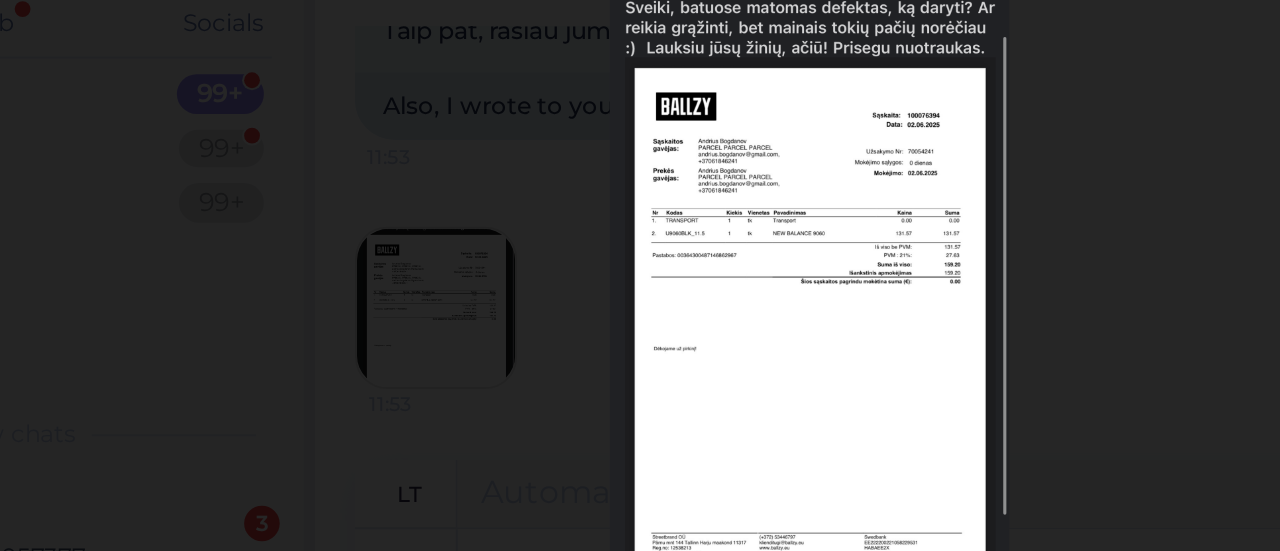 click at bounding box center (640, 275) 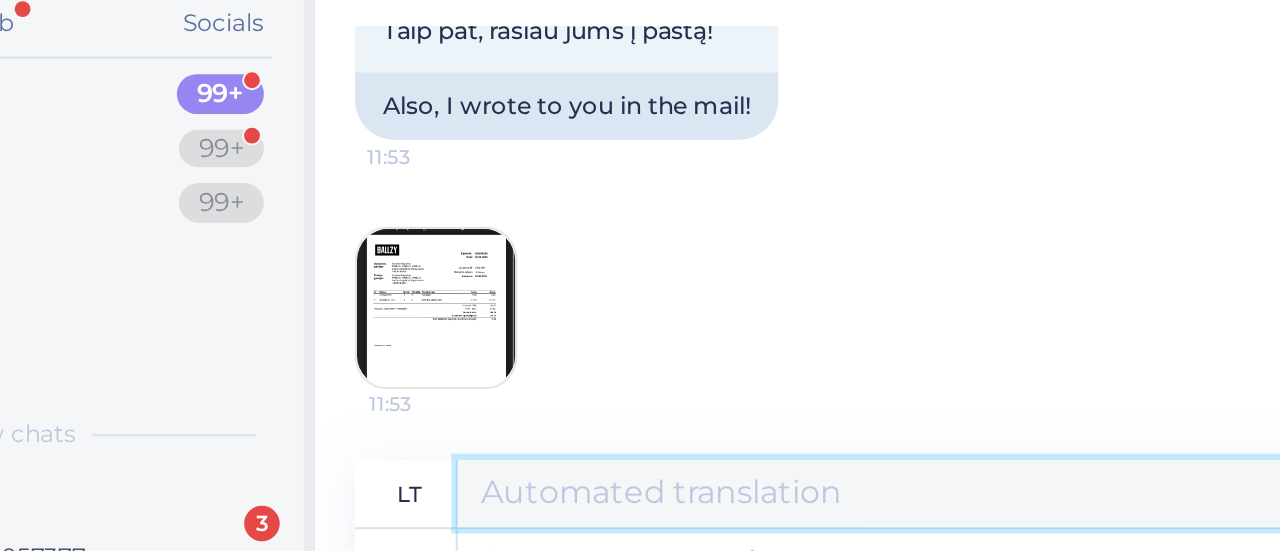 click at bounding box center (699, 397) 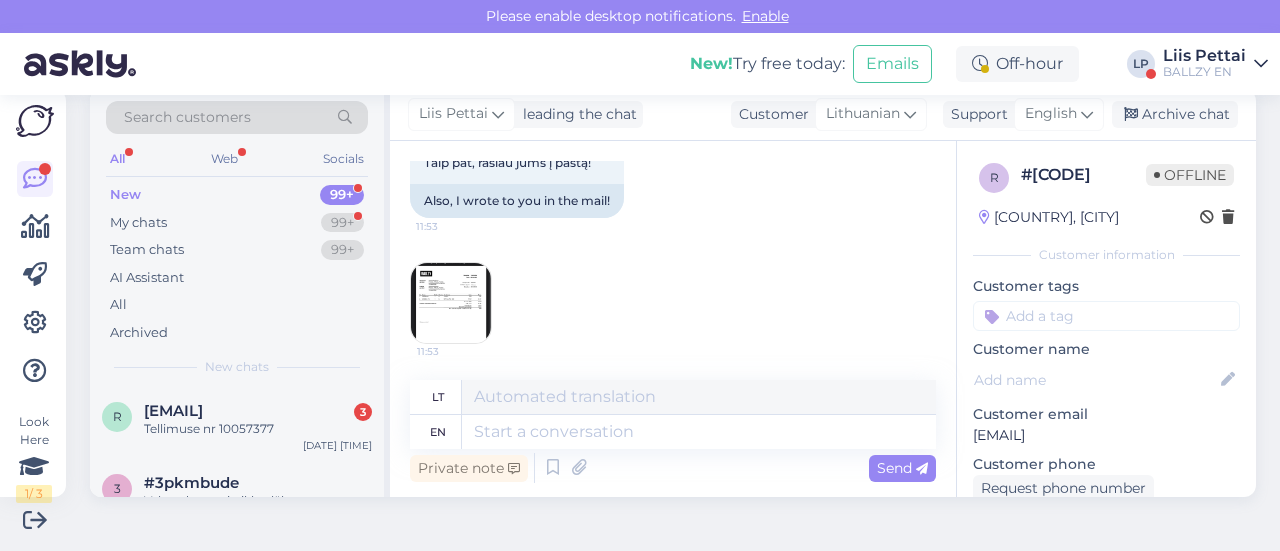 click at bounding box center (451, 303) 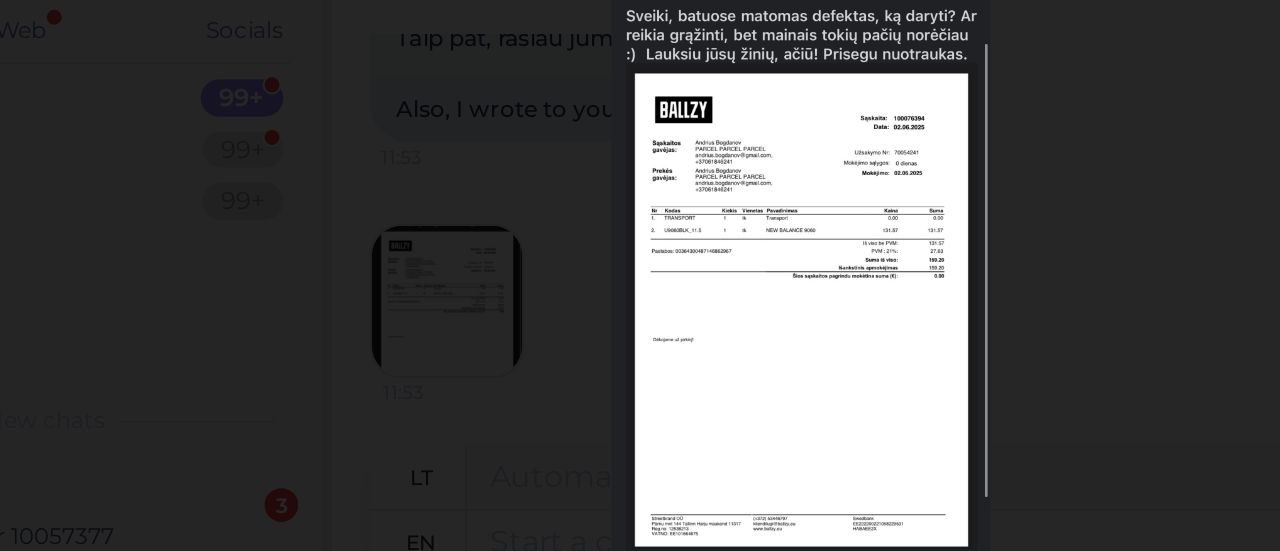 click at bounding box center (640, 275) 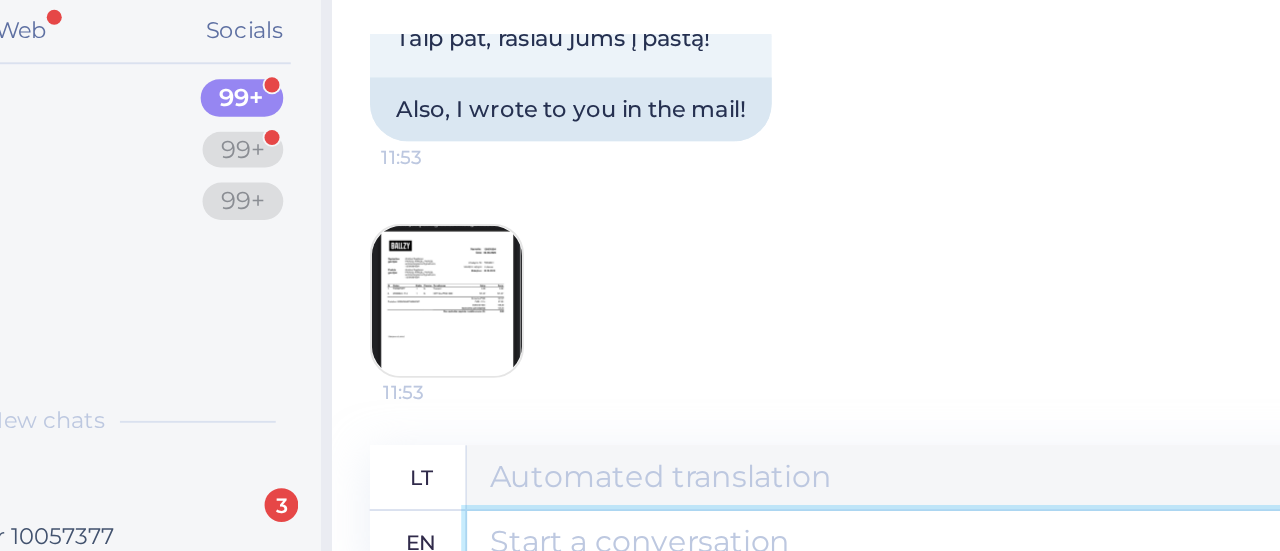 click at bounding box center [699, 432] 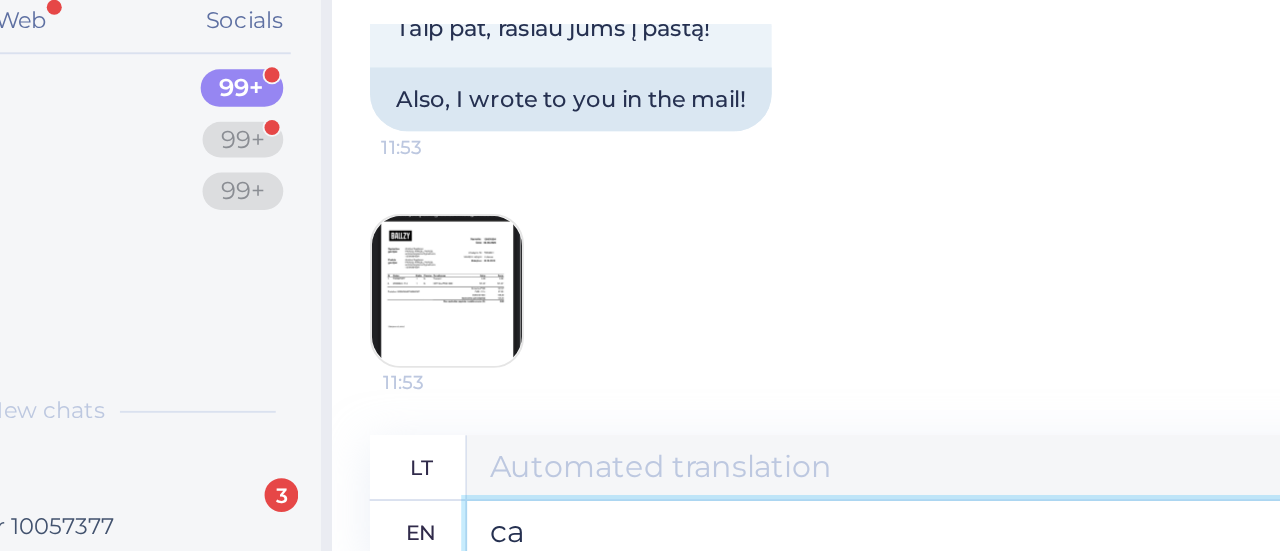 type on "ca" 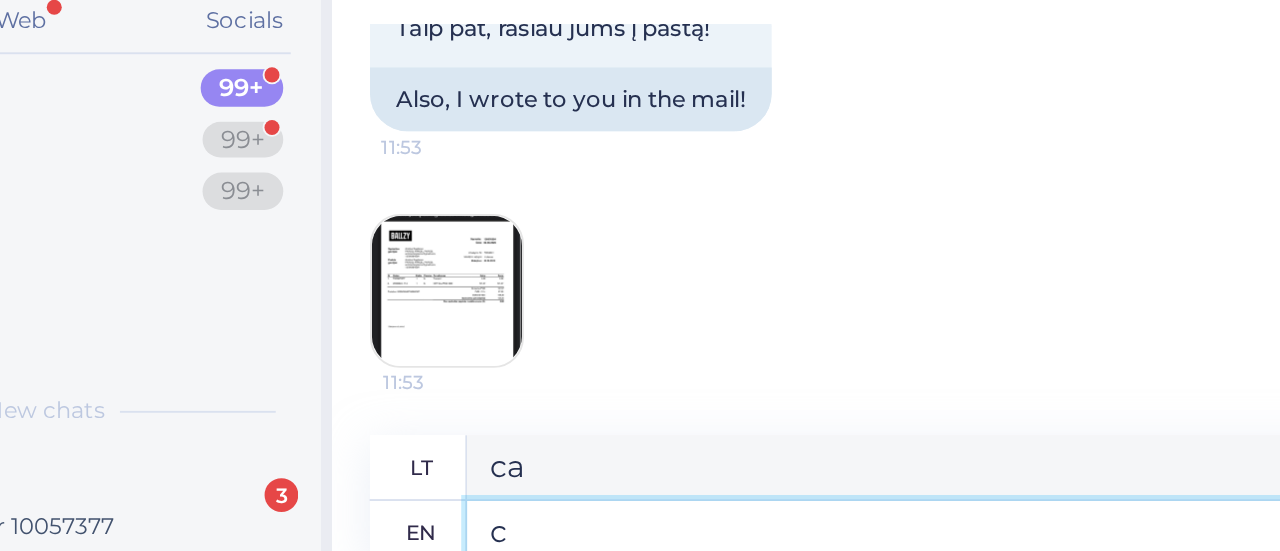 type on "c" 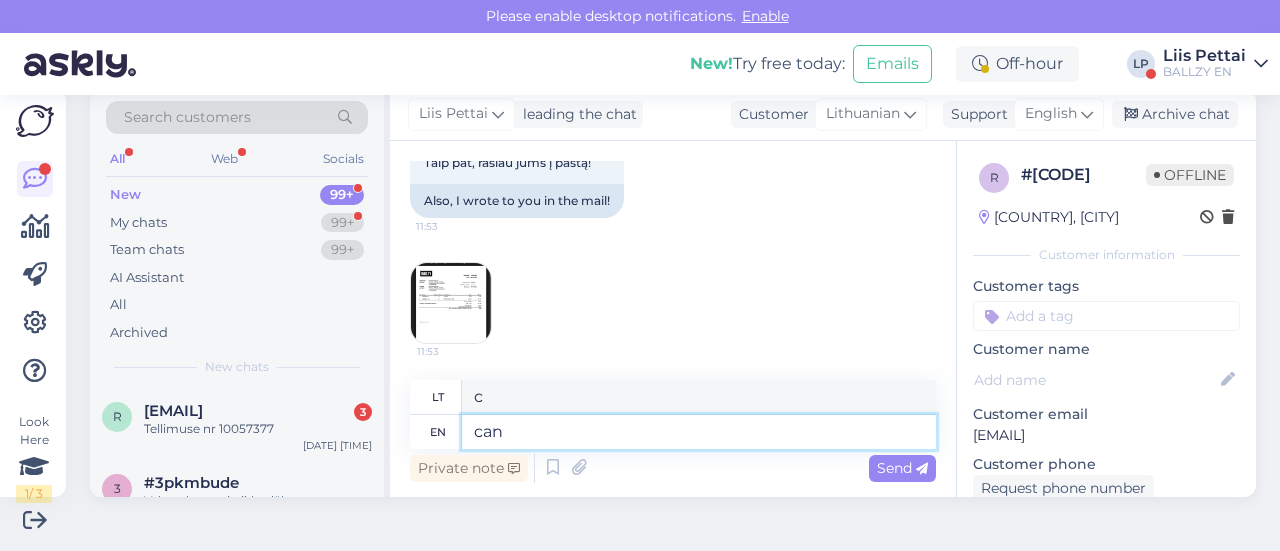 type on "can y" 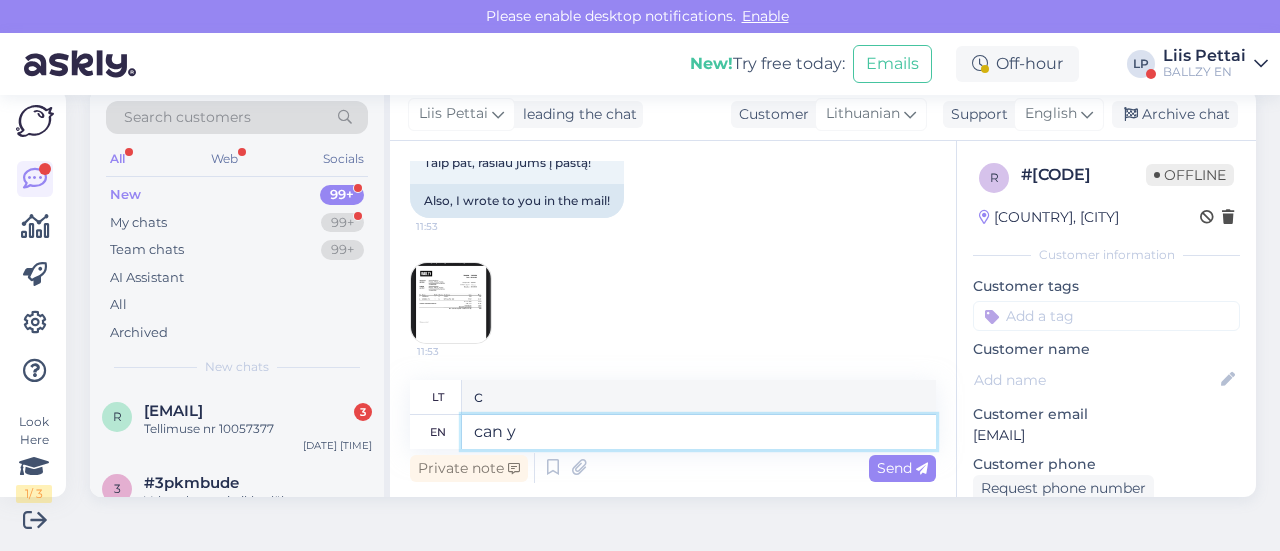 type on "skardinė" 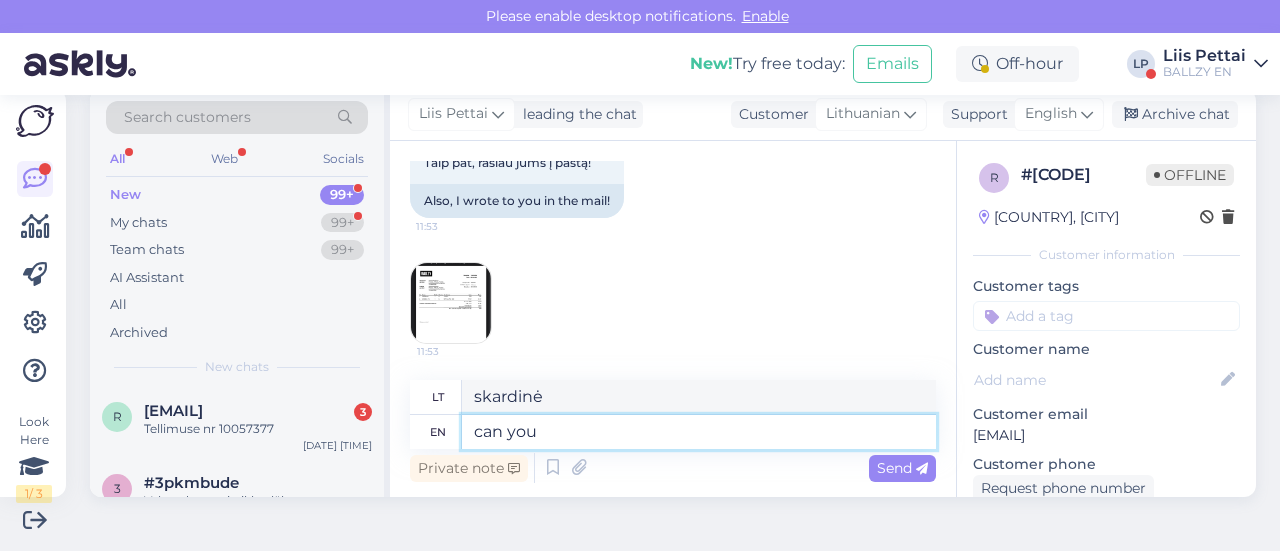 type on "can you p" 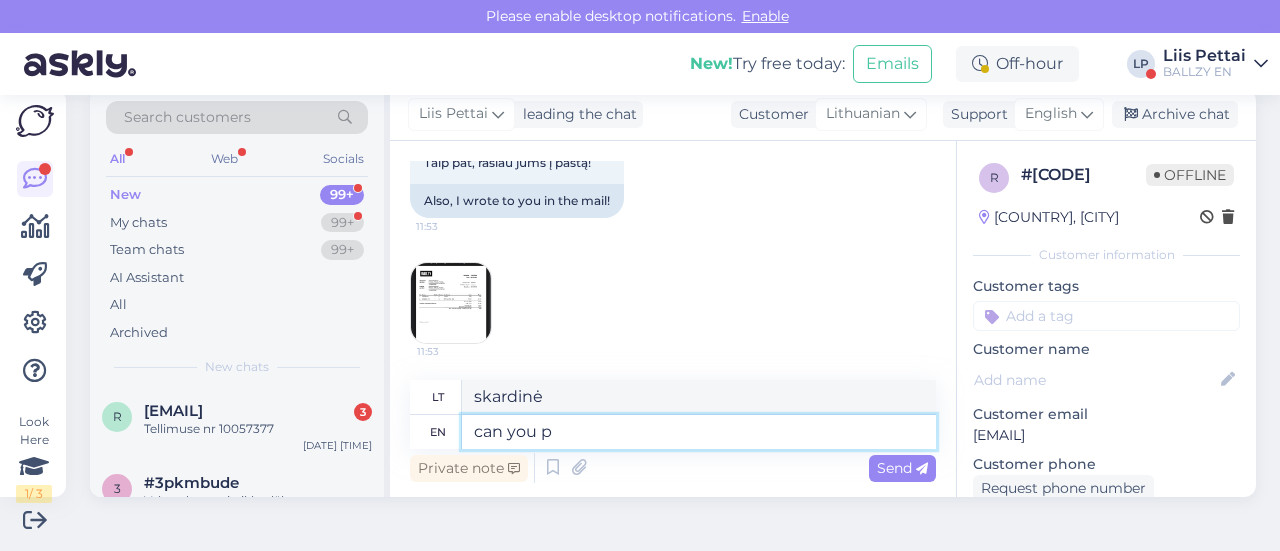 type on "ar galite" 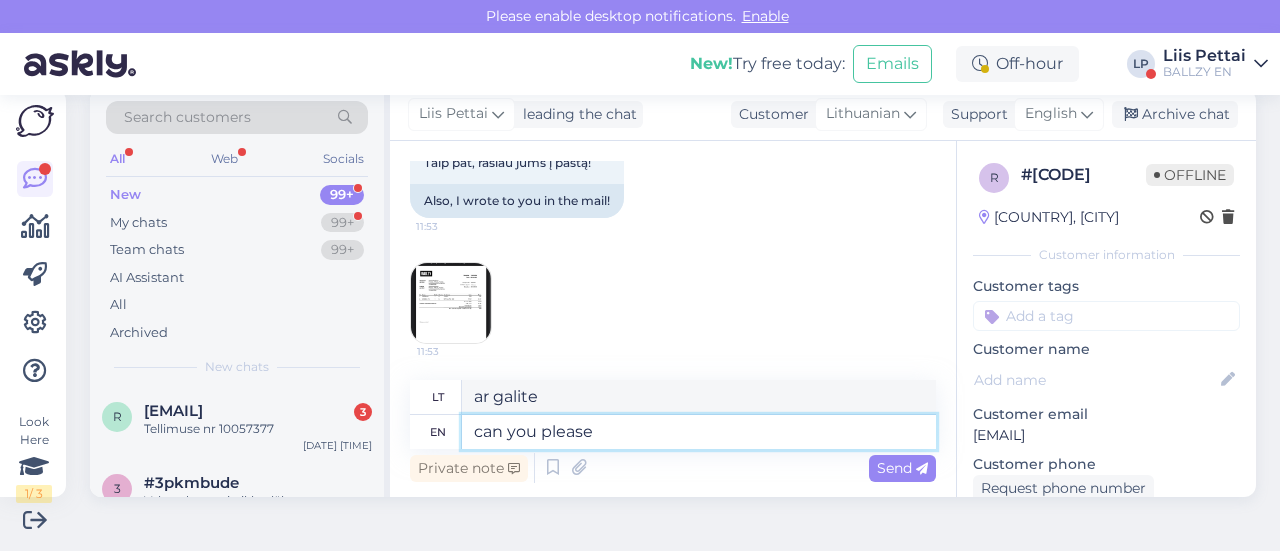type on "can you please" 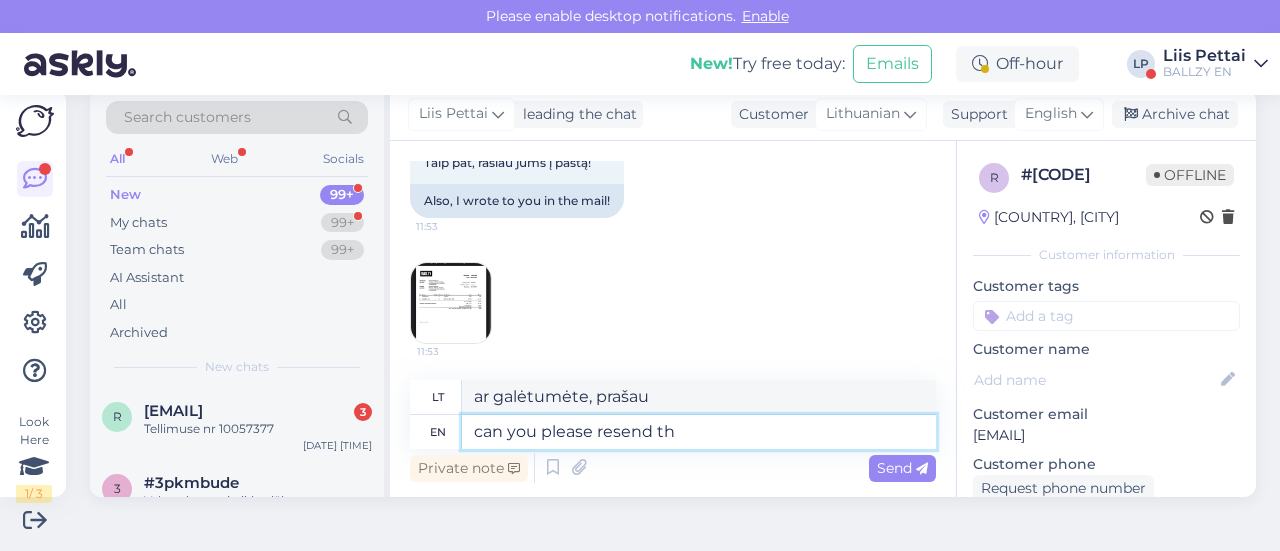 type on "can you please resend the" 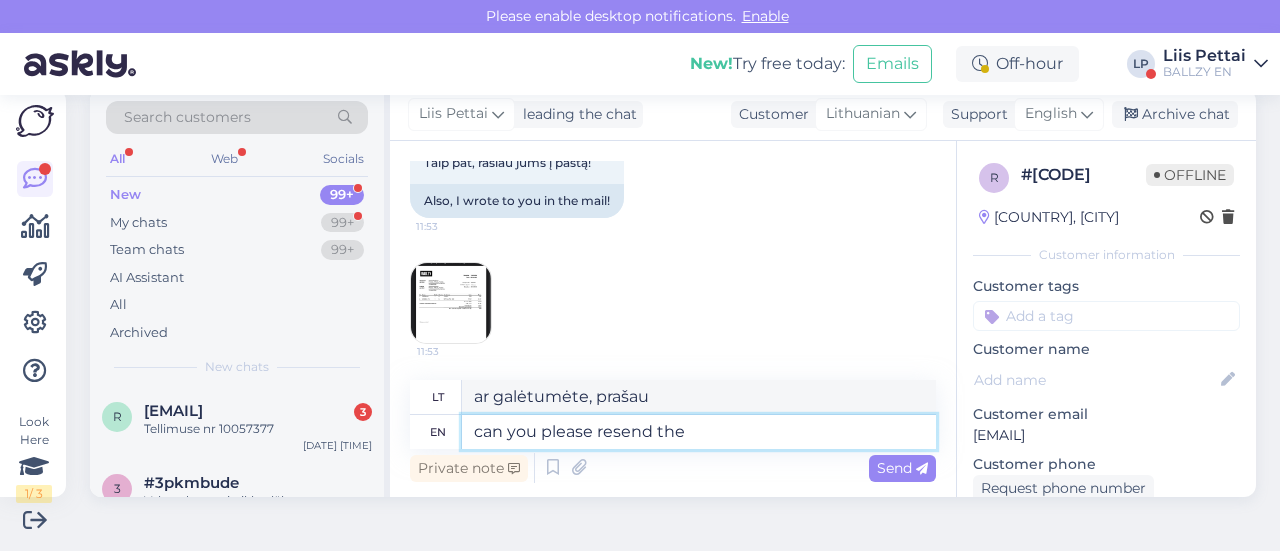 type on "Ar galėtumėte atsiųsti dar kartą?" 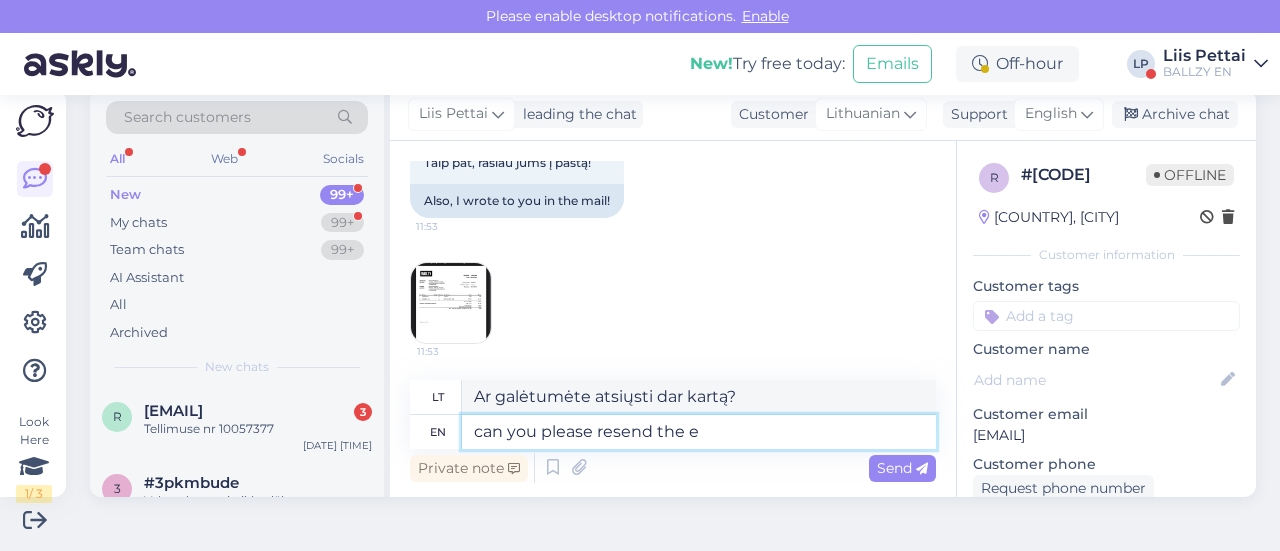 type on "can you please resend the e" 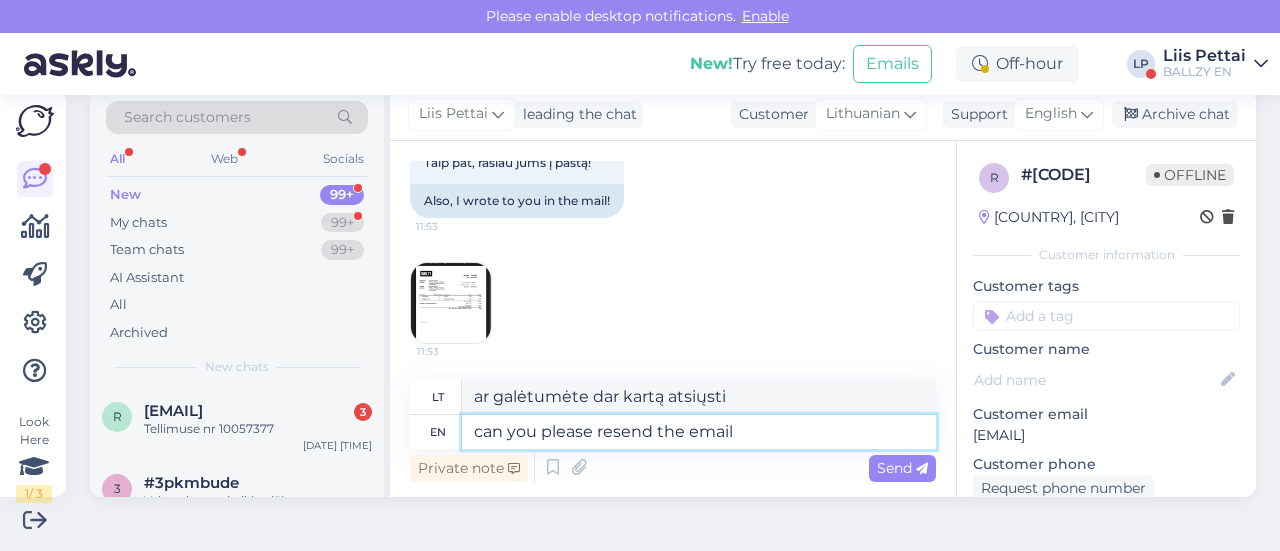 type on "can you please resend the email t" 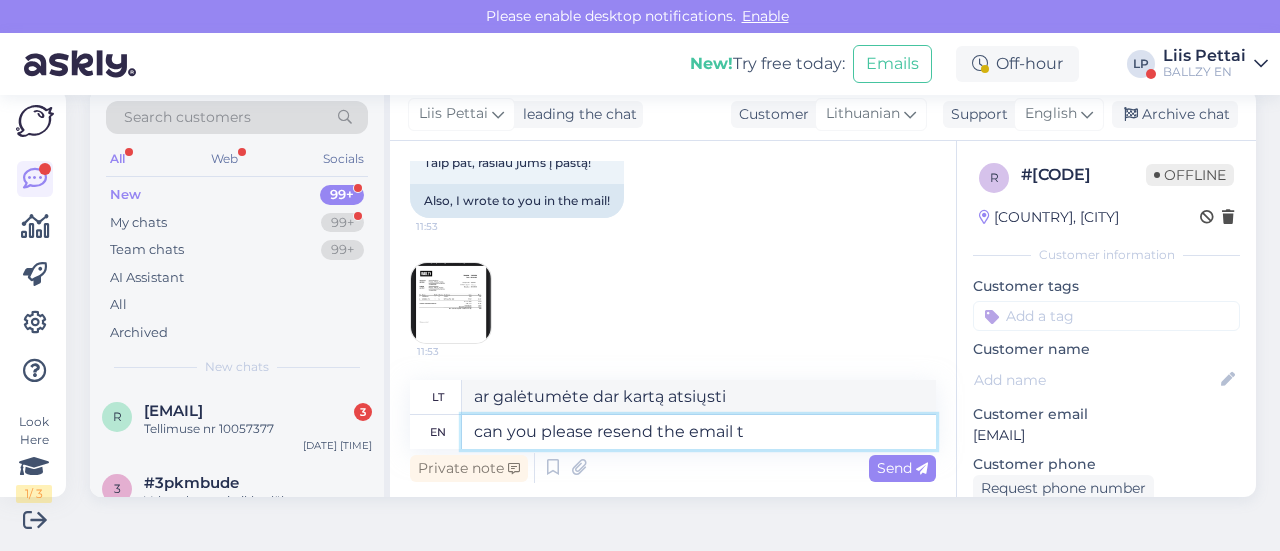 type on "ar galėtumėte dar kartą išsiųsti el. laišką?" 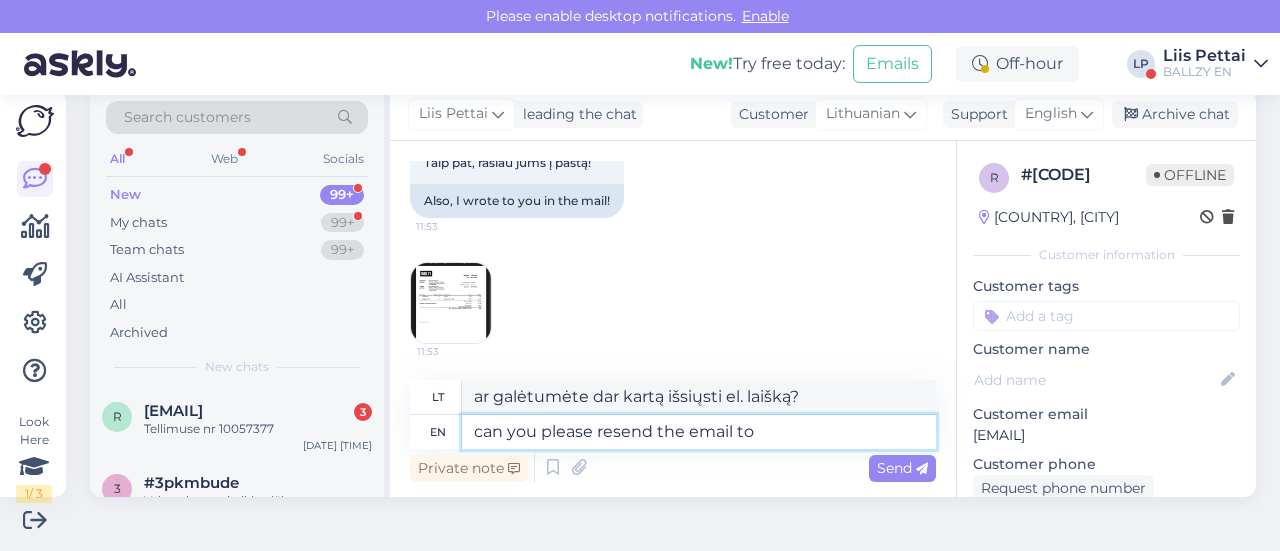 type on "can you please resend the email to k" 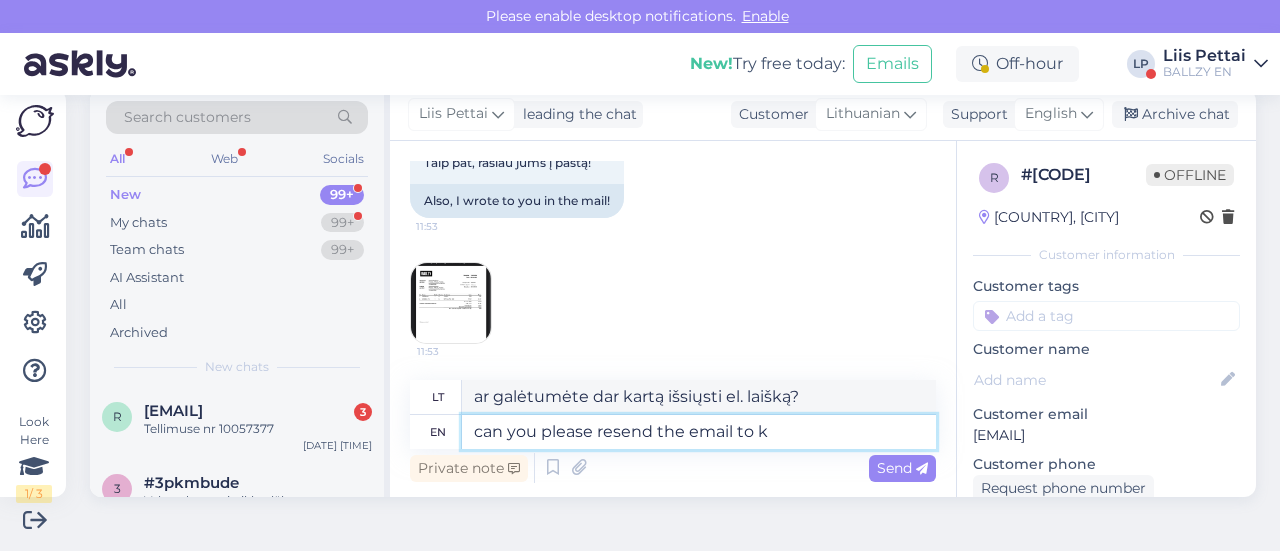 type on "ar galėtumėte dar kartą išsiųsti el. laišką adresu" 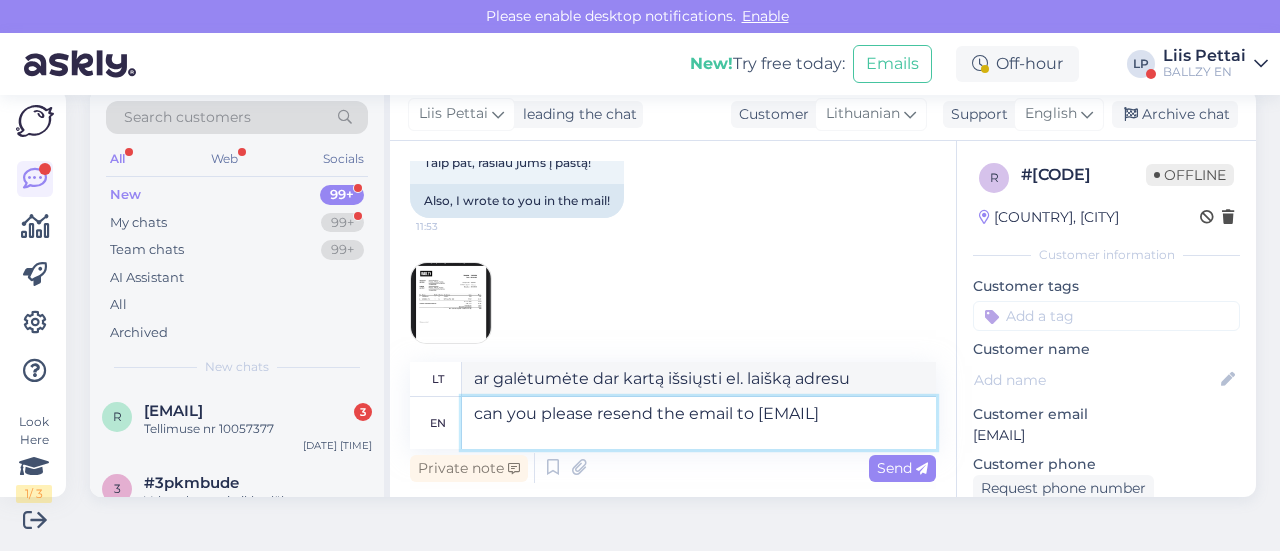 type on "can you please resend the email to [EMAIL]" 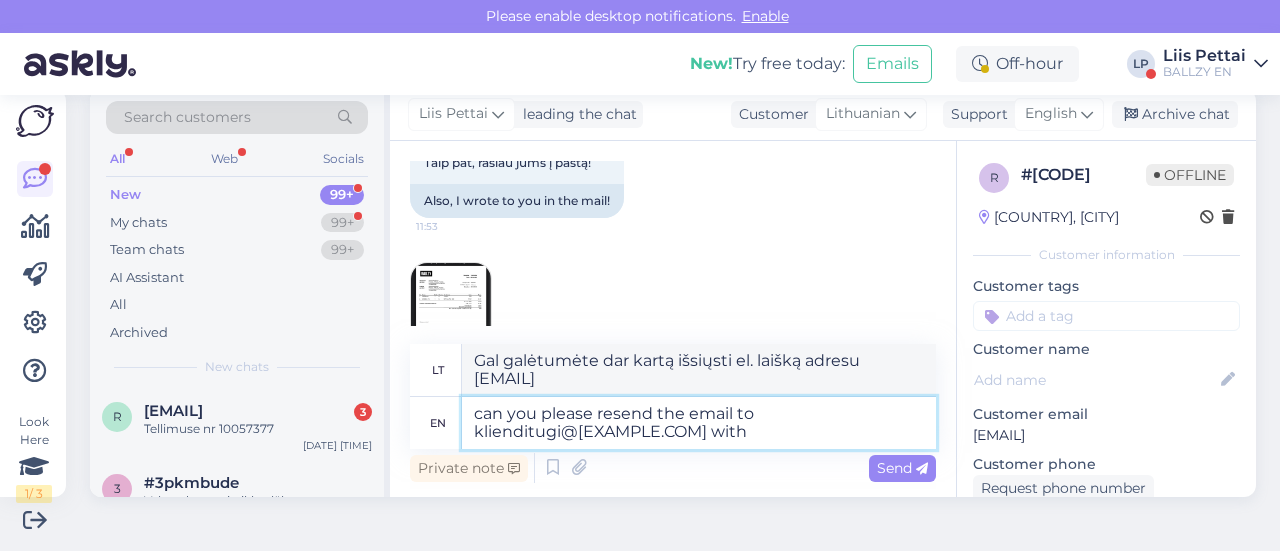 type on "can you please resend the email to klienditugi@[EXAMPLE.COM] with" 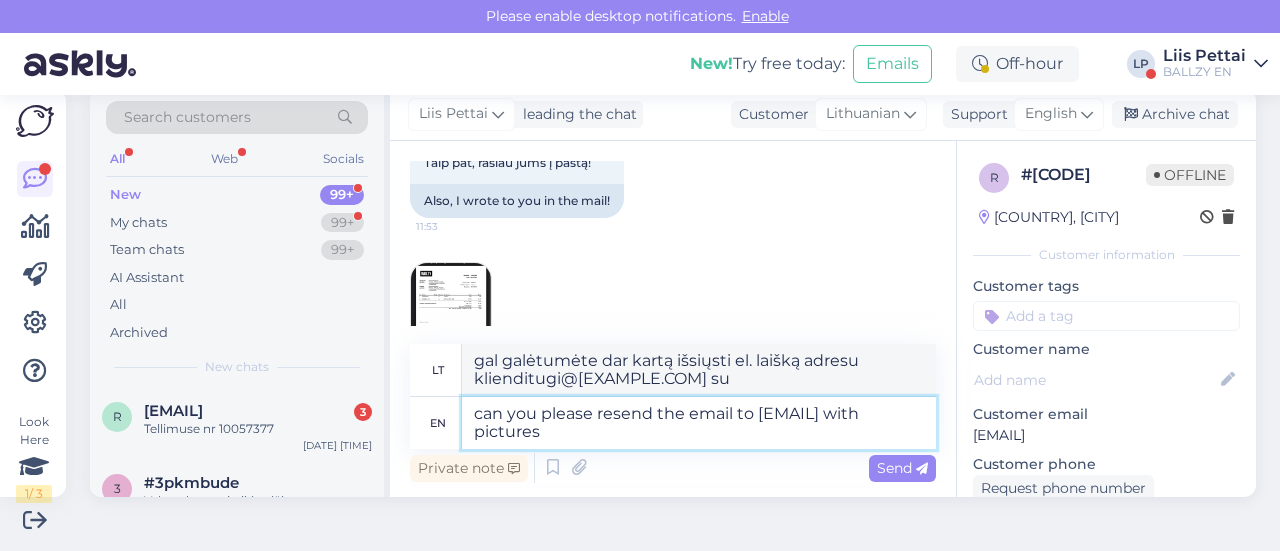 type on "can you please resend the email to [EMAIL] with pictures f" 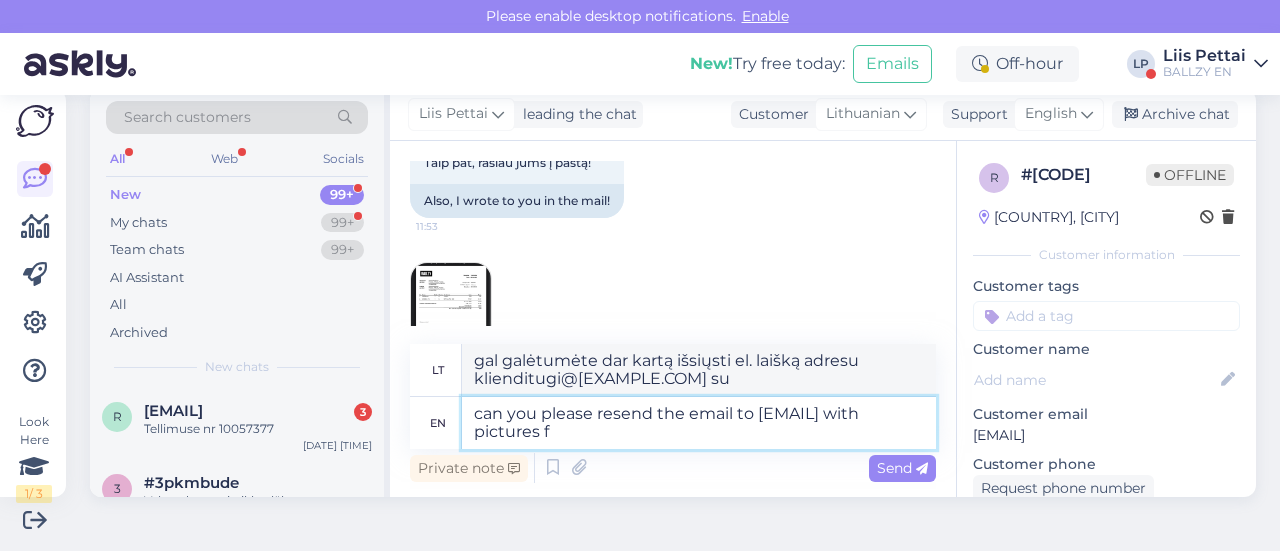 type on "Gal galėtumėte dar kartą išsiųsti el. laišką adresu klienditugi@ballzy.eu su nuotraukomis?" 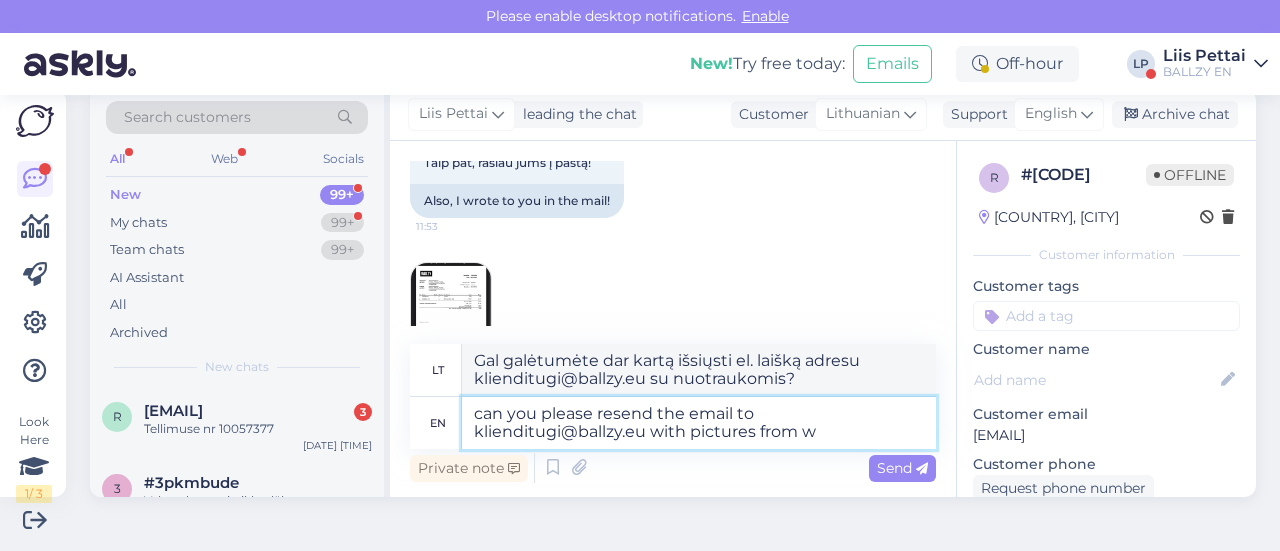 type on "can you please resend the email to [EMAIL] with pictures from wh" 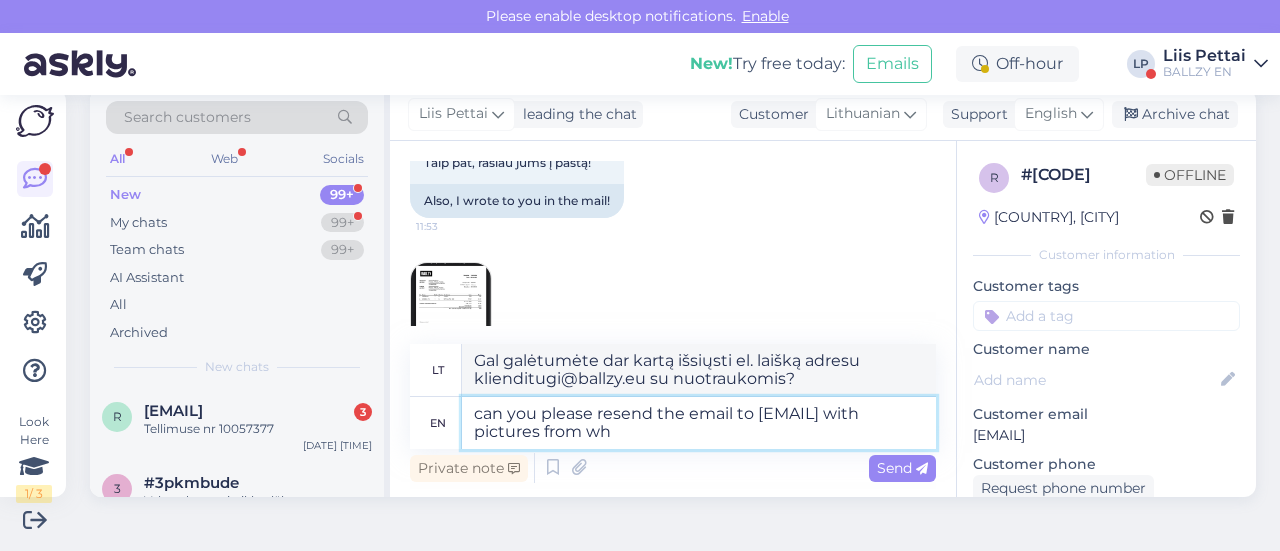 type on "Gal galėtumėte dar kartą išsiųsti el. laišką adresu [EMAIL] su nuotraukomis iš" 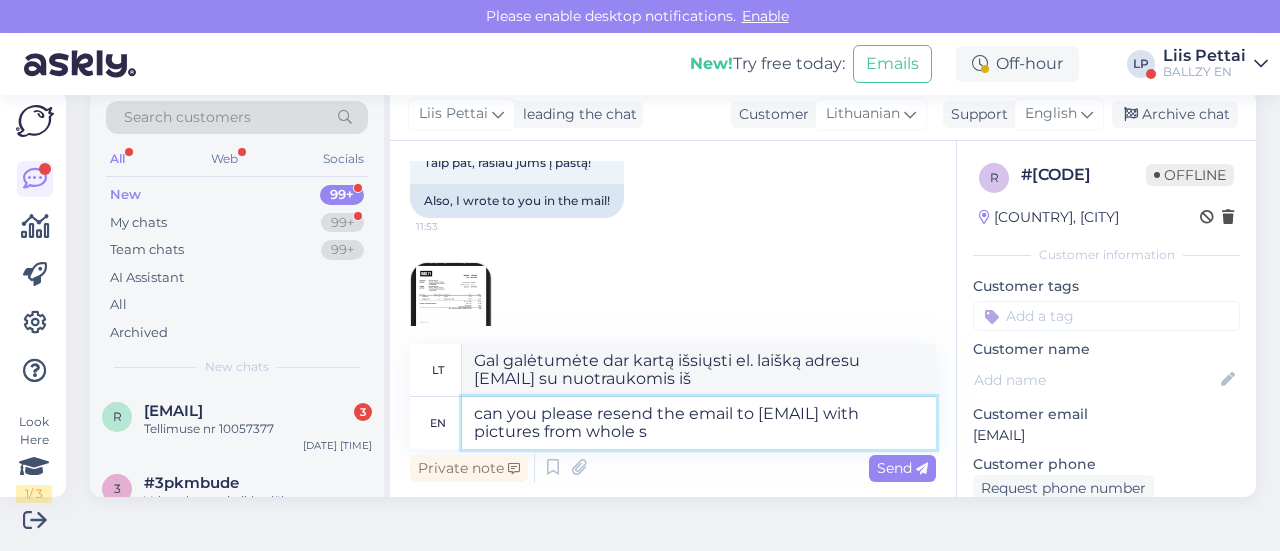 type on "can you please resend the email to [EMAIL] with pictures from whole sh" 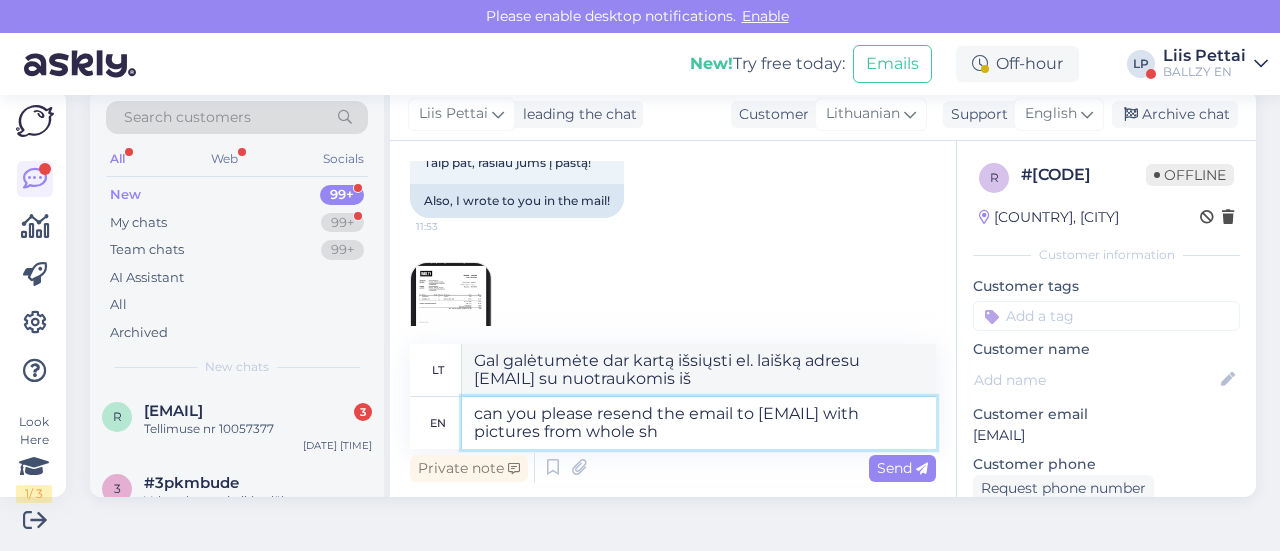 type on "Gal galėtumėte dar kartą išsiųsti el. laišką adresu [EMAIL] su nuotraukomis iš viso?" 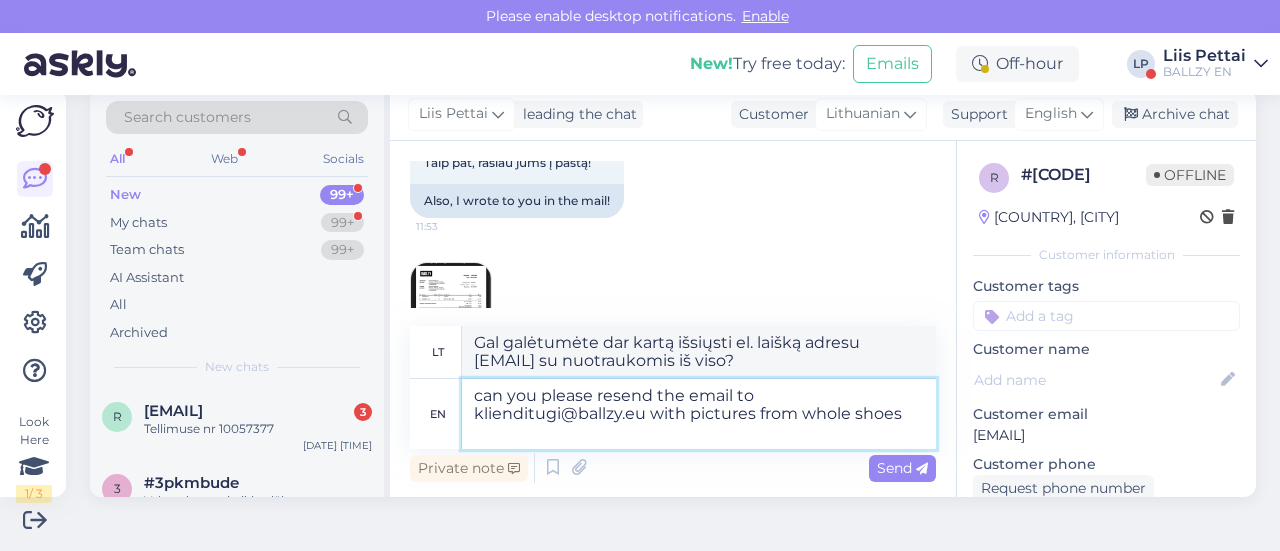 type on "can you please resend the email to klienditugi@[EXAMPLE.COM] with pictures from whole shoes t" 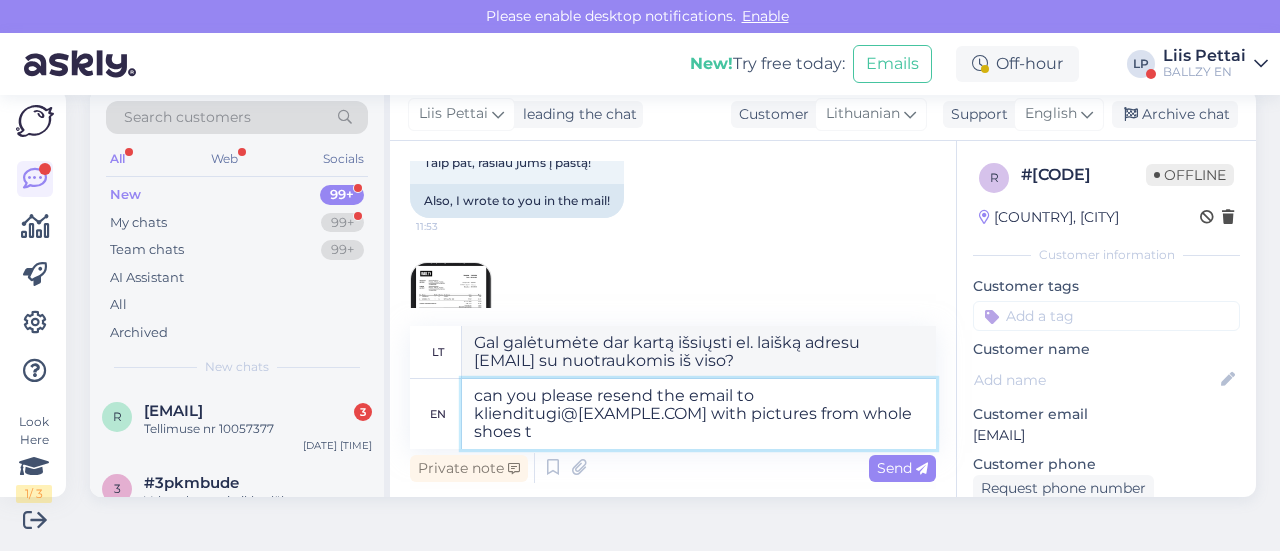 type on "Gal galėtumėte dar kartą išsiųsti el. laišką adresu klienditugi@[EXAMPLE.COM] su nuotraukomis iš visų batų?" 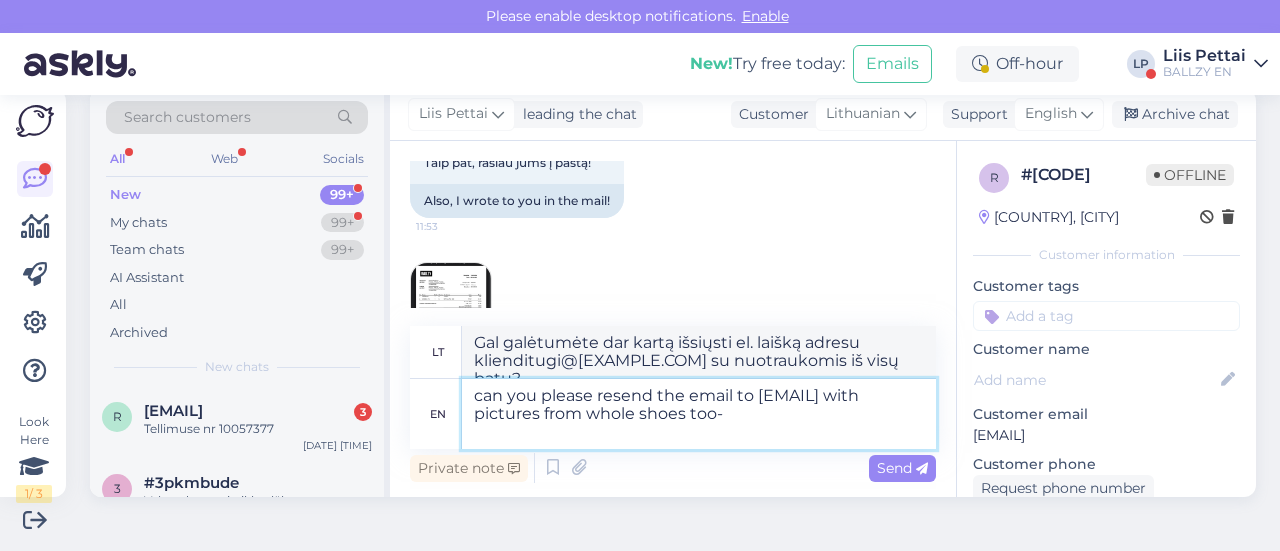 type on "can you please resend the email to klienditugi@ballzy.eu with pictures from whole shoes too- b" 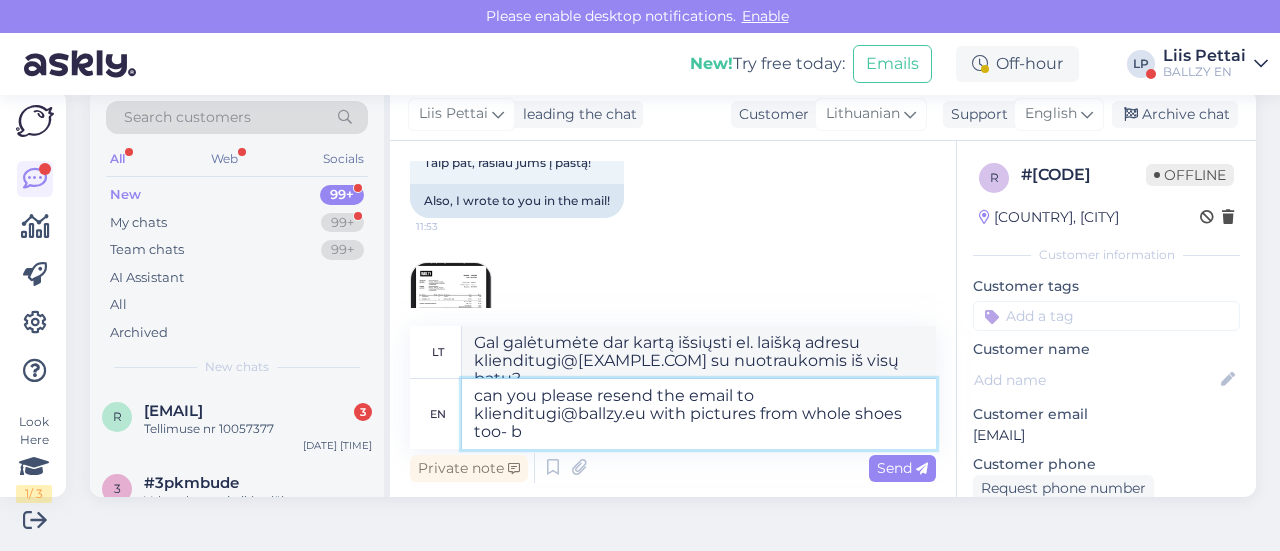 type on "Gal galėtumėte dar kartą išsiųsti el. laišką adresu [EMAIL] su nuotraukomis ir visų batų?" 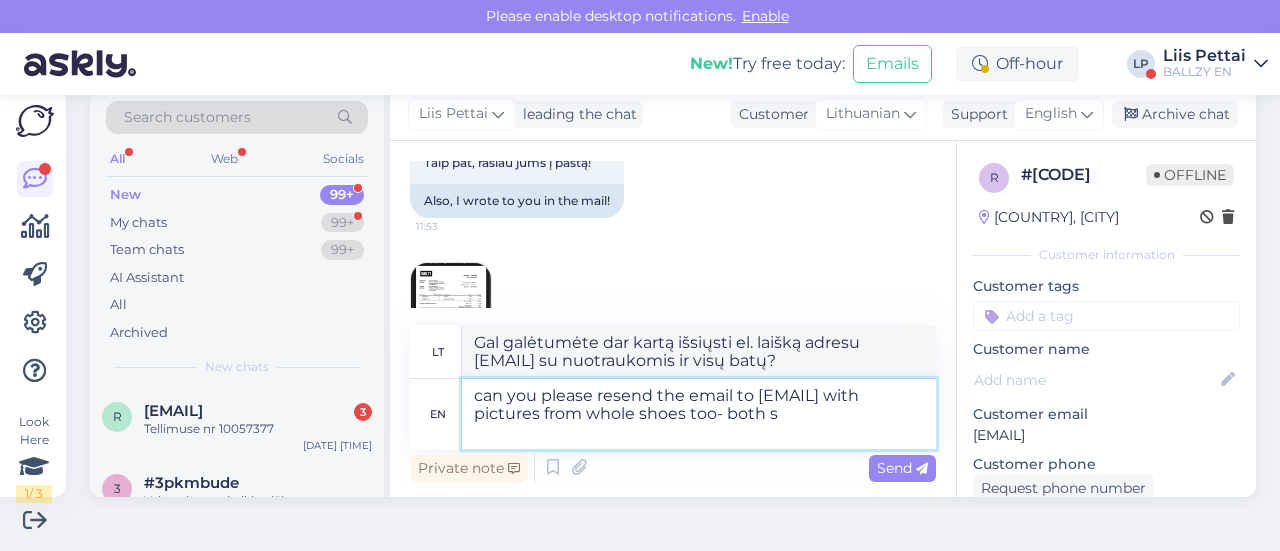 type on "can you please resend the email to [EMAIL] with pictures from whole shoes too- both sh" 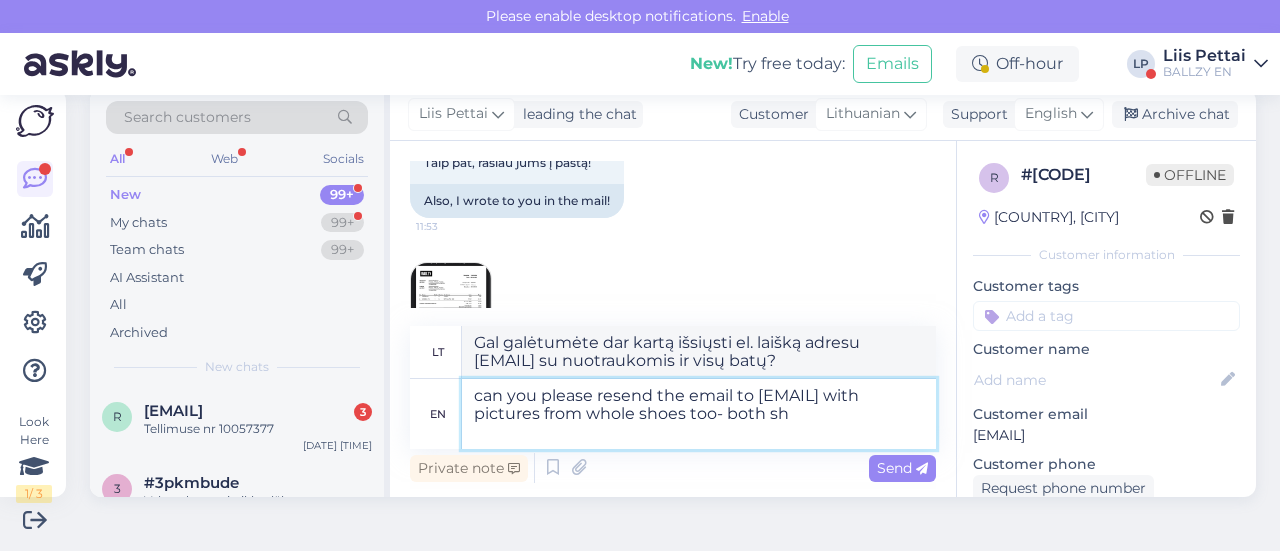 type on "Gal galėtumėte dar kartą išsiųsti el. laišką adresu [EMAIL] su nuotraukomis ir visų batų – abiejų?" 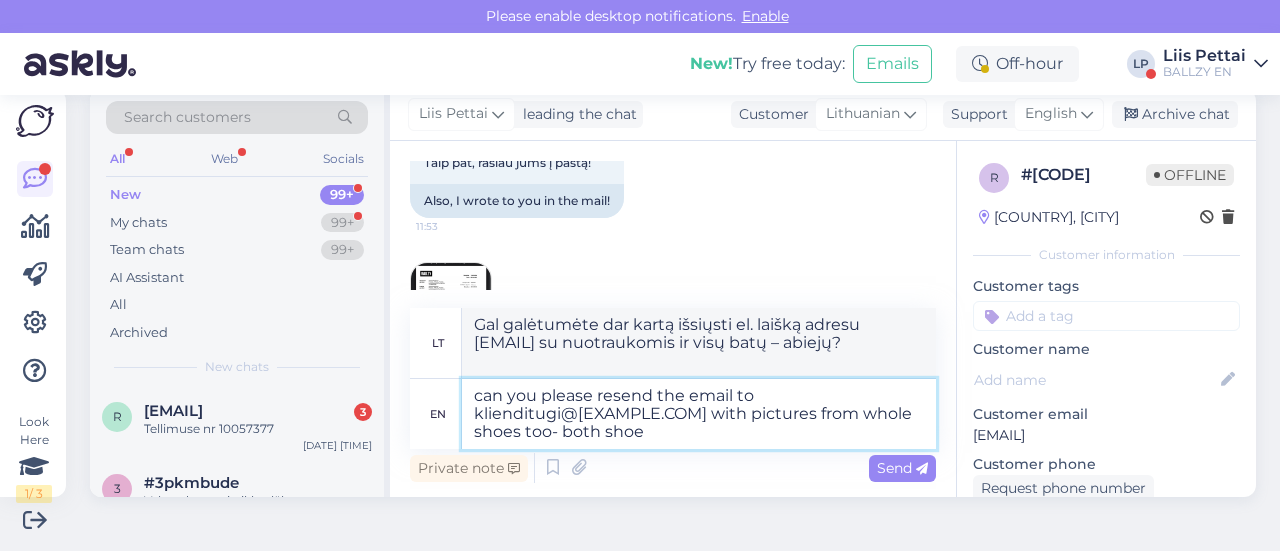 type on "can you please resend the email to [EMAIL] with pictures from whole shoes too- both shoes" 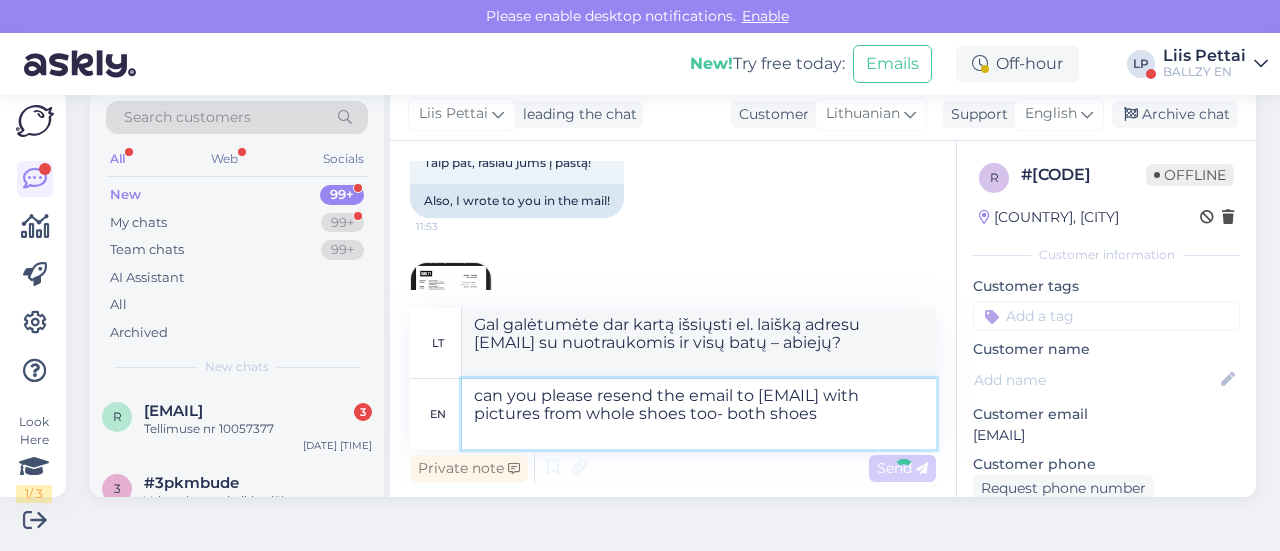 type 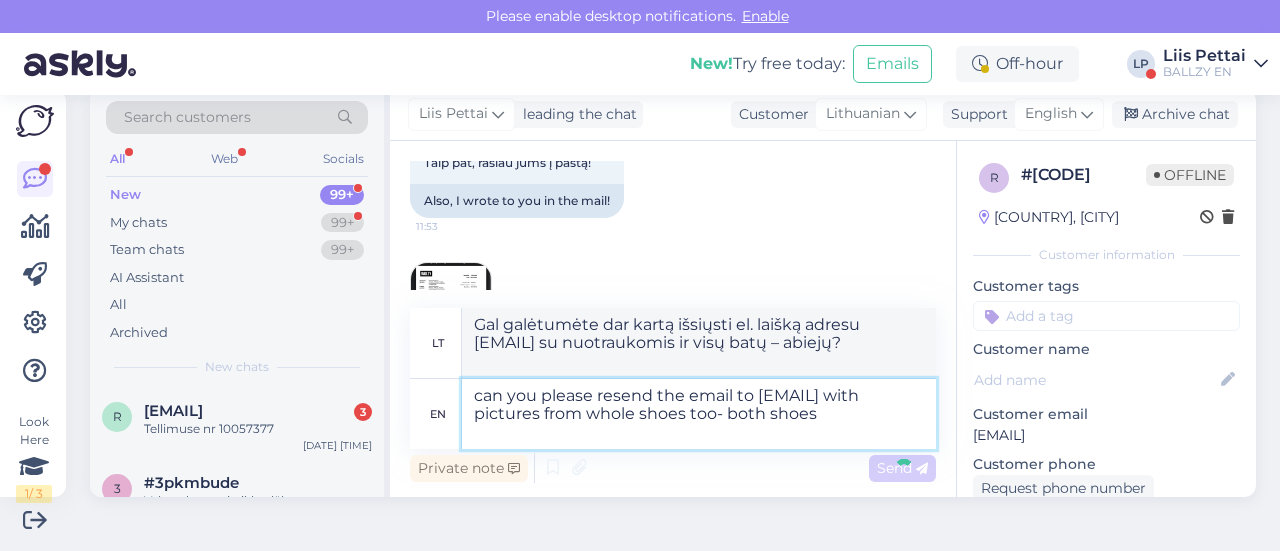 type 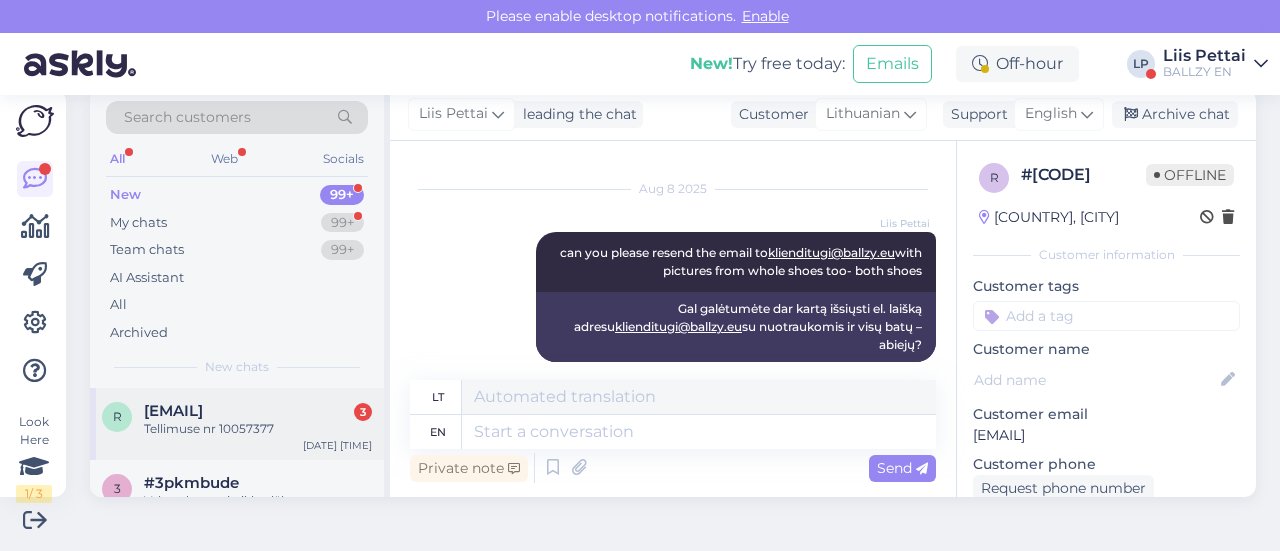 click on "Tellimuse nr 10057377" at bounding box center (258, 429) 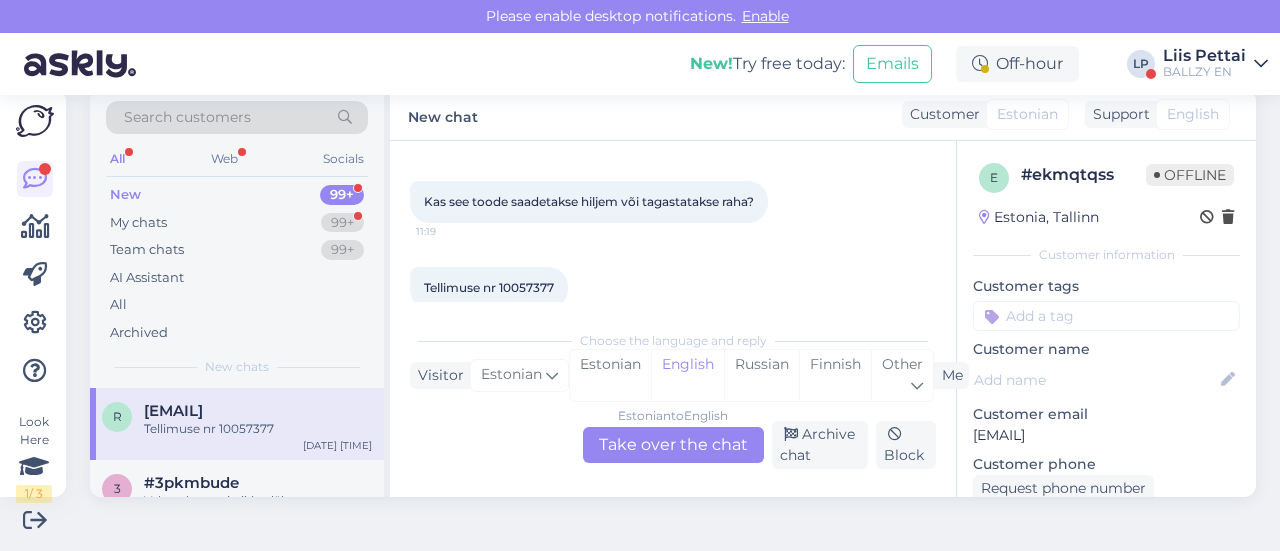 scroll, scrollTop: 218, scrollLeft: 0, axis: vertical 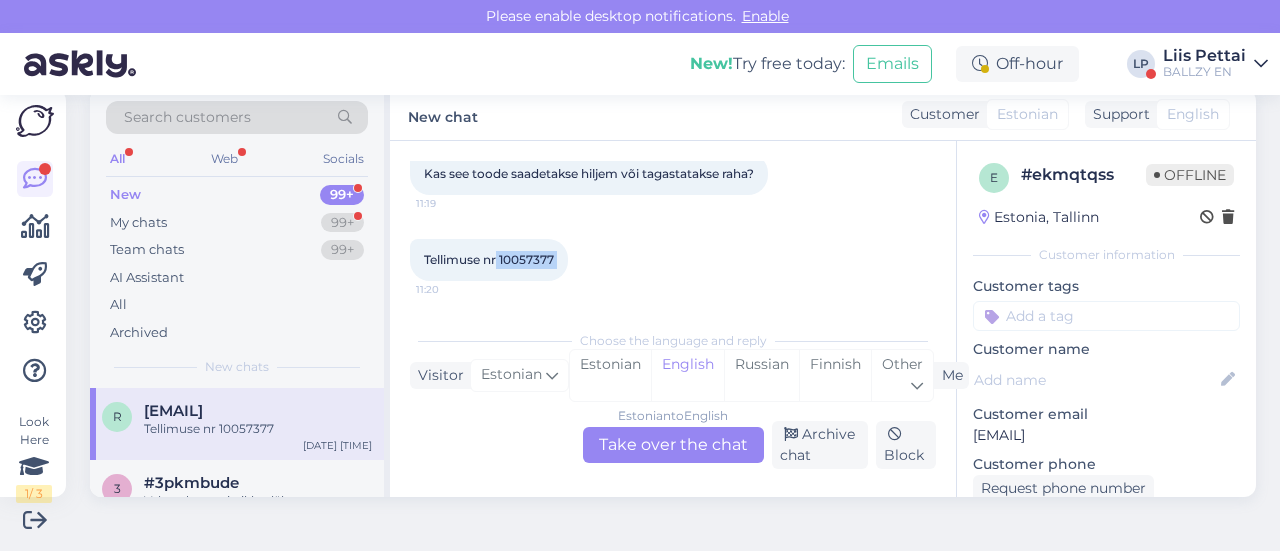 drag, startPoint x: 499, startPoint y: 257, endPoint x: 583, endPoint y: 259, distance: 84.0238 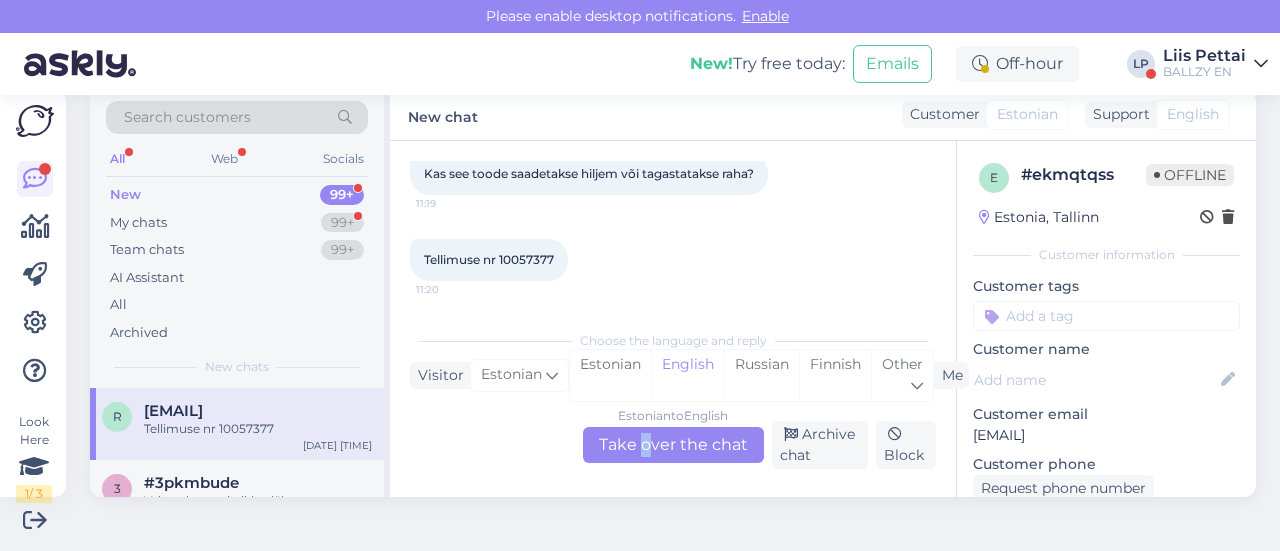click on "Estonian  to  English Take over the chat" at bounding box center [673, 445] 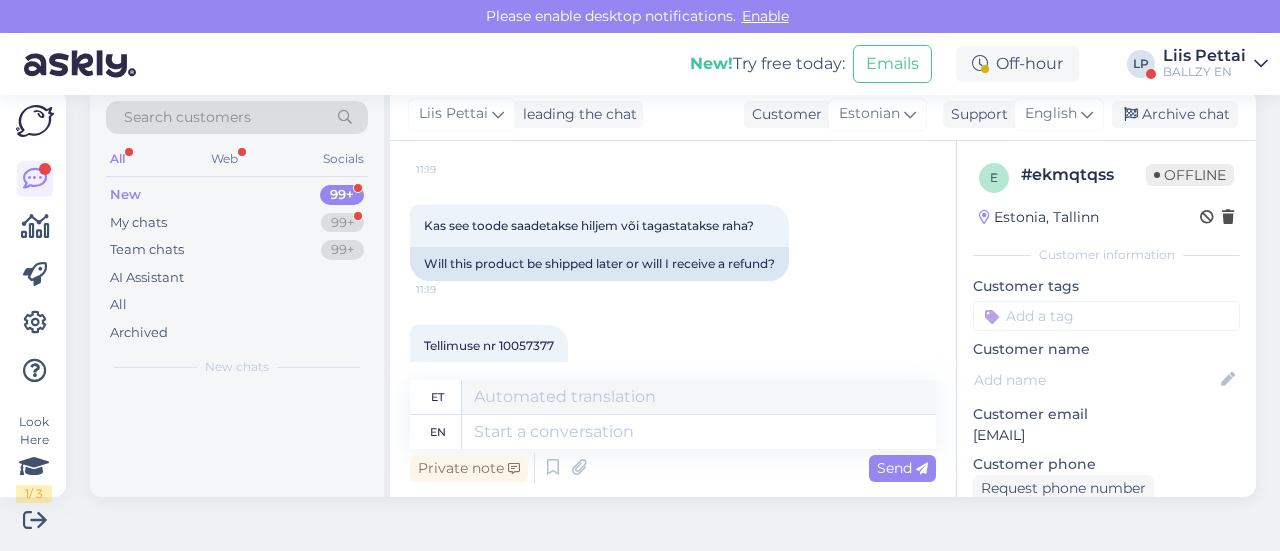 scroll, scrollTop: 270, scrollLeft: 0, axis: vertical 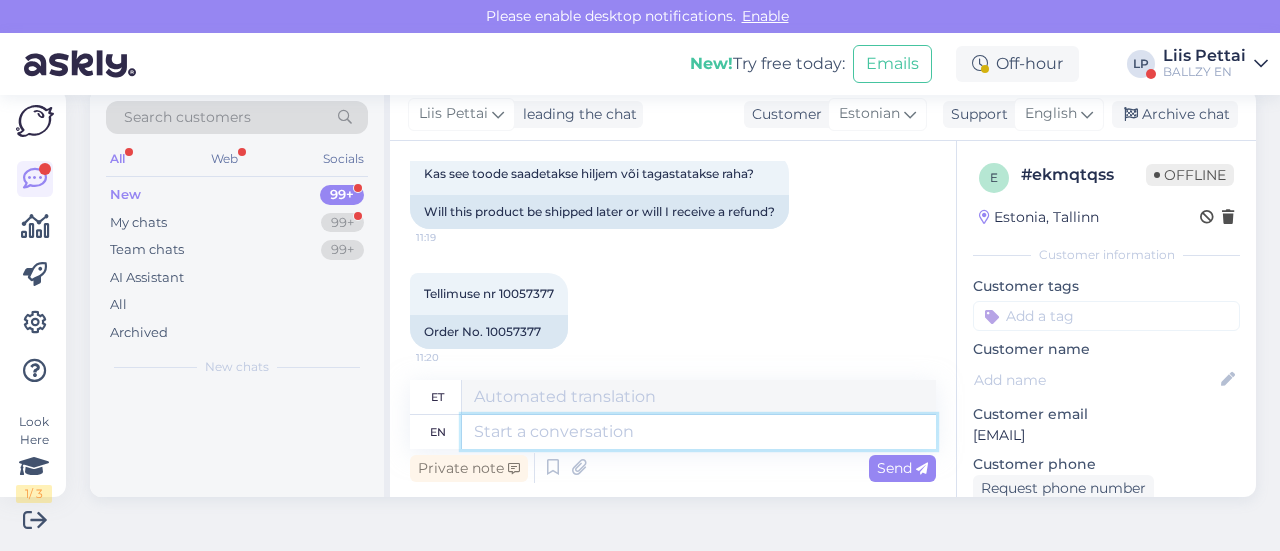 click at bounding box center [699, 432] 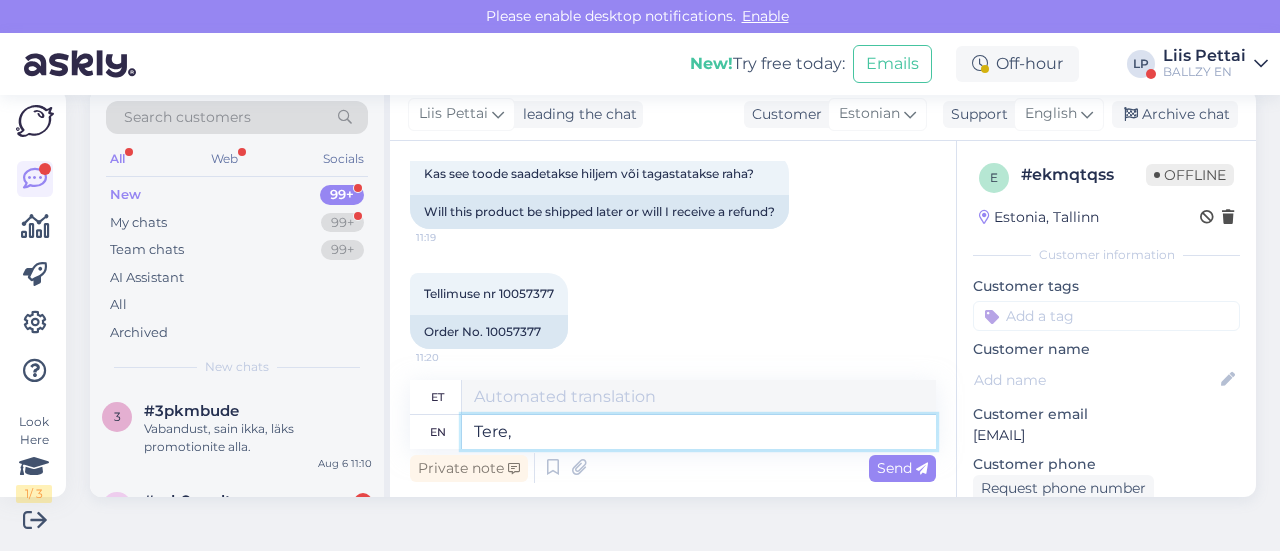 type on "Tere," 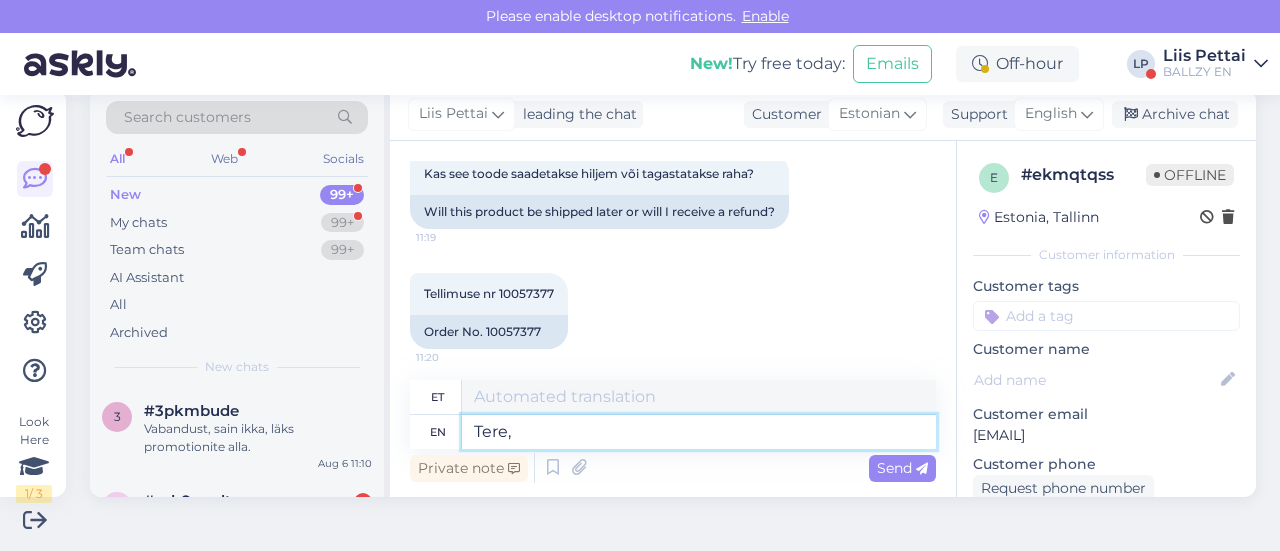 type on "Tere," 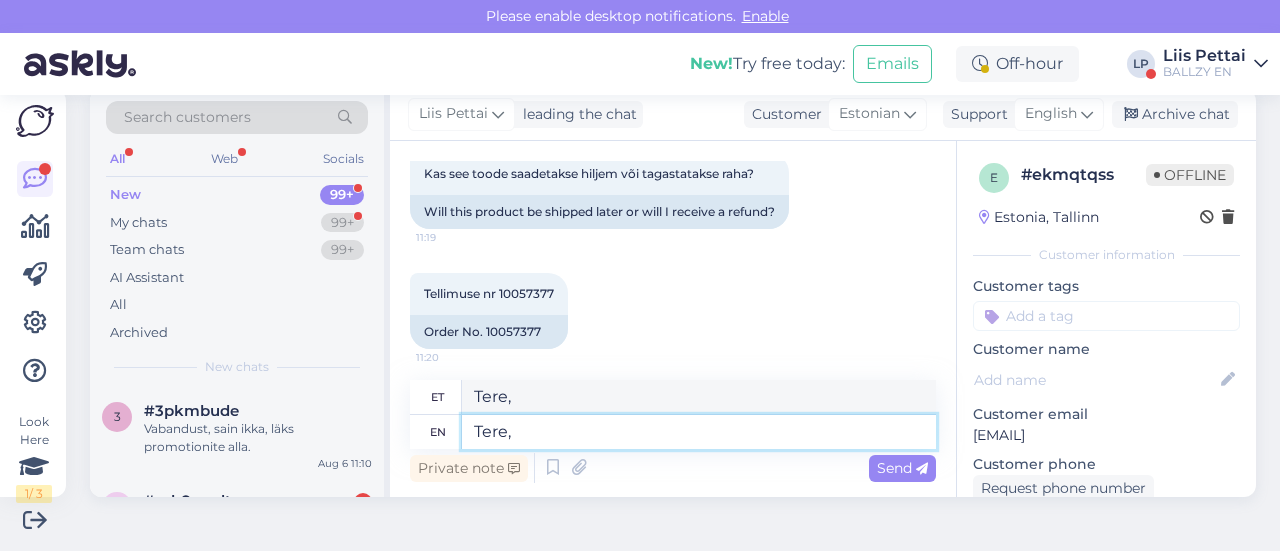 type on "Tere, t" 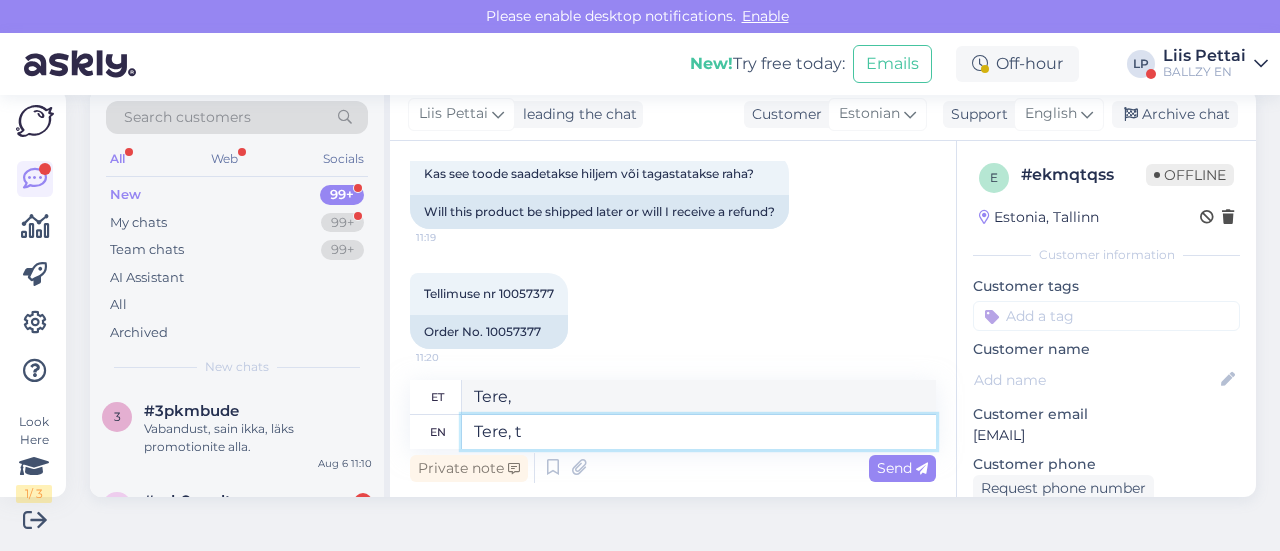 type on "Tere, t" 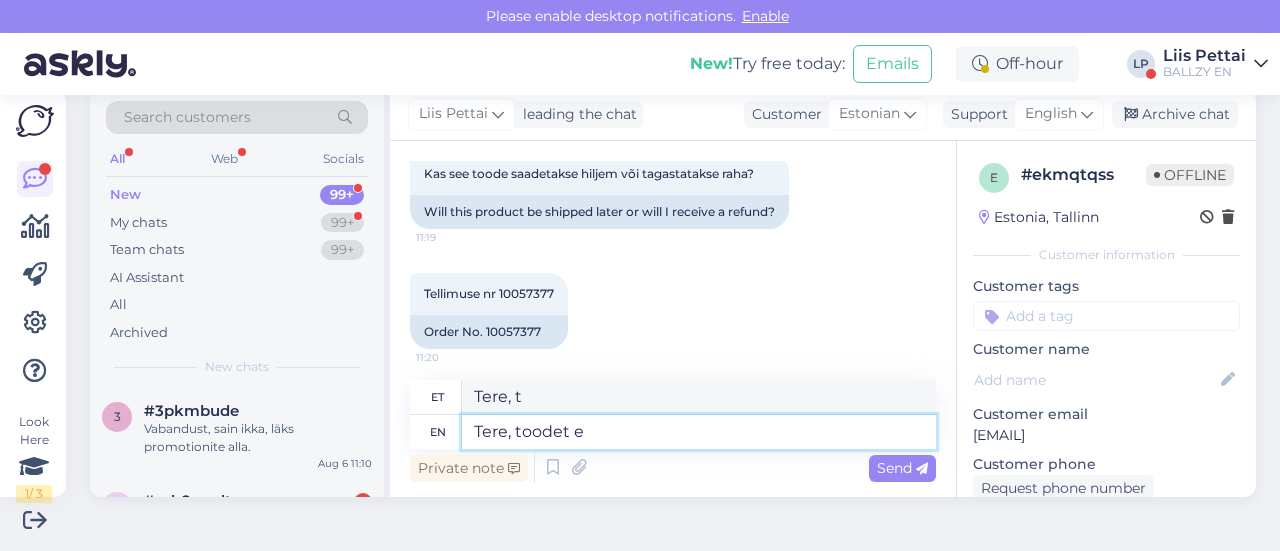 type on "Tere, toodet ei" 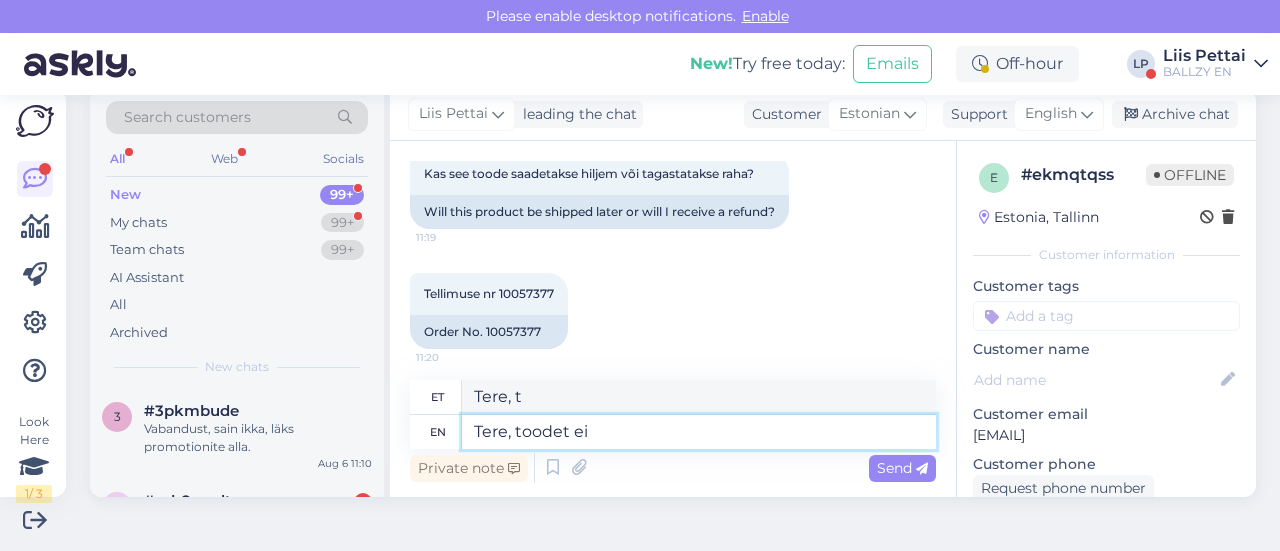 type on "Tere, tooted" 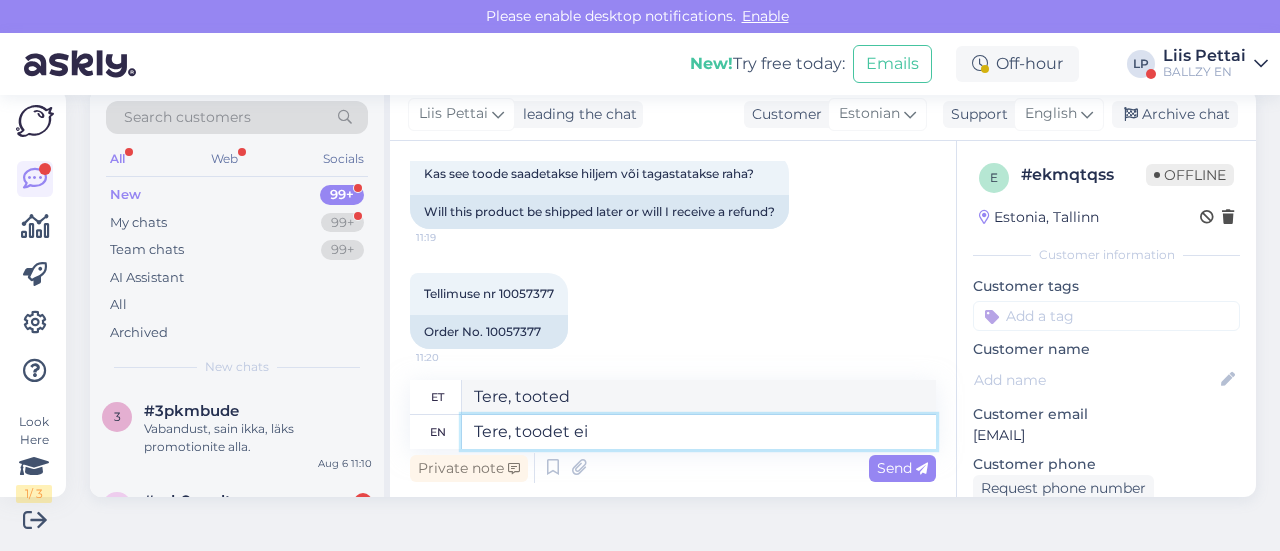 type on "Tere, toodet ei o" 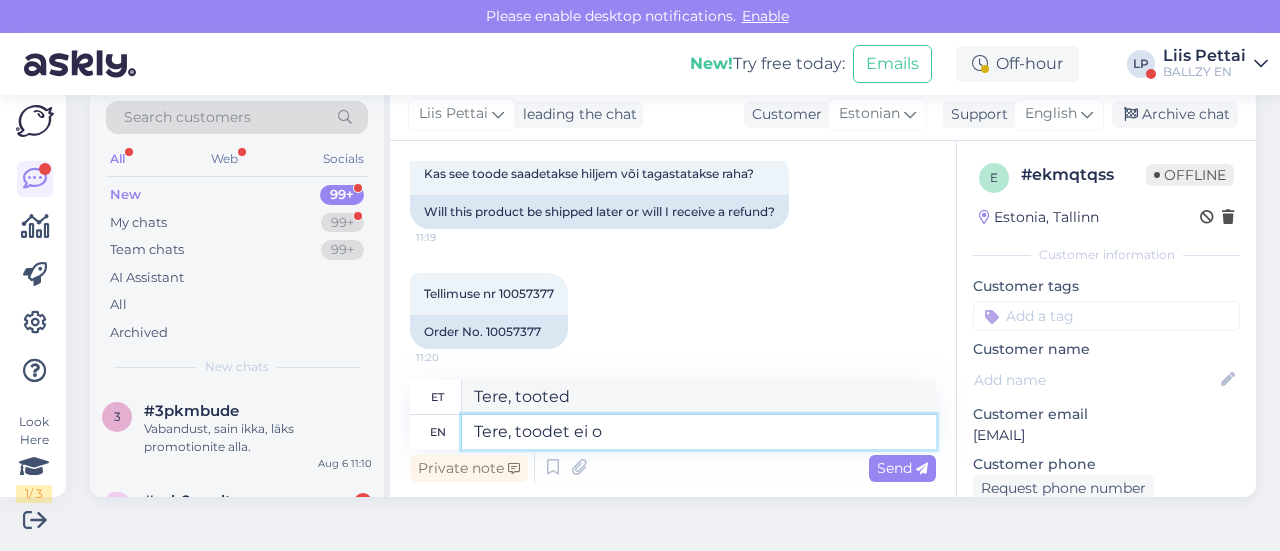 type on "Tere, tooteid ei" 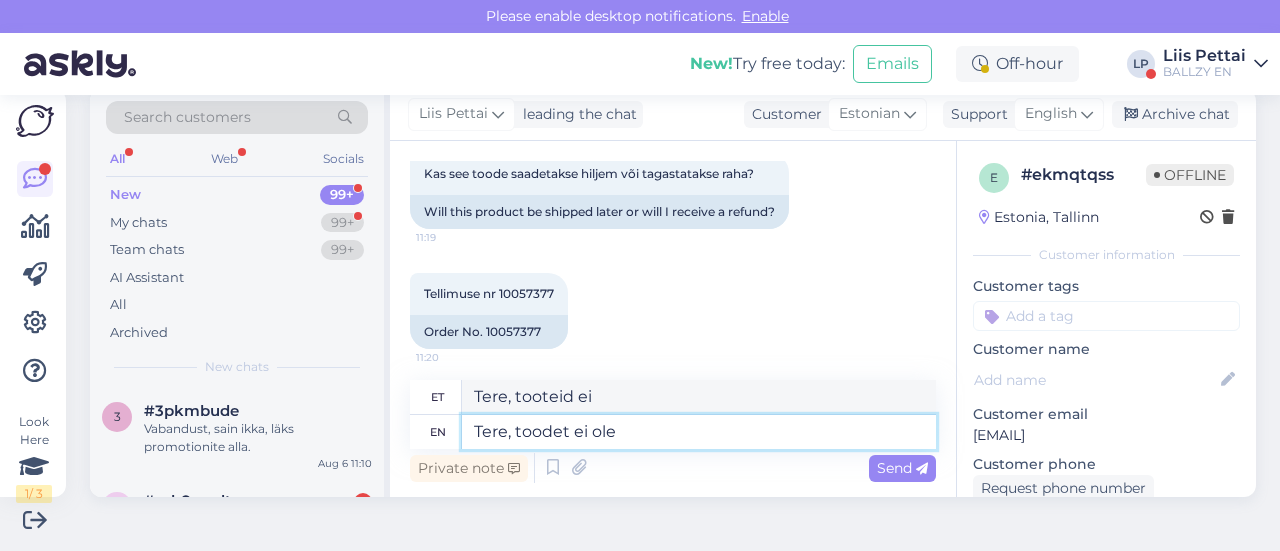 type on "Tere, toodet ei ole s" 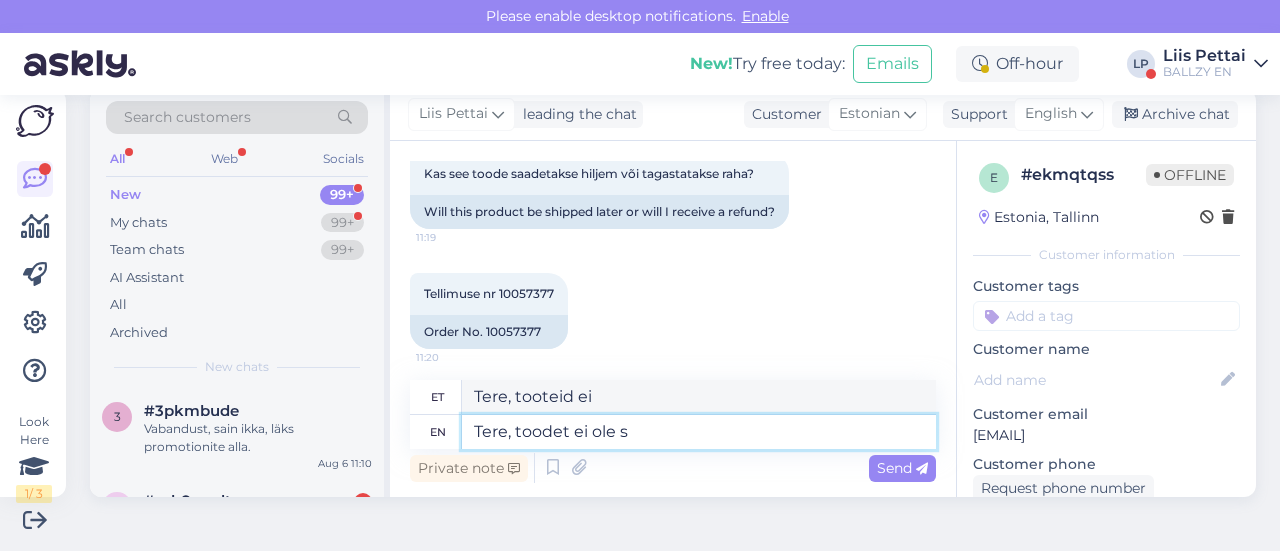 type on "Tere, tooted ei ole" 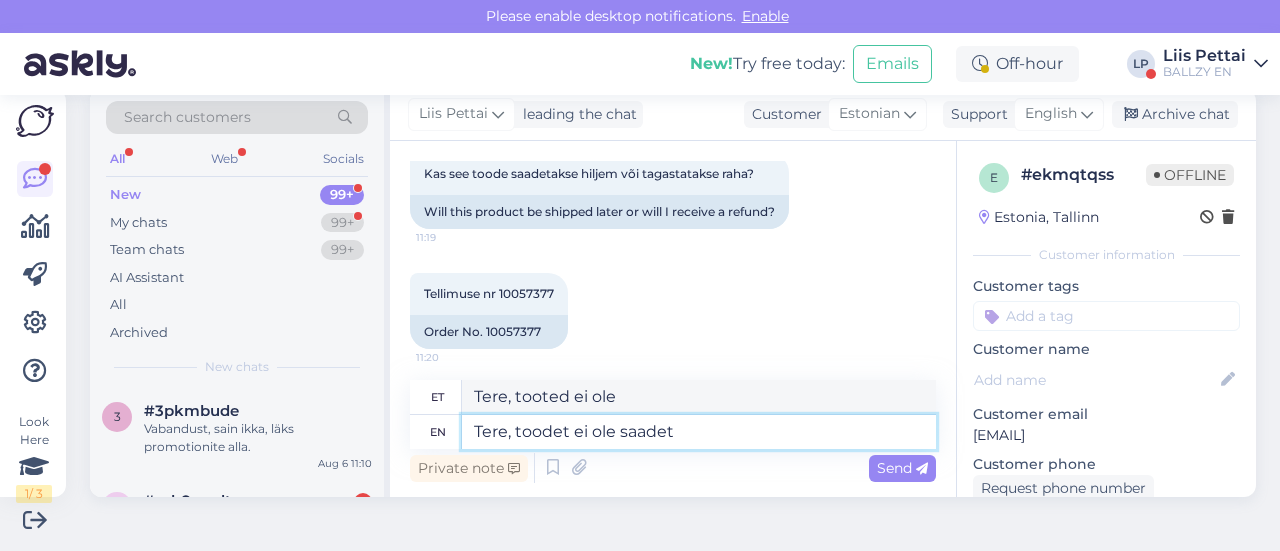 type on "Tere, toodet ei ole saade" 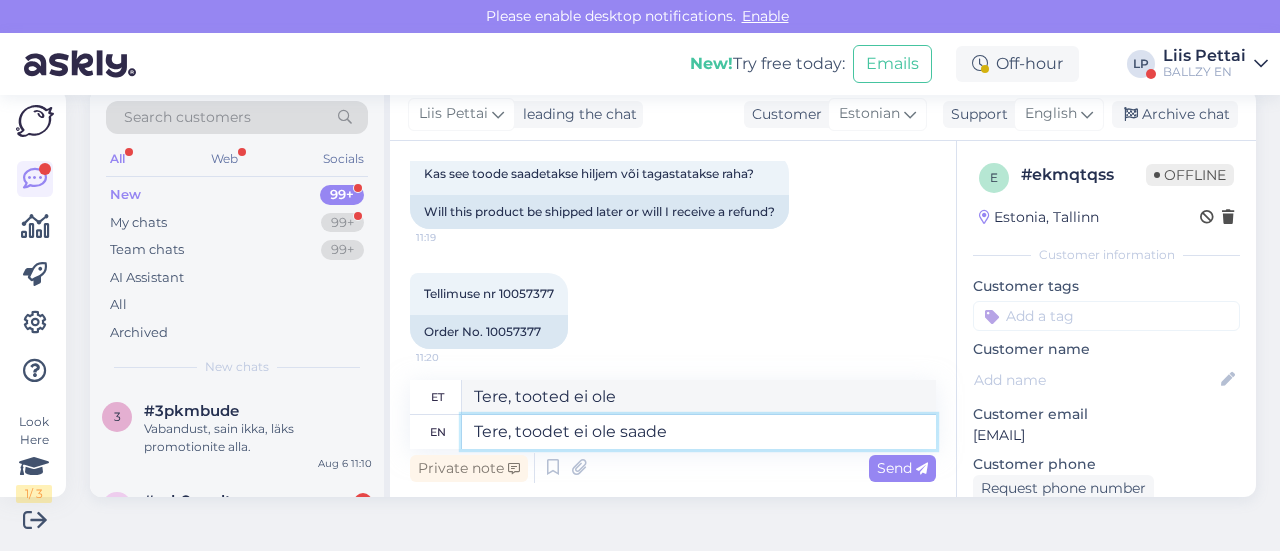 type on "Tere, tooted ei ole saadaval" 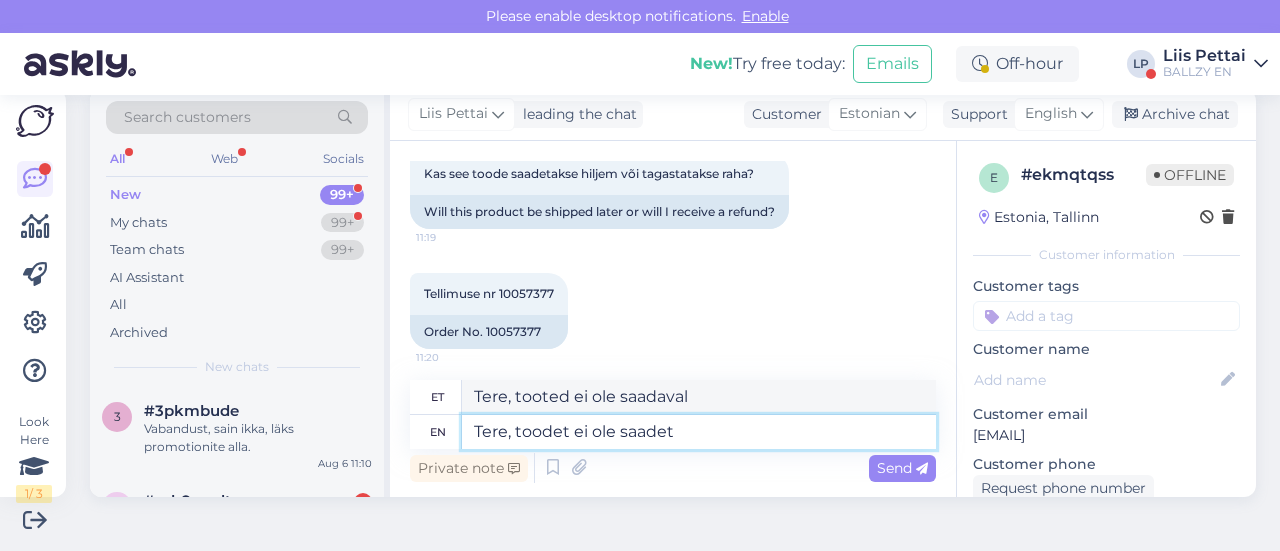type on "Tere, toodet ei ole saadetu" 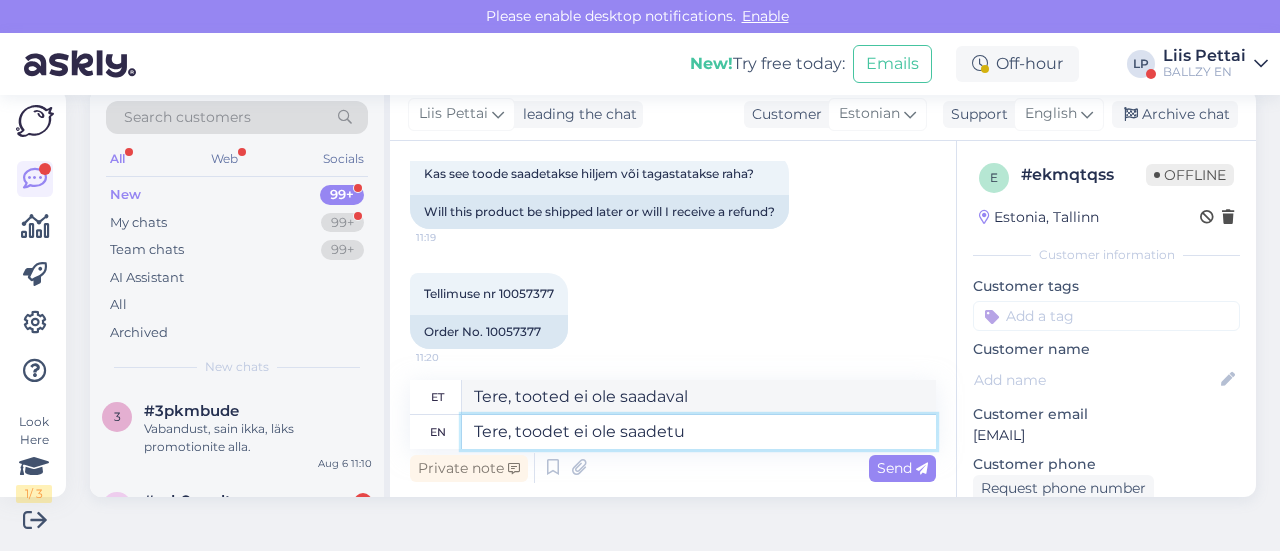 type on "Tere, tooteid ei ole saadaval" 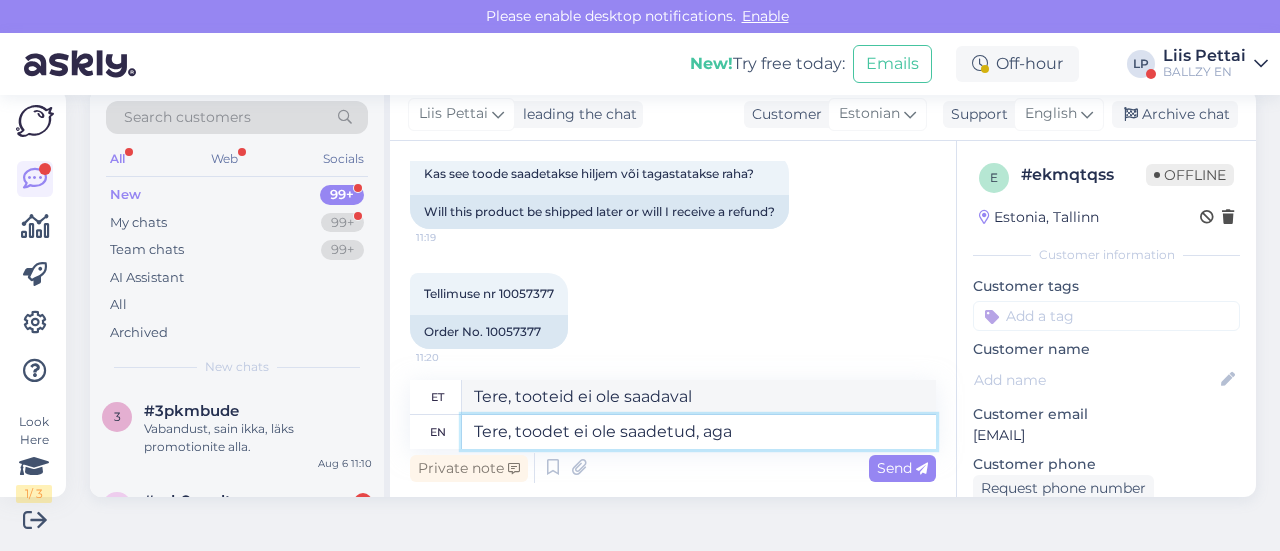 type on "Tere, toodet ei ole saadetud, aga" 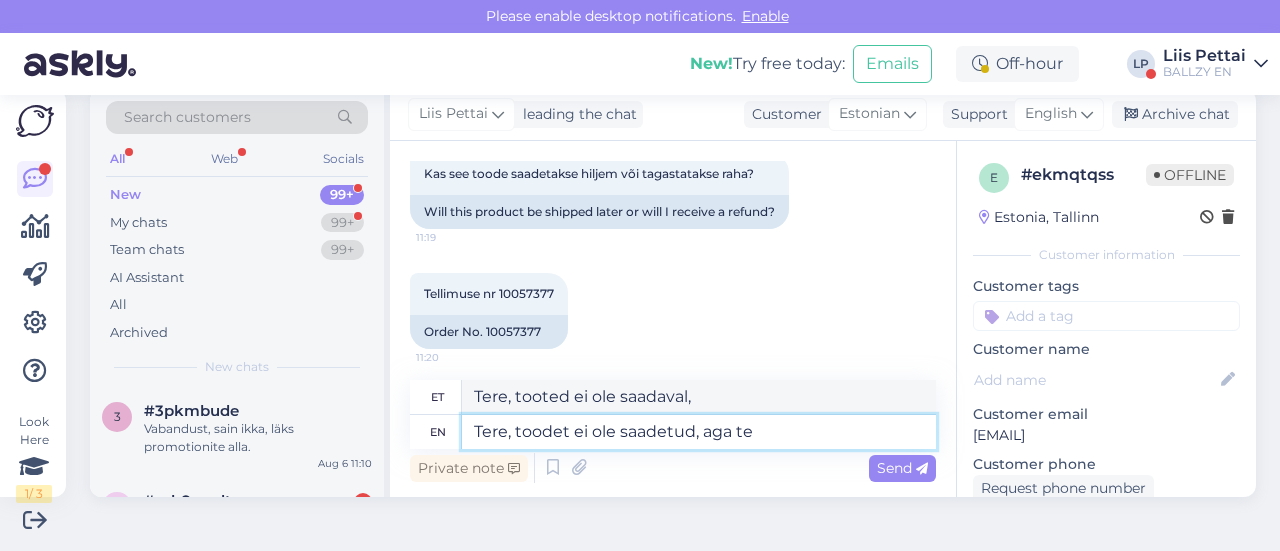 type on "Tere, toodet ei ole saadetud, aga tei" 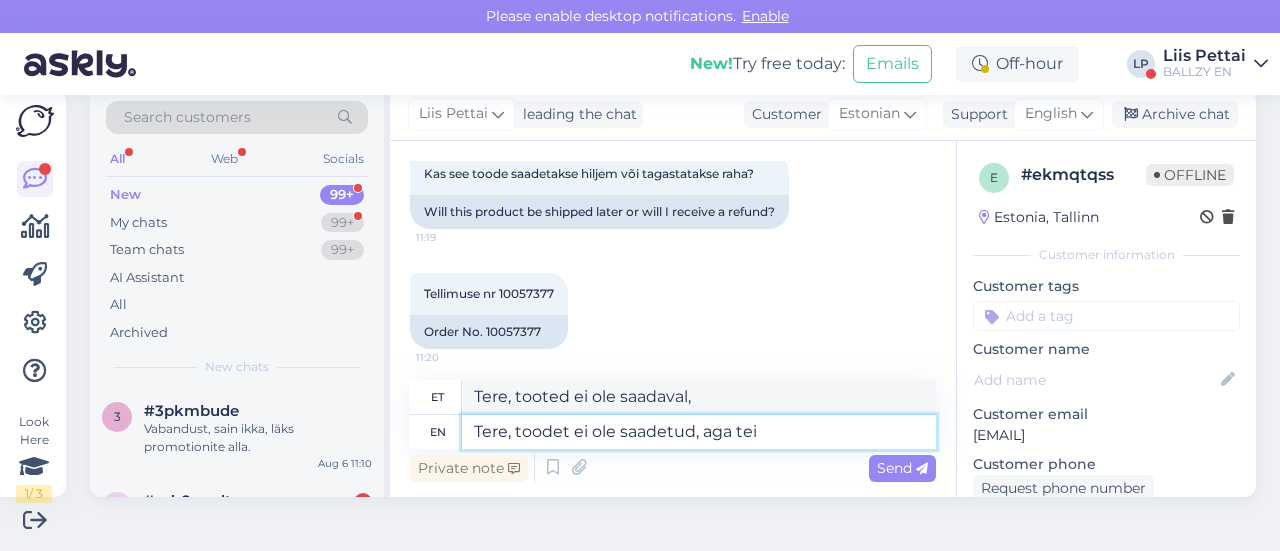 type on "Tere, toode ei ole saadetud, aga" 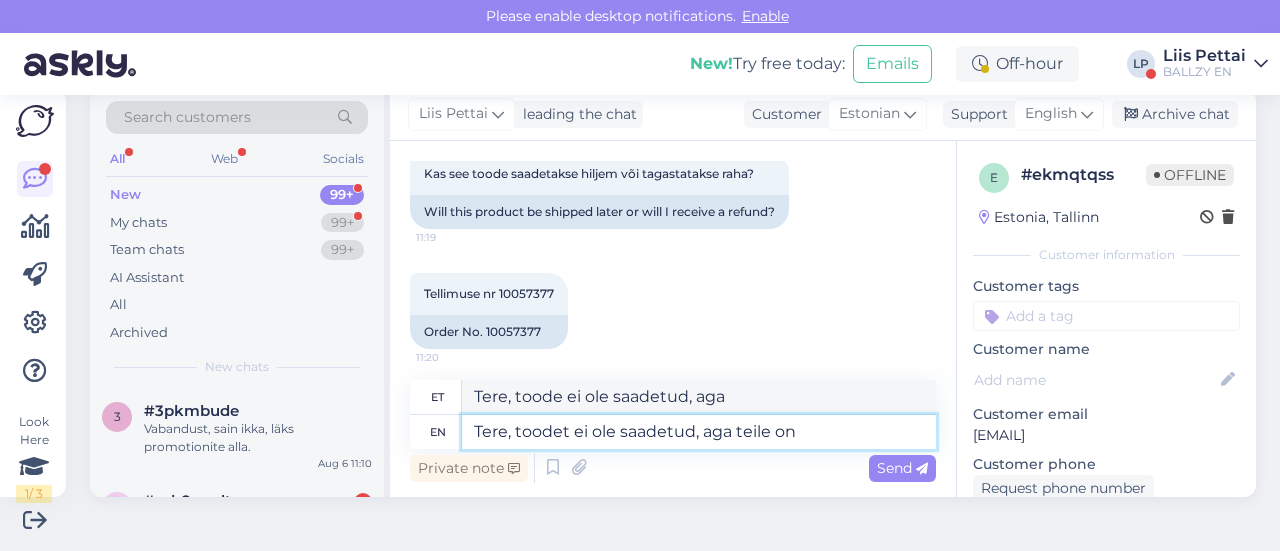 type on "Tere, toodet ei ole saadetud, aga teile on" 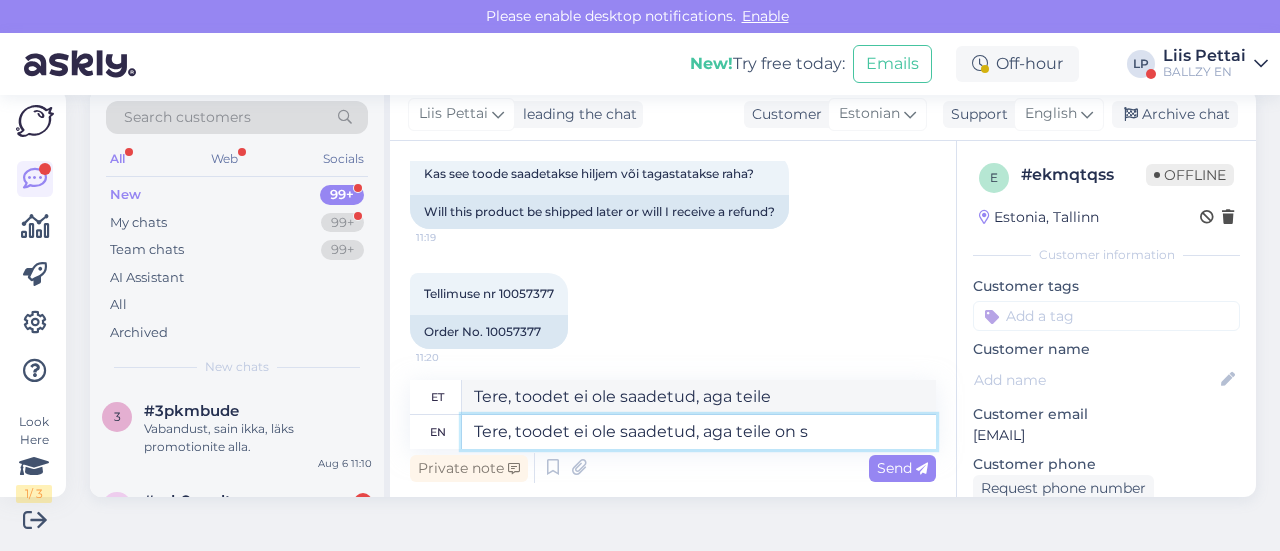 type on "Tere, toodet ei ole saadetud, aga teile on sa" 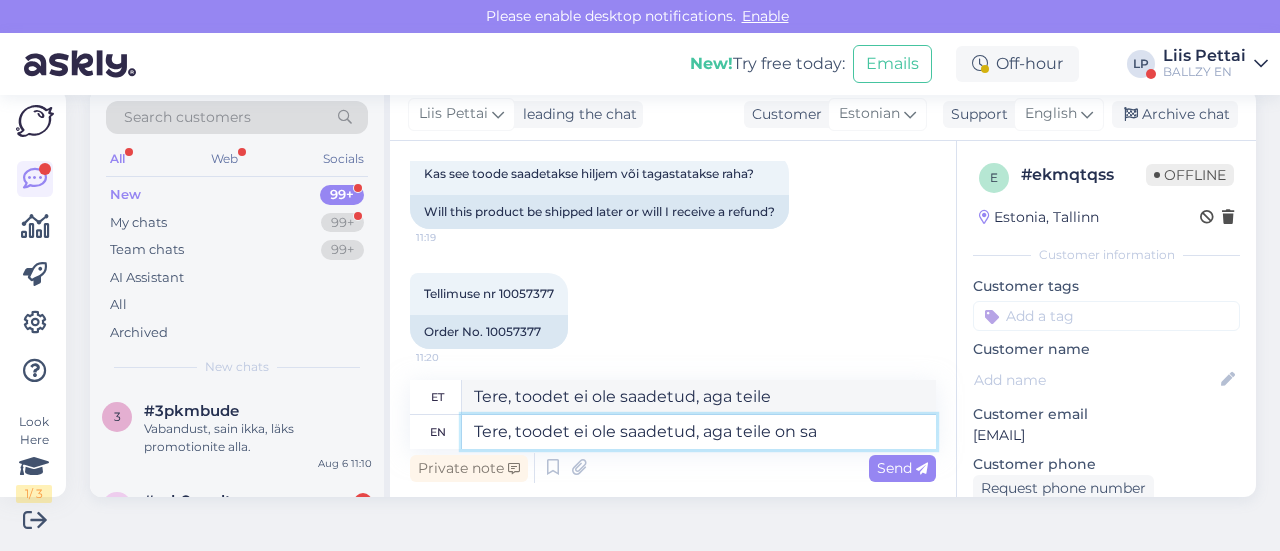 type on "Tere, toodet ei ole saadetud, aga teile on" 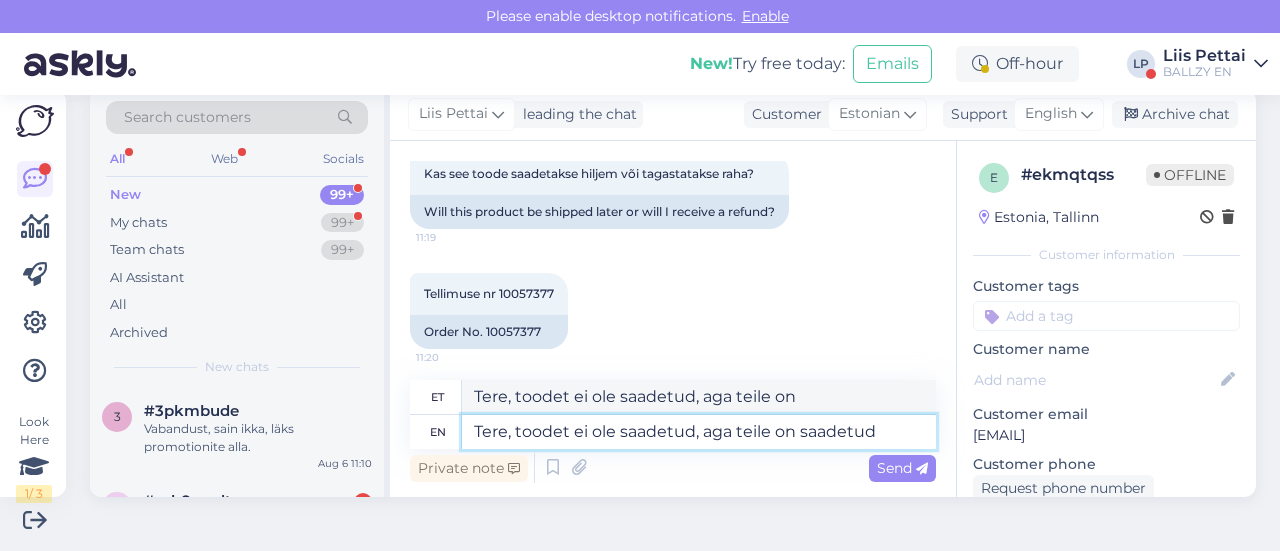 type on "Tere, toodet ei ole saadetud, aga teile on saadetud e" 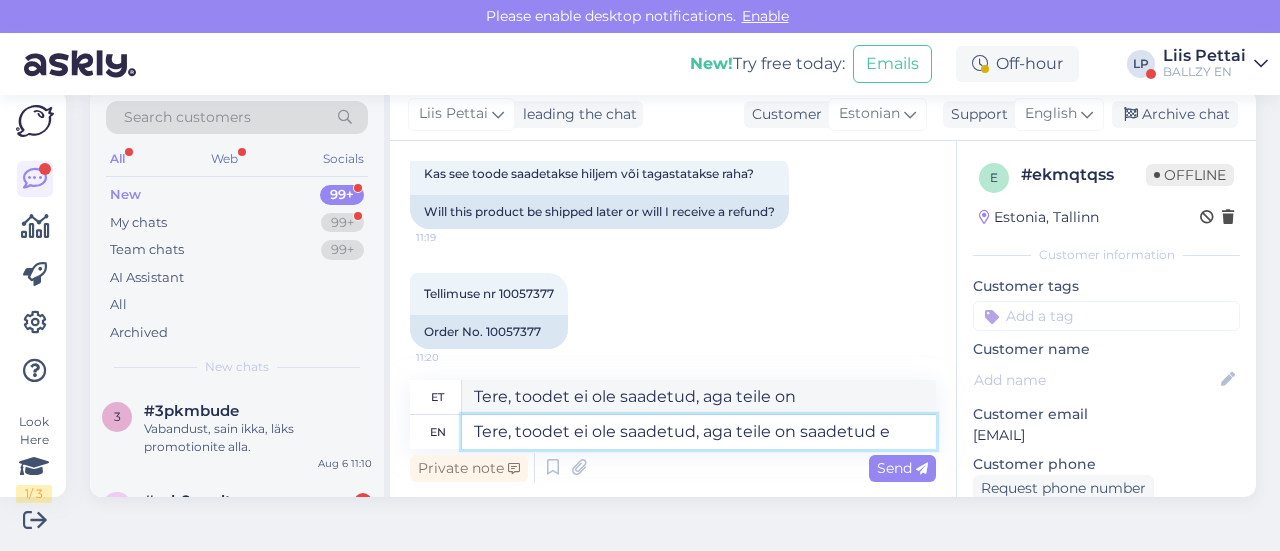 type on "Tere, toodet ei ole saadetud, aga teile on saadetud" 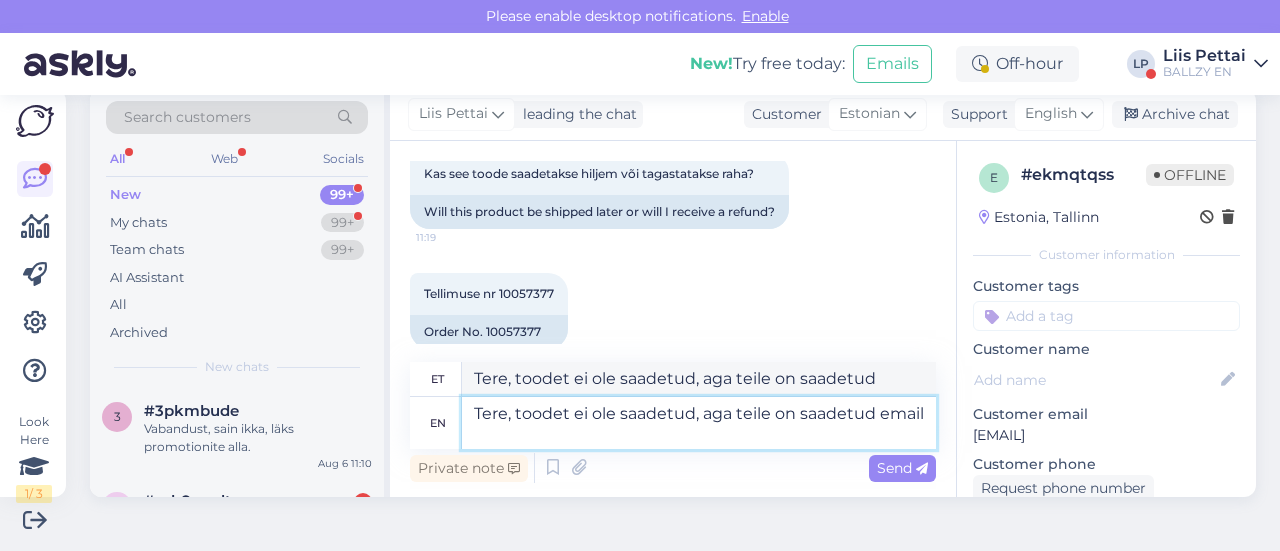 type on "Tere, toodet ei ole saadetud, aga teile on saadetud email t" 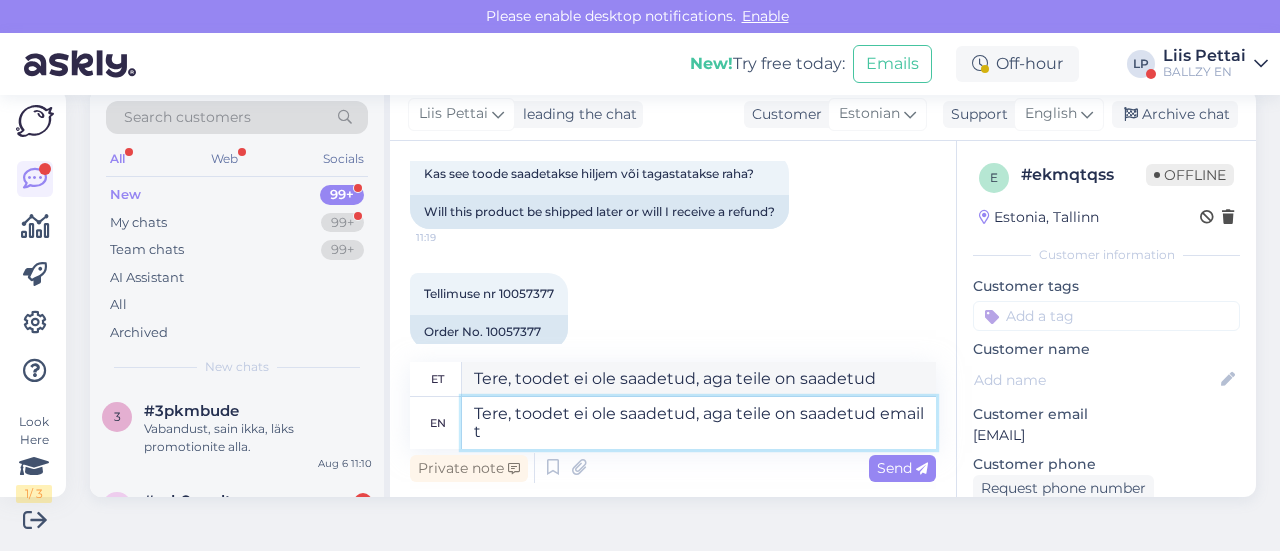 type on "Tere, toodet ei ole saadetud, aga teile on saadetud email" 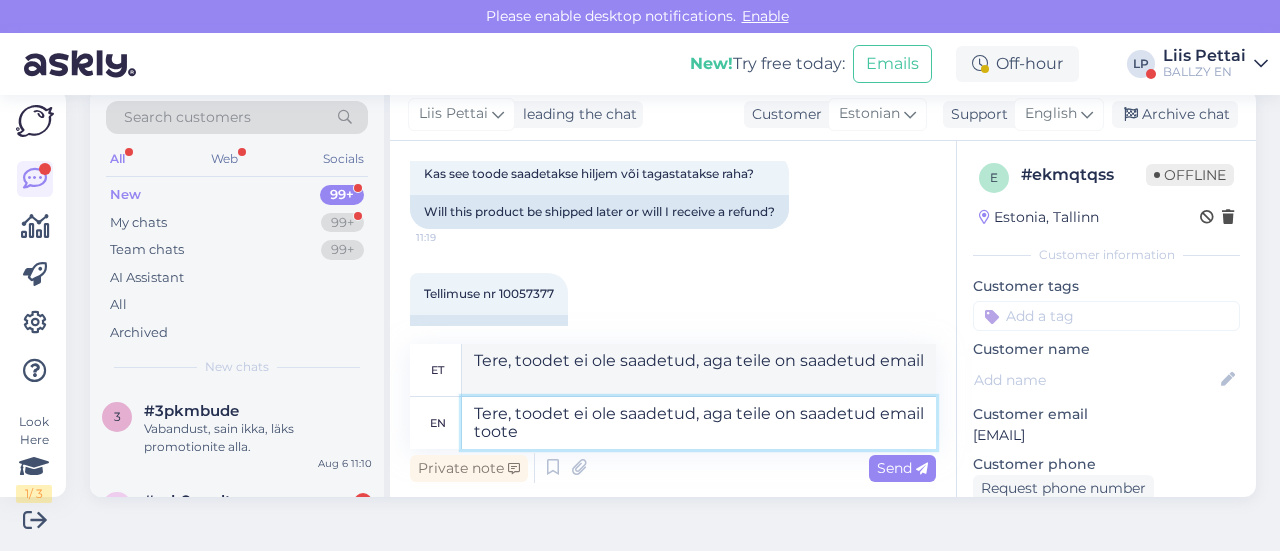 type on "Tere, toodet ei ole saadetud, aga teile on saadetud email toote" 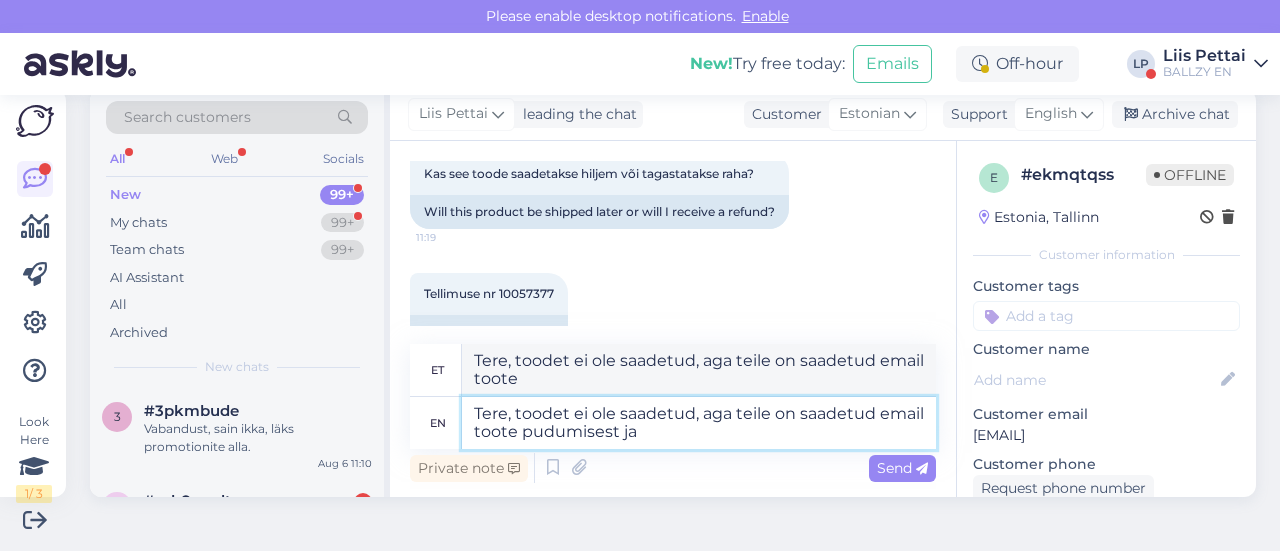 type on "Tere, toodet ei ole saadetud, aga teile on saadetud email toote pudumisest ja" 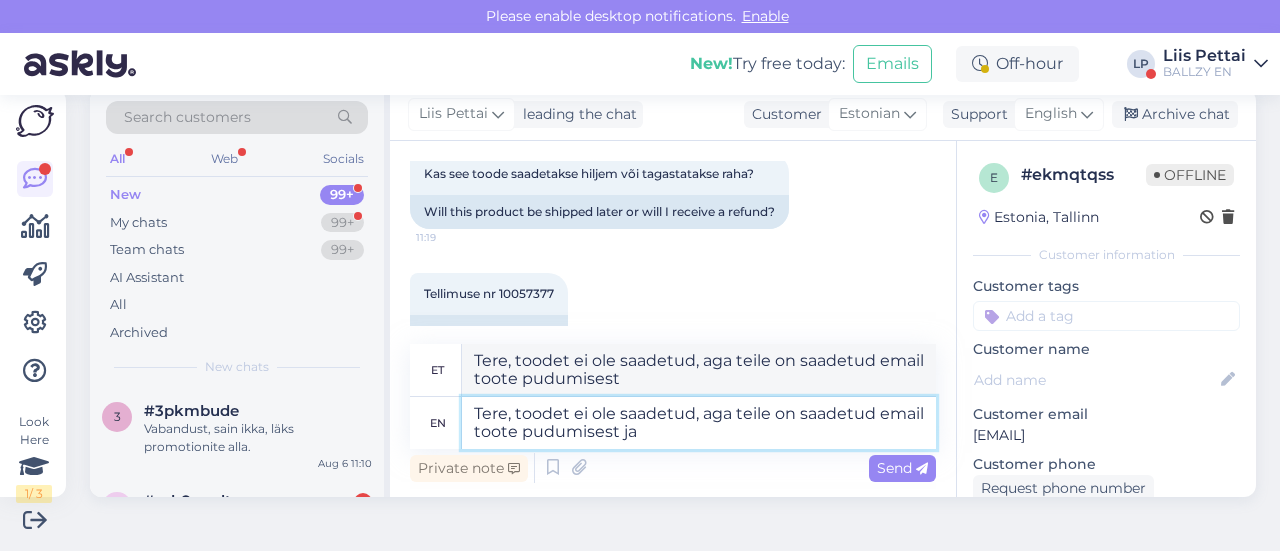 type on "Tere, toodet ei ole saadetud, aga teile on saadetud email toote pudumisest ja o" 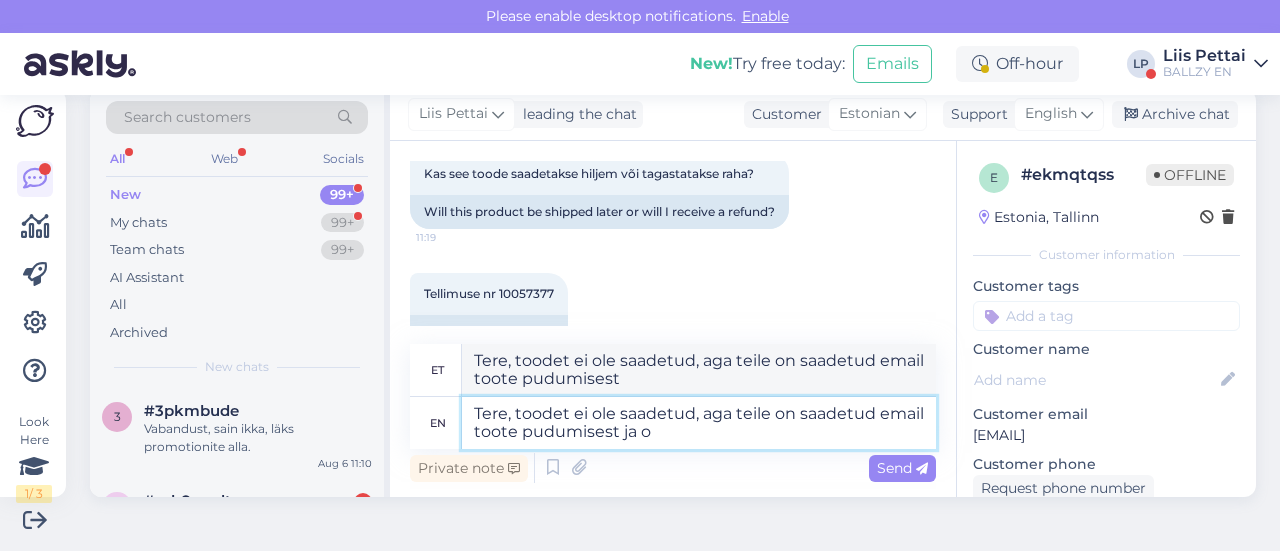 type on "Tere, toodet ei ole saadetud, aga teile on saadetud email toote pudumisest ja" 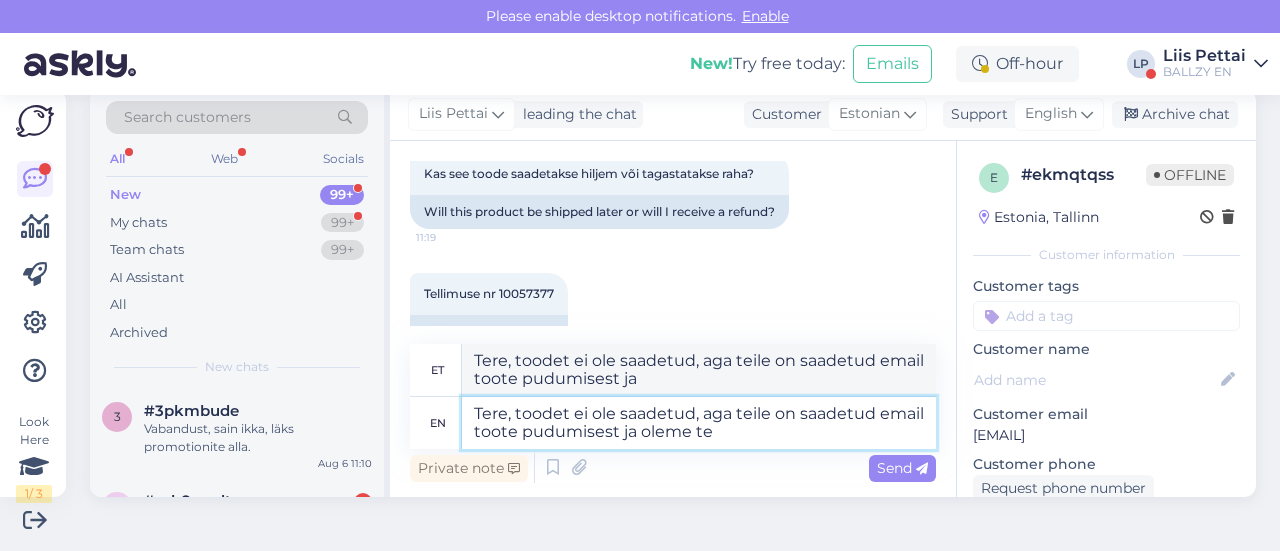 type on "Tere, toodet ei ole saadetud, aga teile on saadetud email toote pudumisest ja oleme tei" 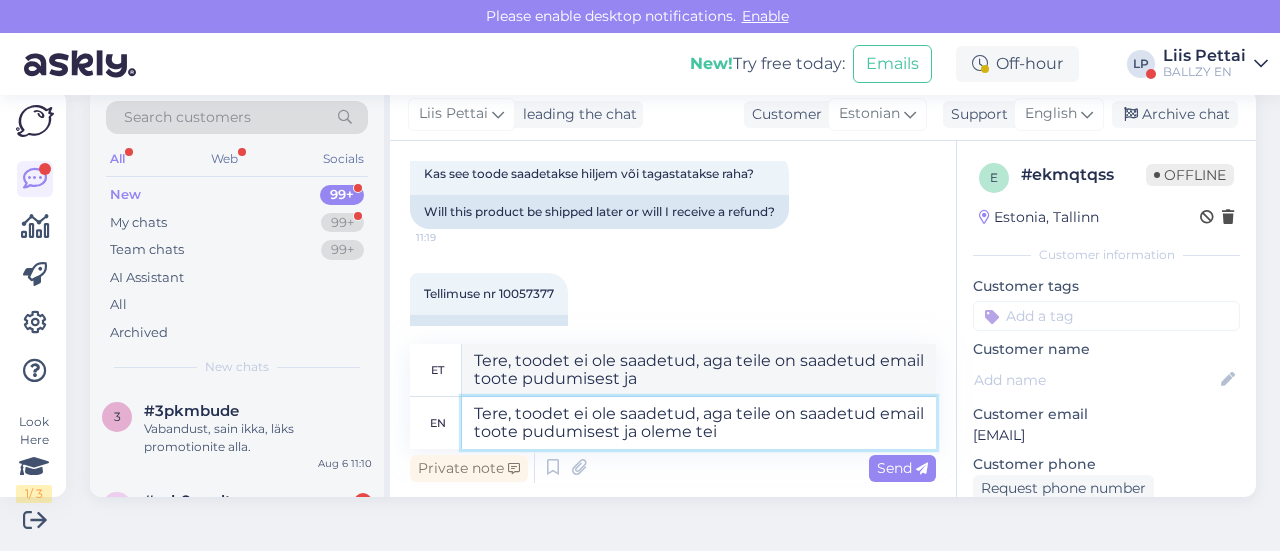 type on "Tere, toodet ei ole saadetud, aga teile on saadetud email toote pudumisest ja oleme" 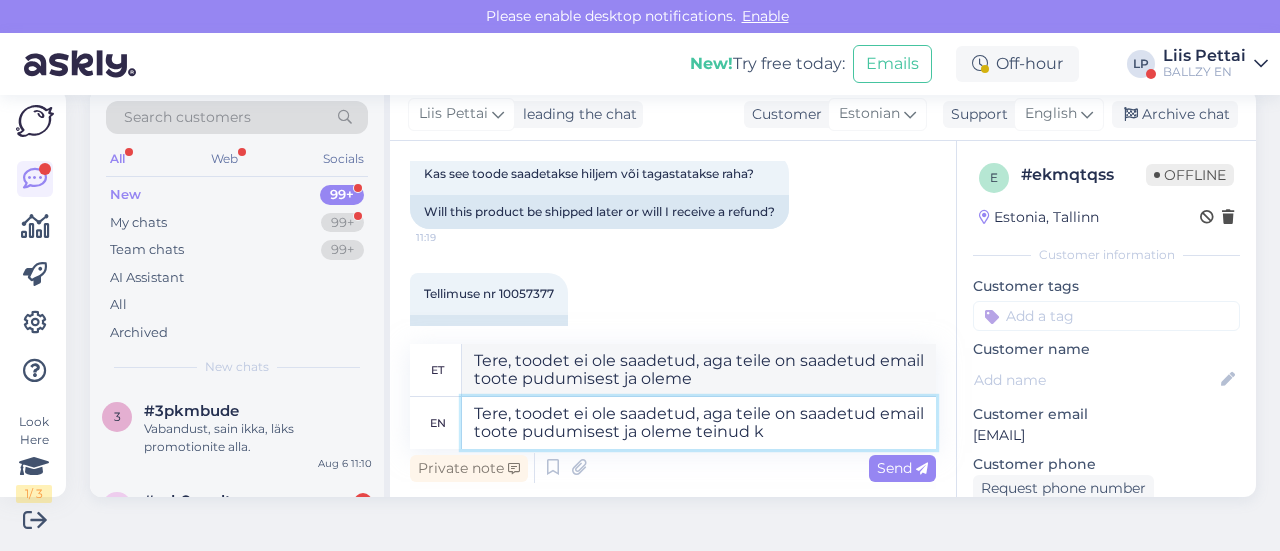 type on "Tere, toodet ei ole saadetud, aga teile on saadetud email toote pudumisest ja oleme teinud ka" 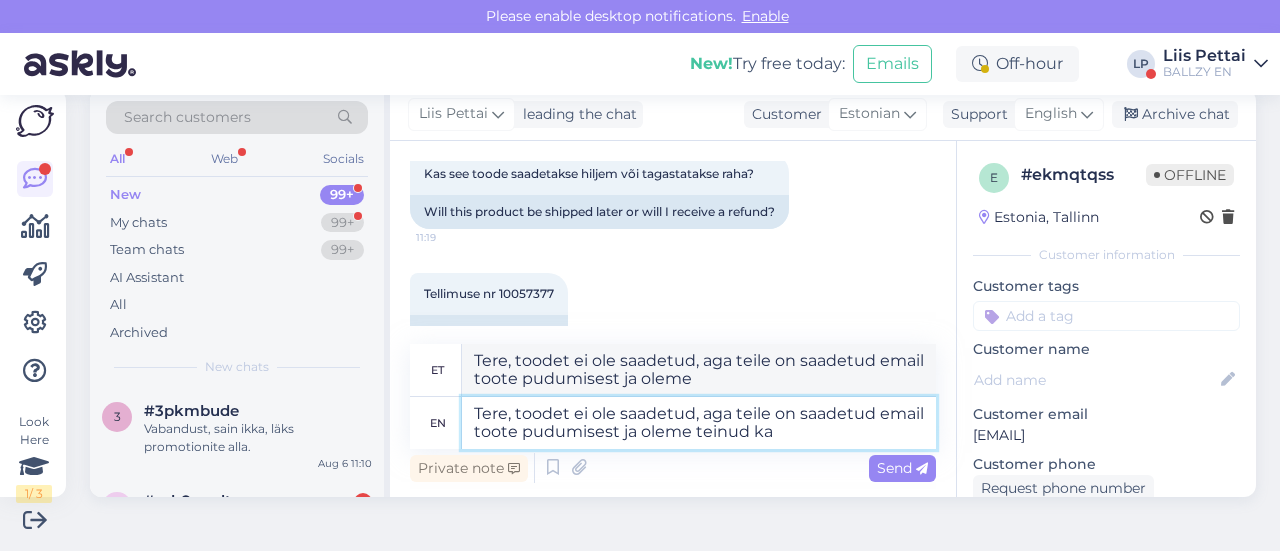 type on "Tere, toodet ei ole saadetud, aga teile on saadetud email toote pudumisest ja oleme teinud" 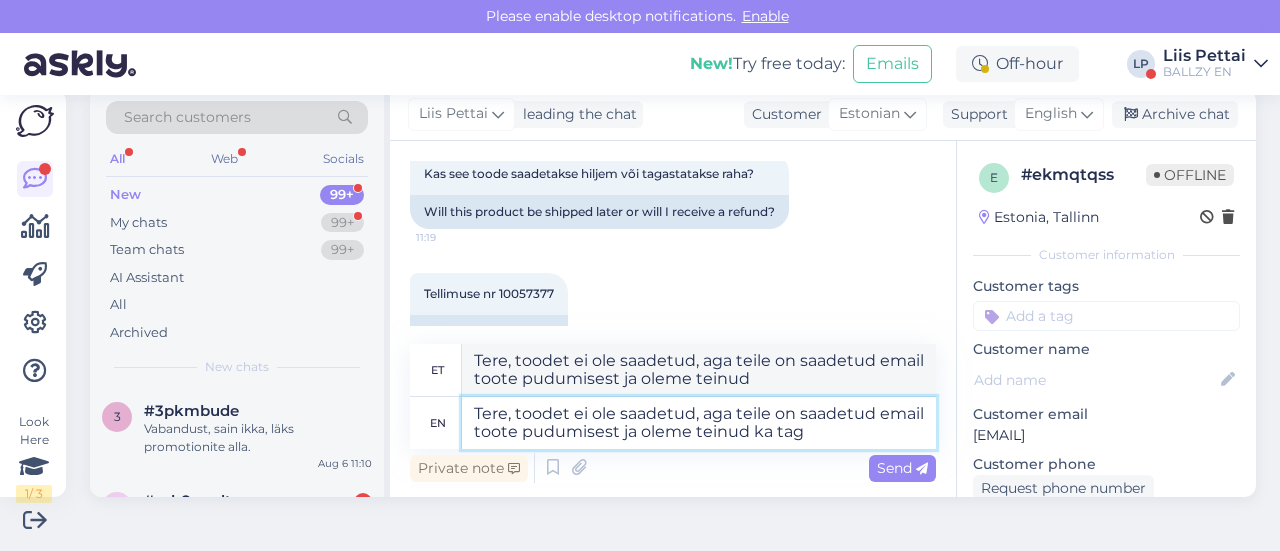 type on "Tere, toodet ei ole saadetud, aga teile on saadetud email toote pudumisest ja oleme teinud ka taga" 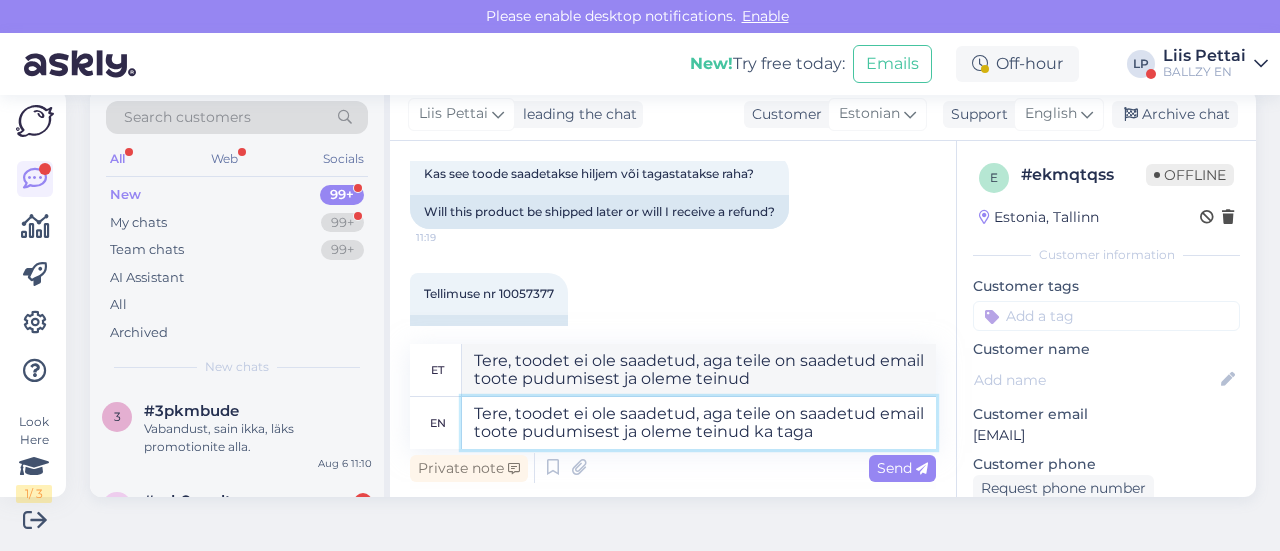 type on "Tere, toodet ei ole saadetud, aga teile on saadetud email toote pudumisest ja oleme teinud ka" 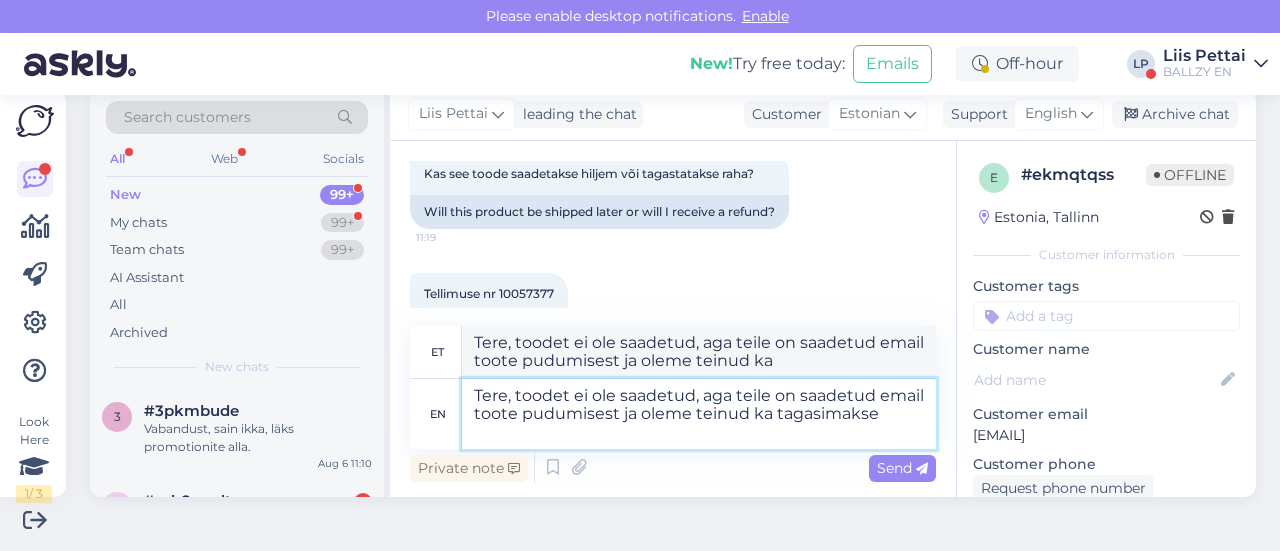 type on "Tere, toodet ei ole saadetud, aga teile on saadetud email toote pudumisest ja oleme teinud ka tagasimakse." 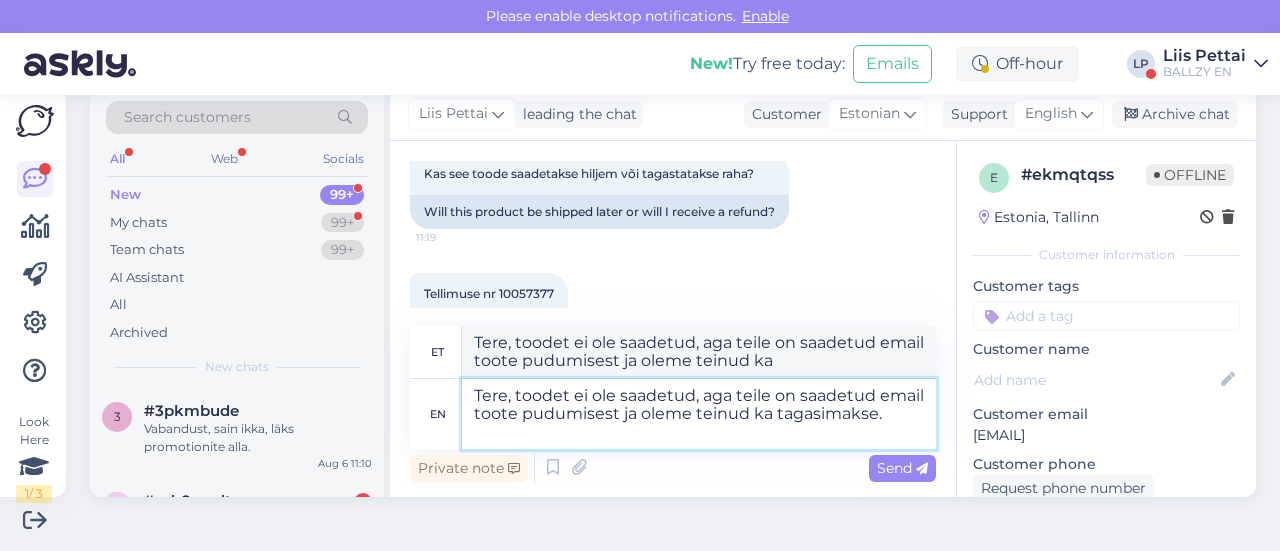 type on "Tere, toodet ei ole saadetud, aga teile on saadetud email toote pudumisest ja oleme teinud ka tagasimakse." 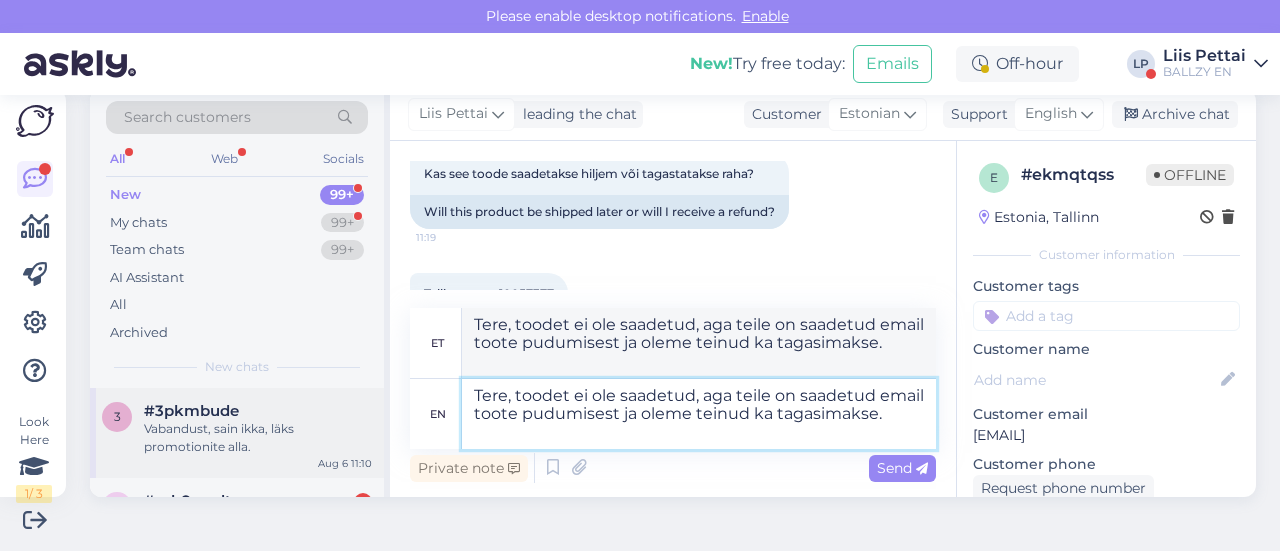 type on "Tere, toodet ei ole saadetud, aga teile on saadetud email toote pudumisest ja oleme teinud ka tagasimakse." 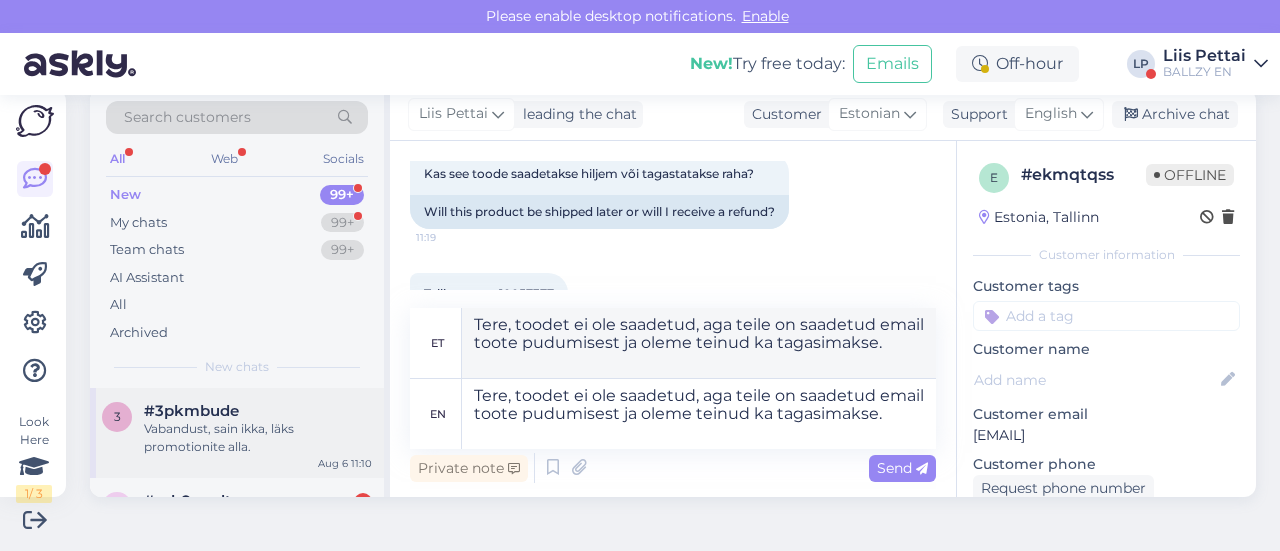click on "Vabandust, sain ikka, läks promotionite alla." at bounding box center (258, 438) 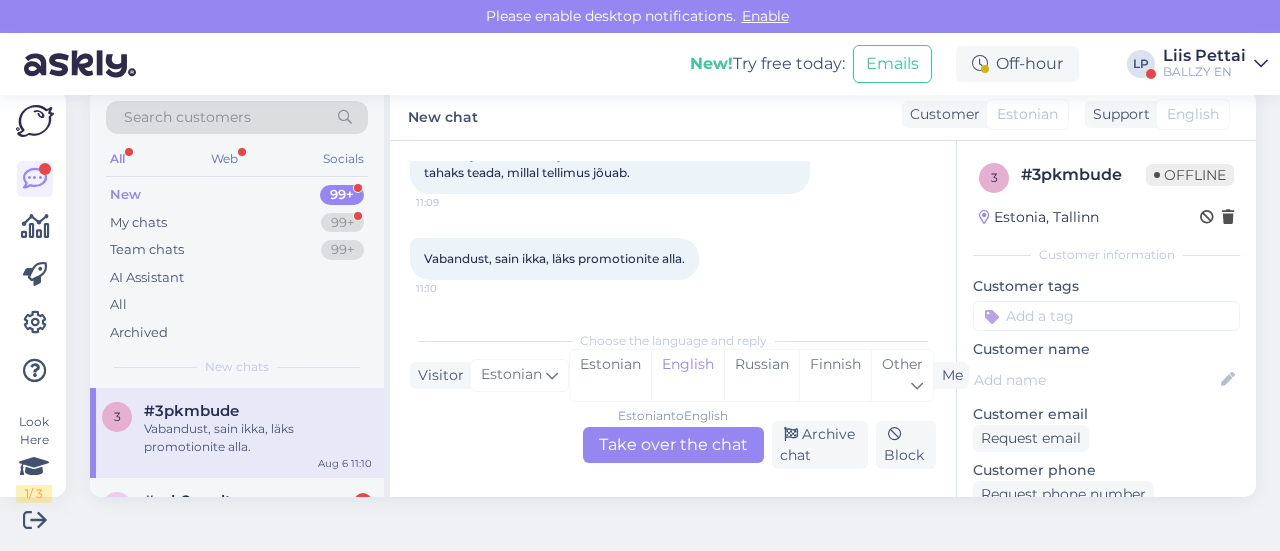 scroll, scrollTop: 132, scrollLeft: 0, axis: vertical 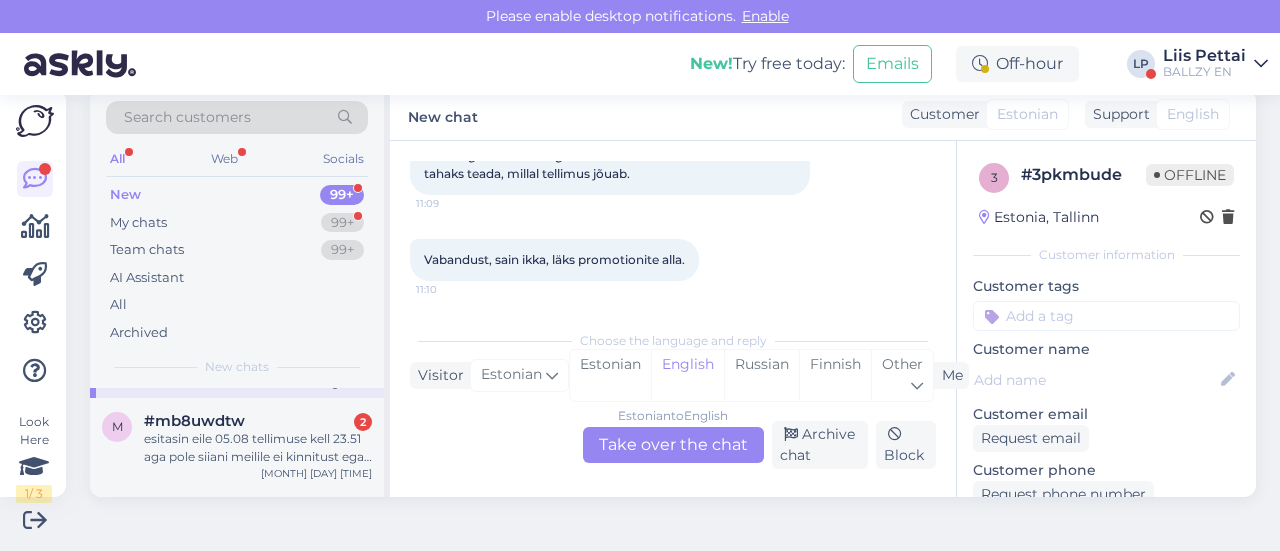 click on "esitasin eile 05.08 tellimuse kell 23.51 aga pole siiani meilile ei kinnitust ega midagi saanud" at bounding box center (258, 448) 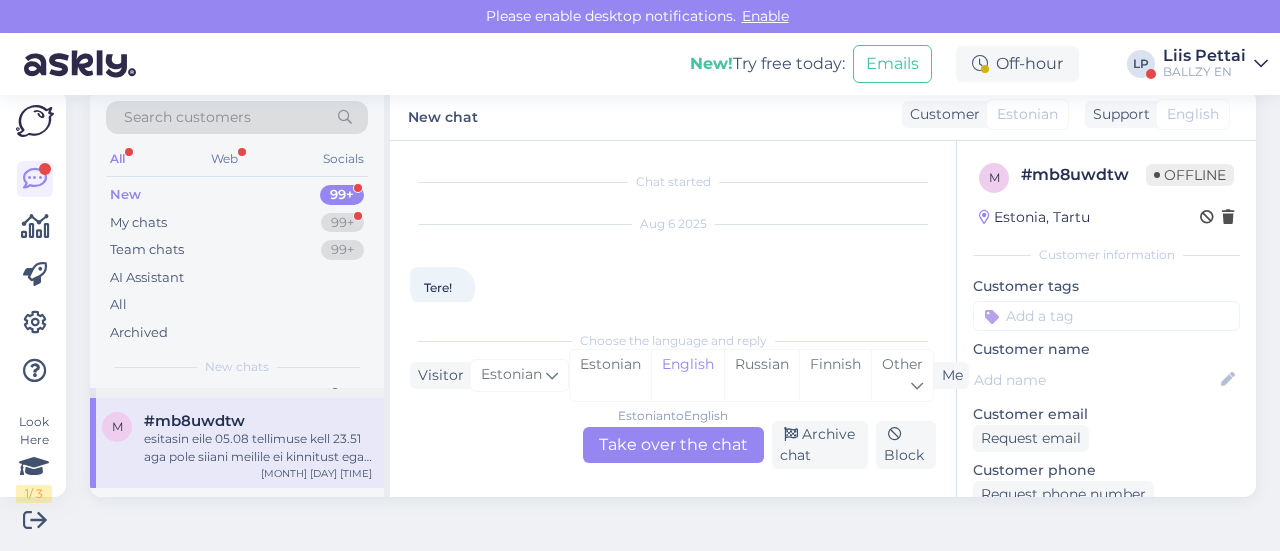 scroll, scrollTop: 132, scrollLeft: 0, axis: vertical 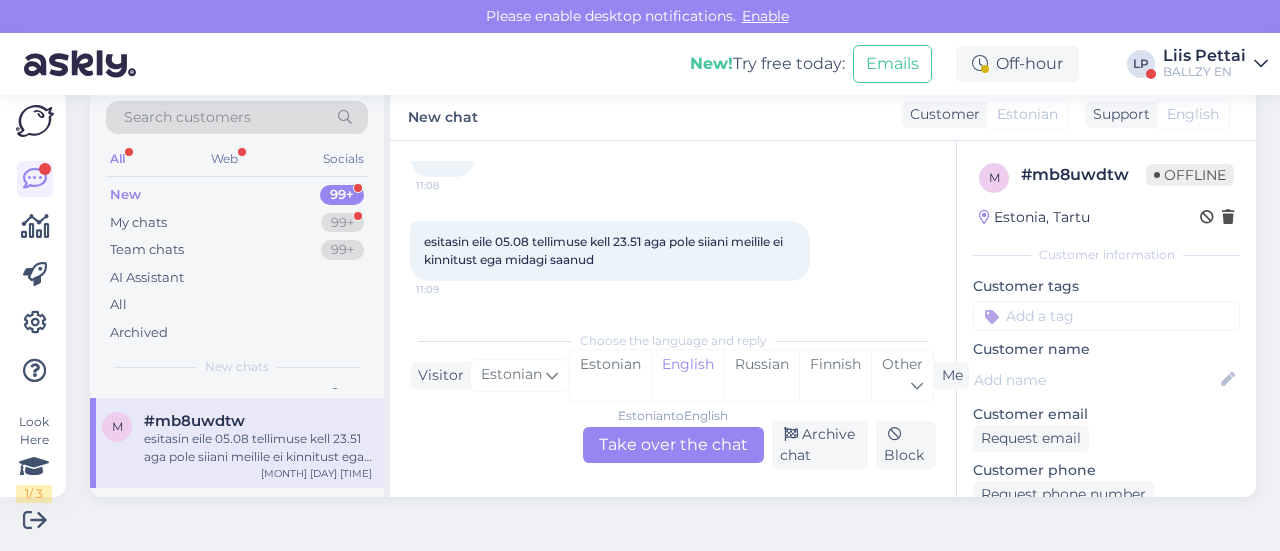 click on "Estonian  to  English Take over the chat" at bounding box center (673, 445) 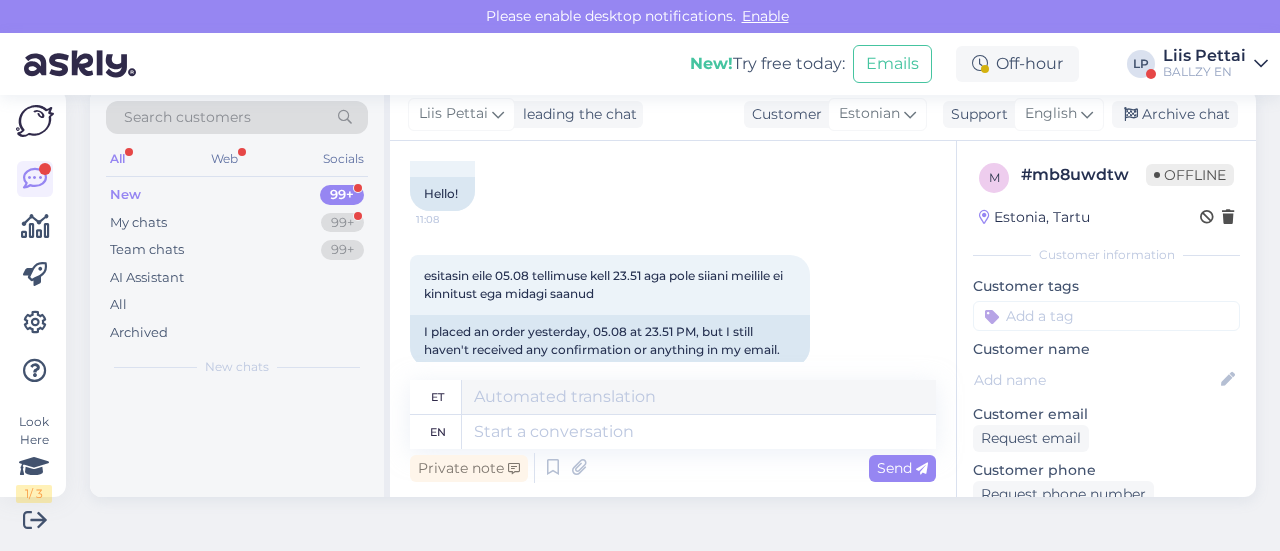 scroll, scrollTop: 0, scrollLeft: 0, axis: both 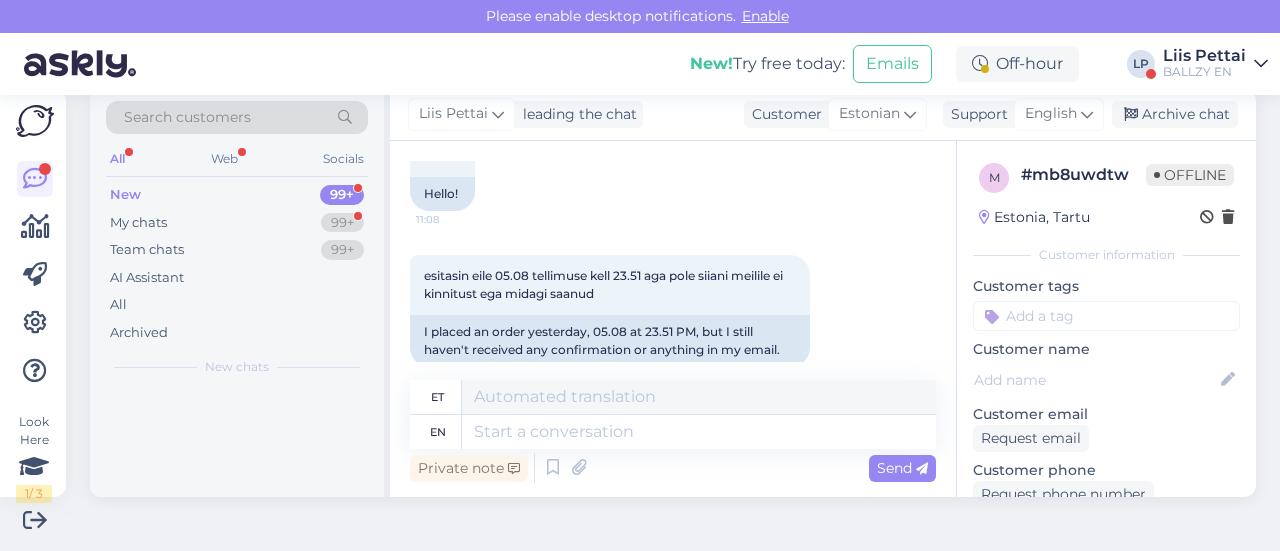 click at bounding box center (237, 442) 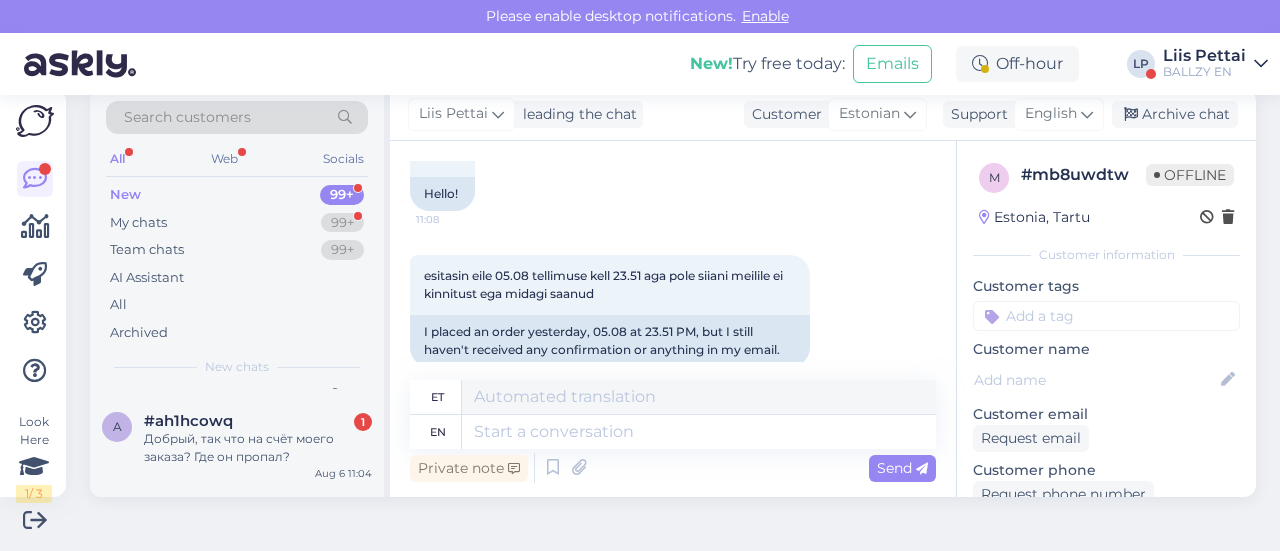 scroll, scrollTop: 120, scrollLeft: 0, axis: vertical 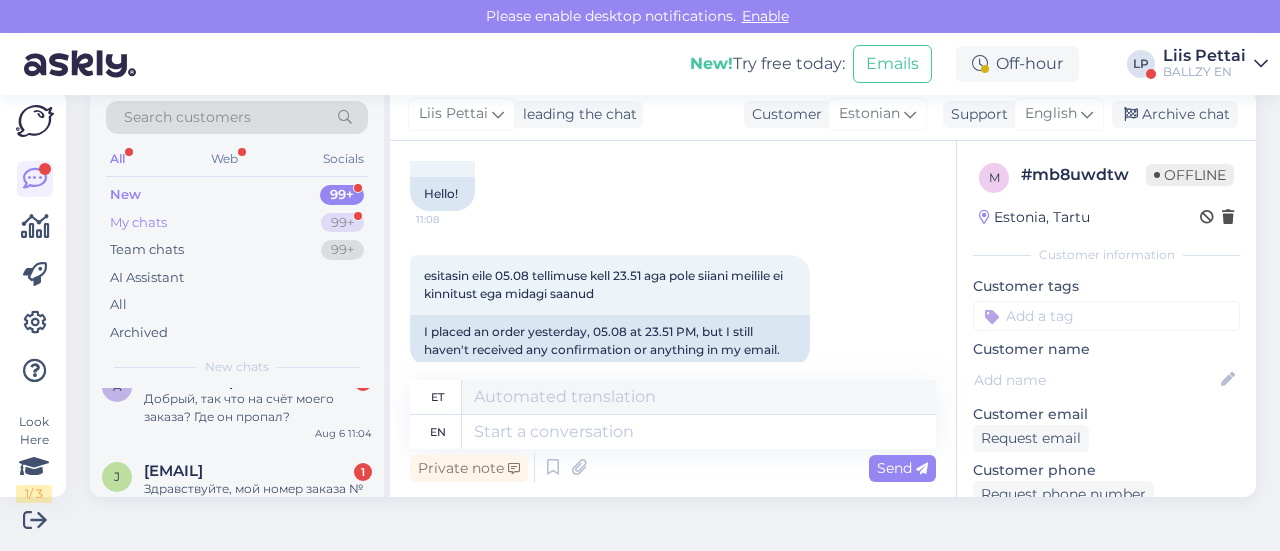 click on "My chats 99+" at bounding box center (237, 223) 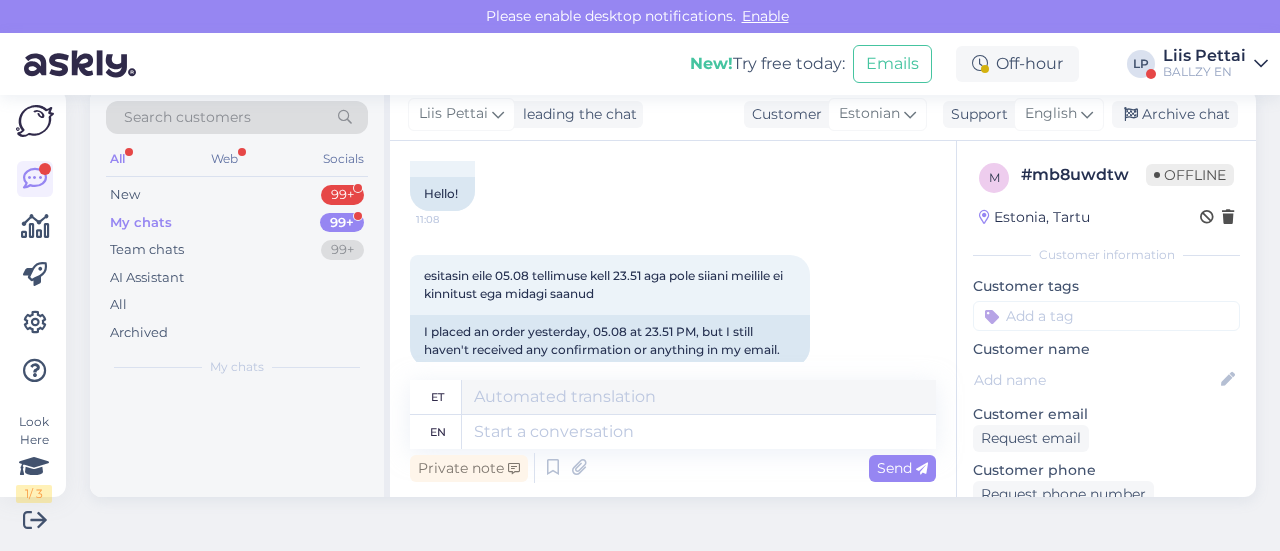 scroll, scrollTop: 0, scrollLeft: 0, axis: both 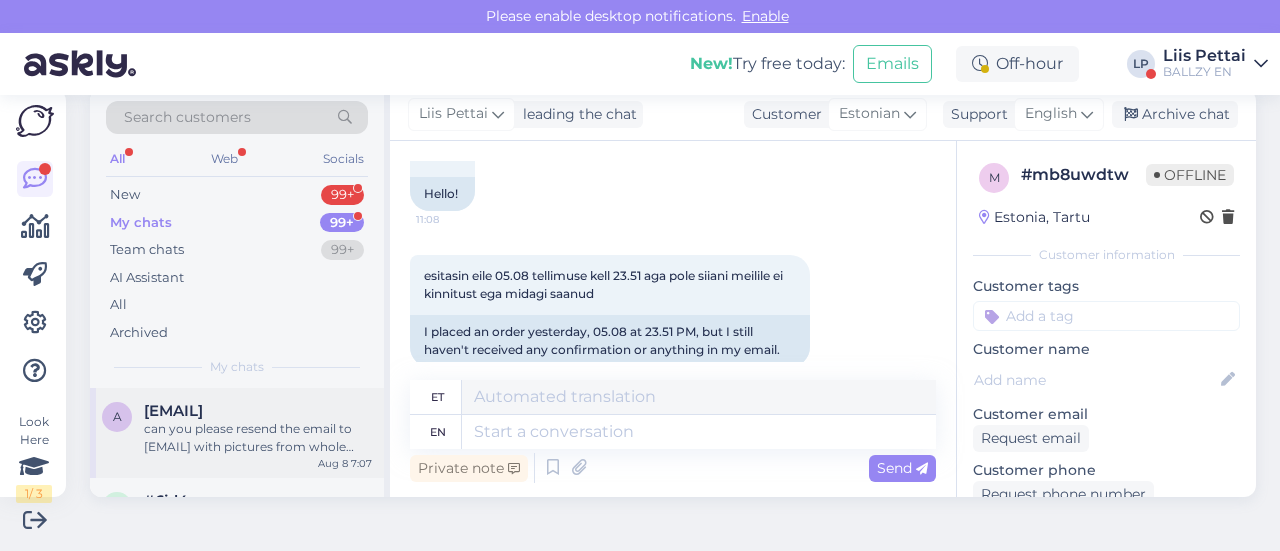 click on "can you please resend the email to [EMAIL] with pictures from whole shoes too- both shoes" at bounding box center (258, 438) 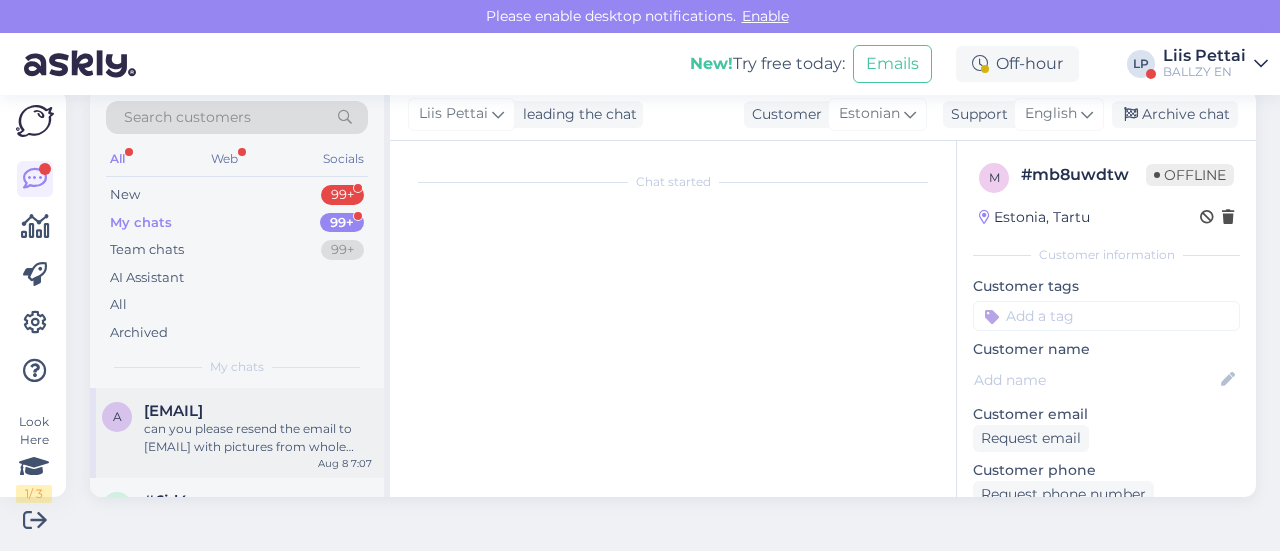 scroll, scrollTop: 911, scrollLeft: 0, axis: vertical 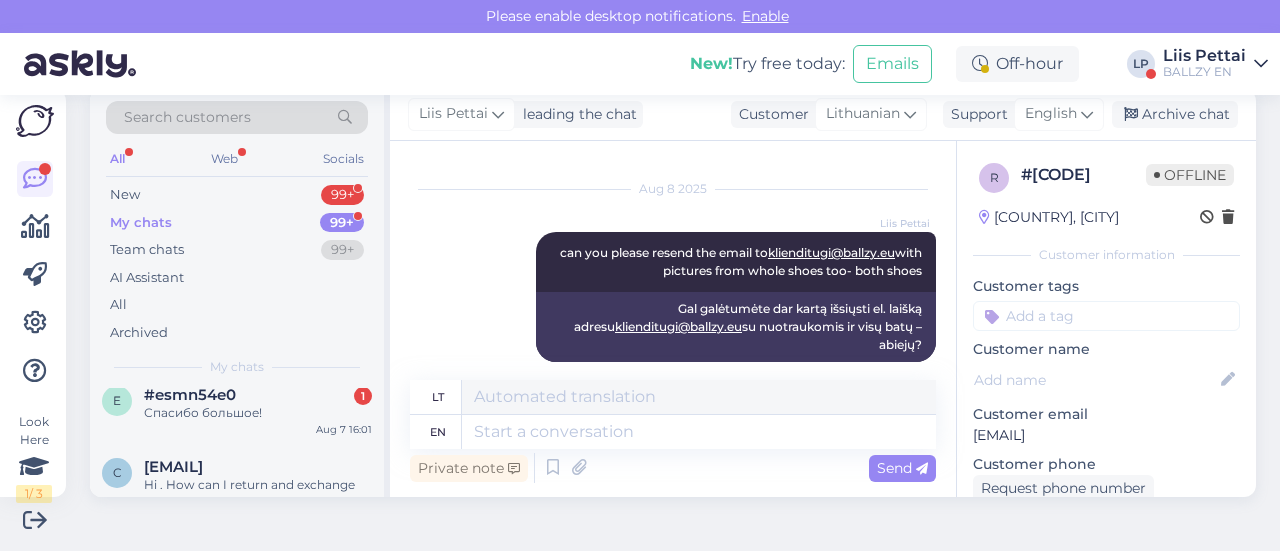 click on "e #esmn54e0 1 Спасибо большое! [DATE] [TIME]" at bounding box center [237, 408] 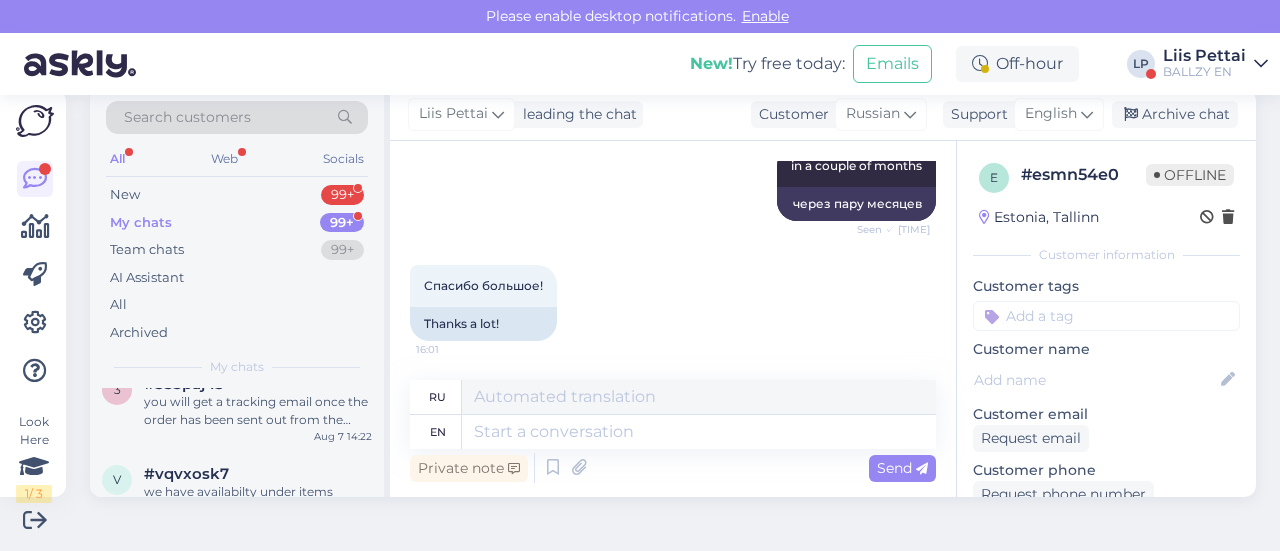 scroll, scrollTop: 1240, scrollLeft: 0, axis: vertical 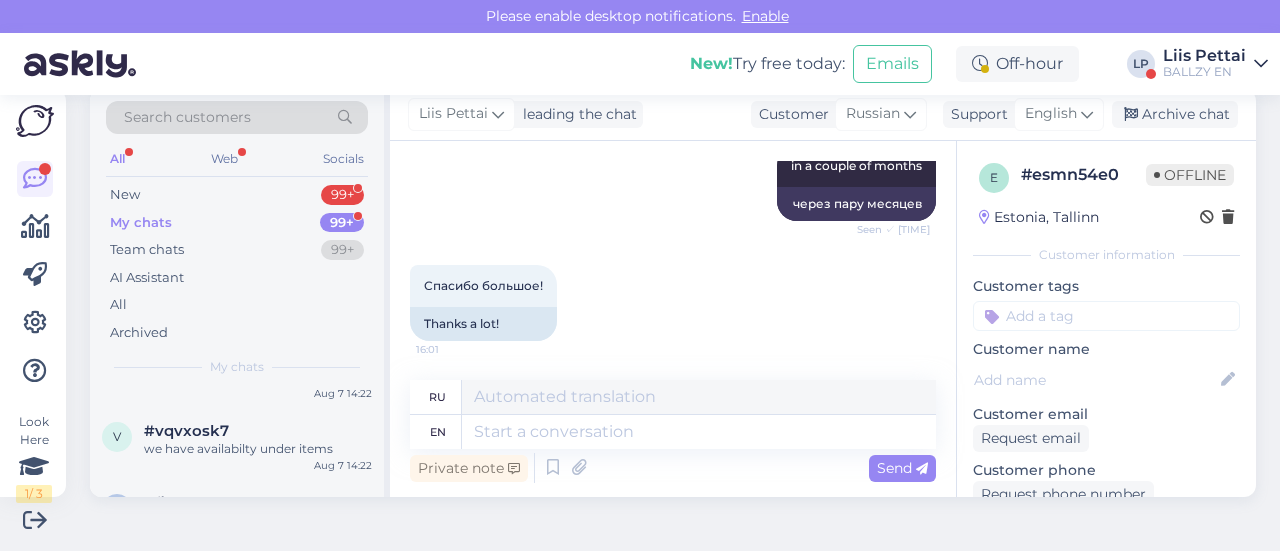 click on "BALLZY EN" at bounding box center (1204, 72) 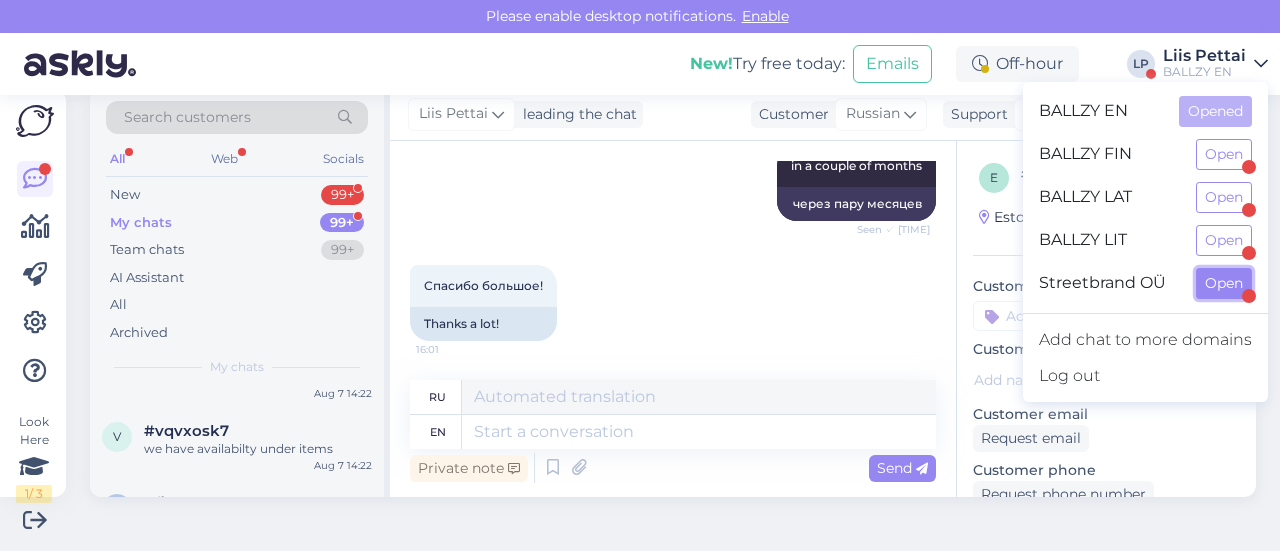 click on "Open" at bounding box center (1224, 283) 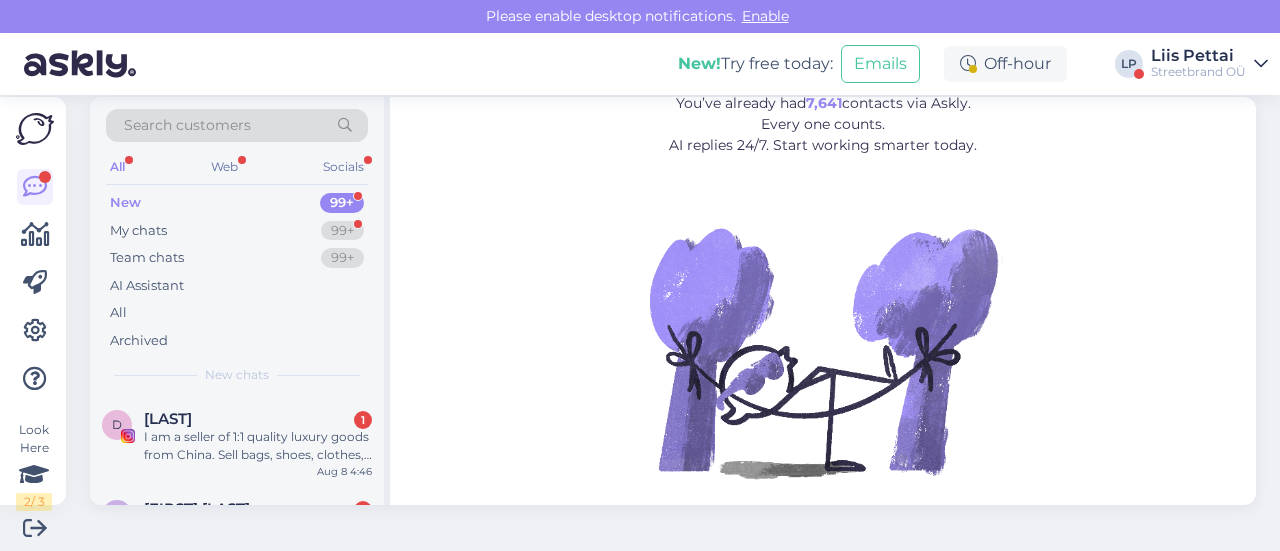 scroll, scrollTop: 0, scrollLeft: 0, axis: both 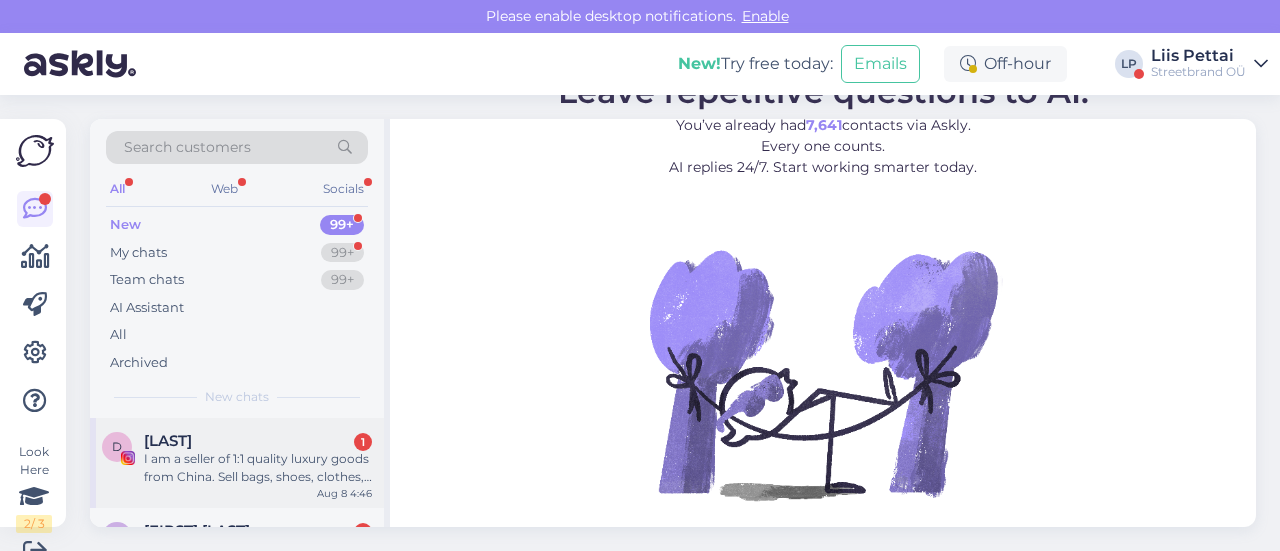 click on "I am a seller of 1:1 quality luxury goods from China.
Sell bags, shoes, clothes, watches, glasses, hats, etc.Luxury styles from top-tier factories.
DM ‘Catalog’ to get the full collection
on WhatsApp:  +8619726030724
instagram: @integrity5858
Follow my Instagram, updated every day
I'm sorry to bother you. Please forgive me" at bounding box center [258, 468] 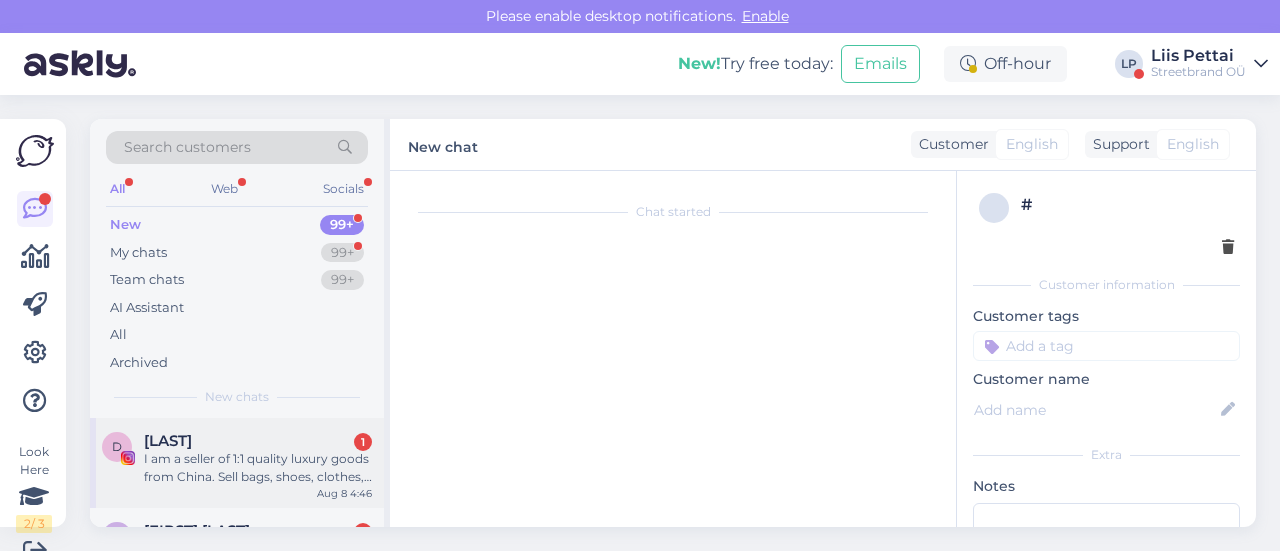 scroll, scrollTop: 30, scrollLeft: 0, axis: vertical 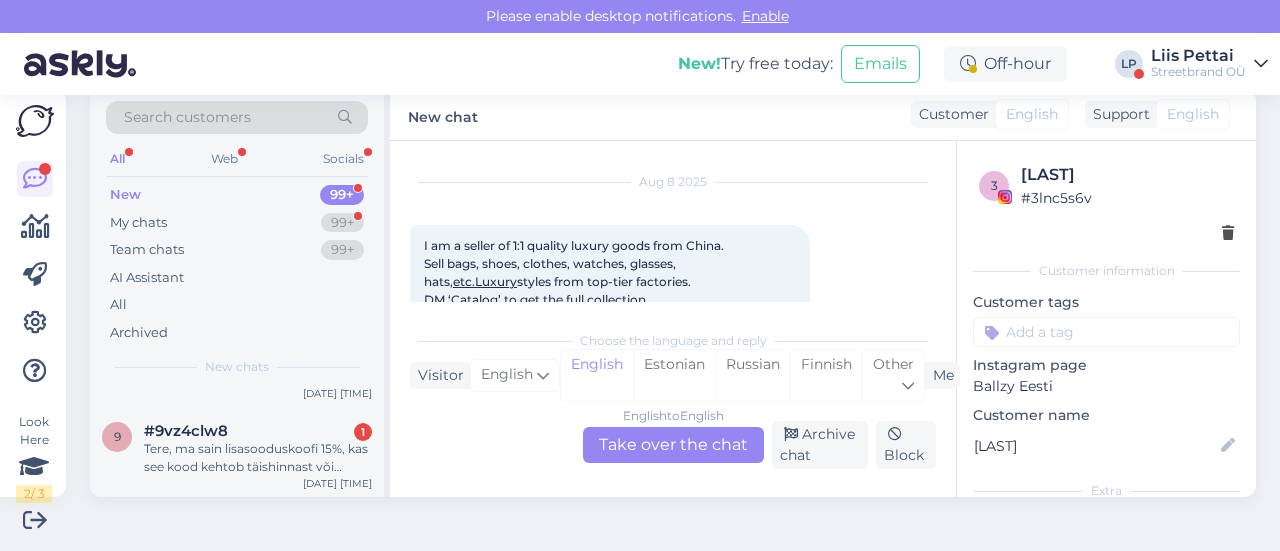 click on "Tere, ma sain lisasooduskoofi 15%, kas see kood kehtob täishinnast või soodushinnast?" at bounding box center (258, 458) 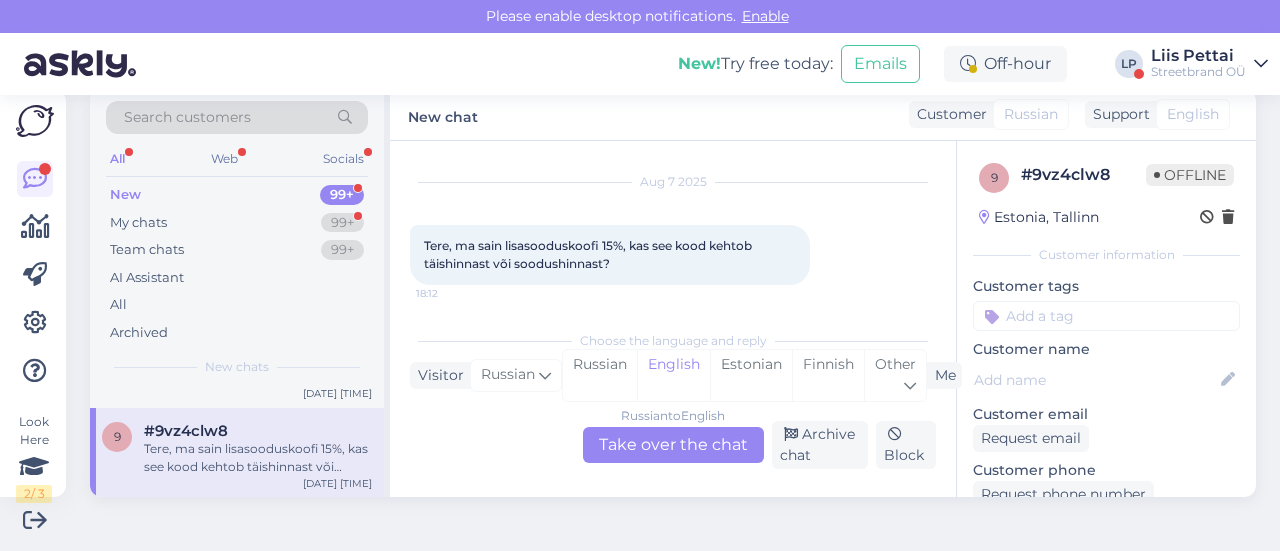click on "Russian  to  English Take over the chat" at bounding box center (673, 445) 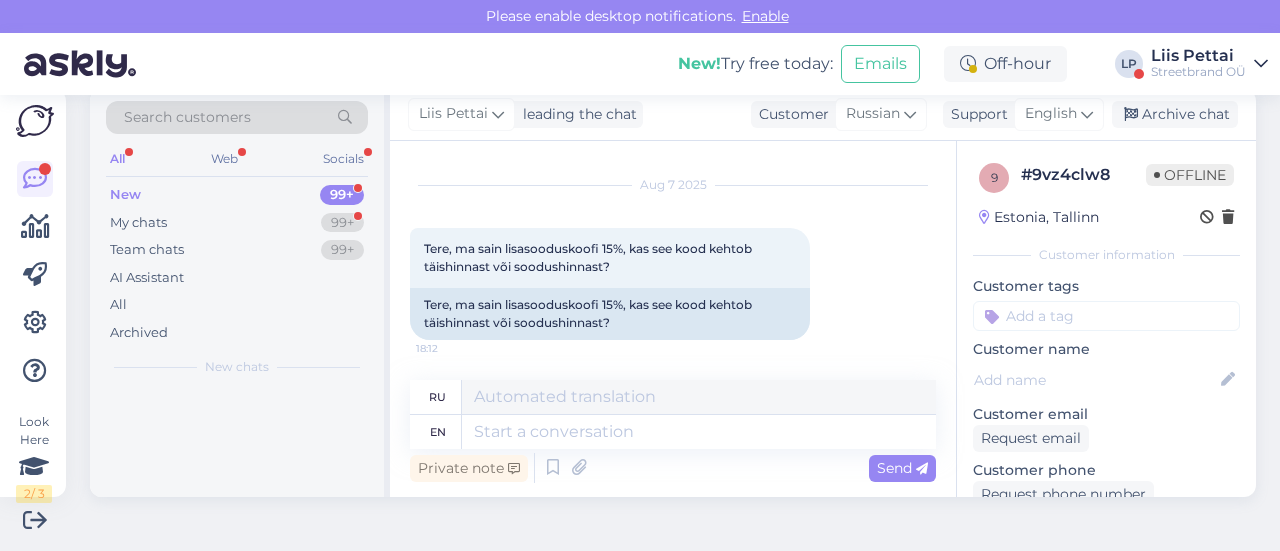 scroll, scrollTop: 38, scrollLeft: 0, axis: vertical 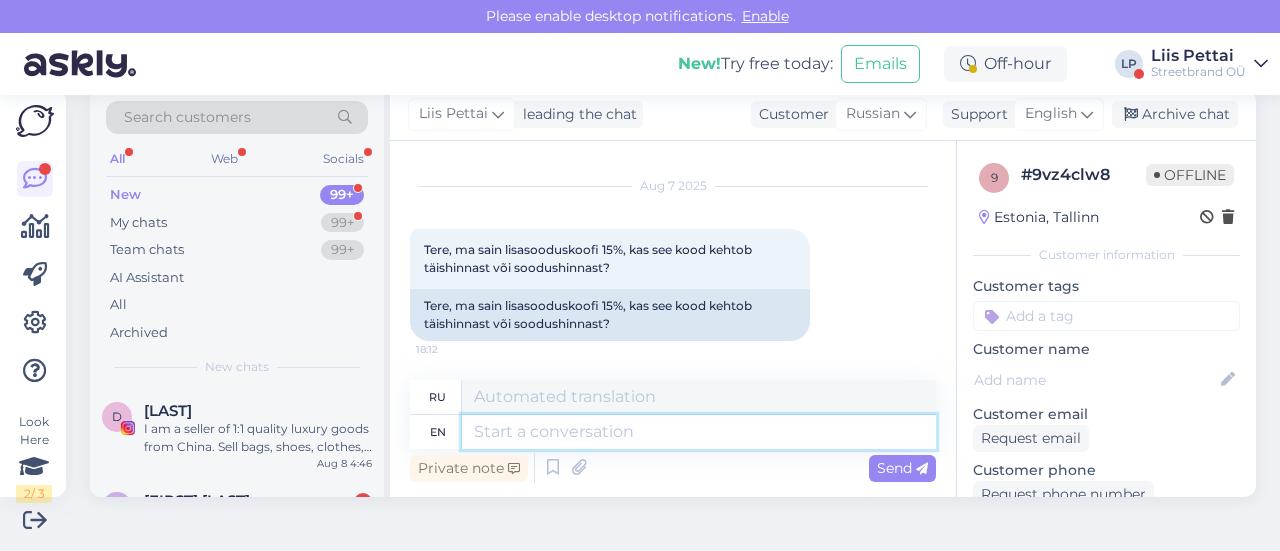 click at bounding box center [699, 432] 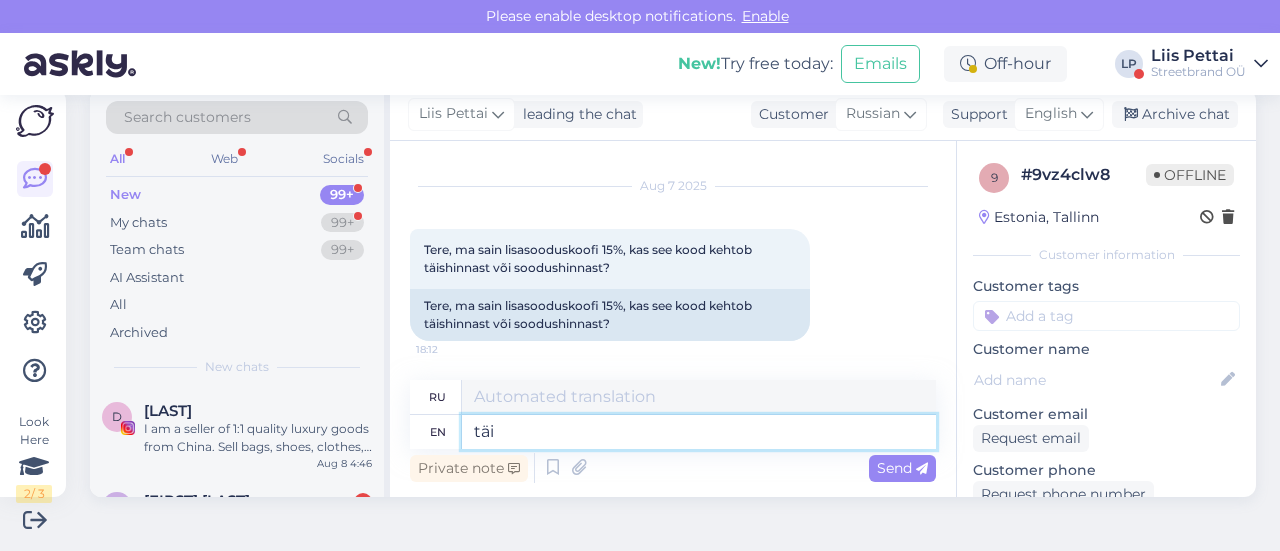 type on "täis" 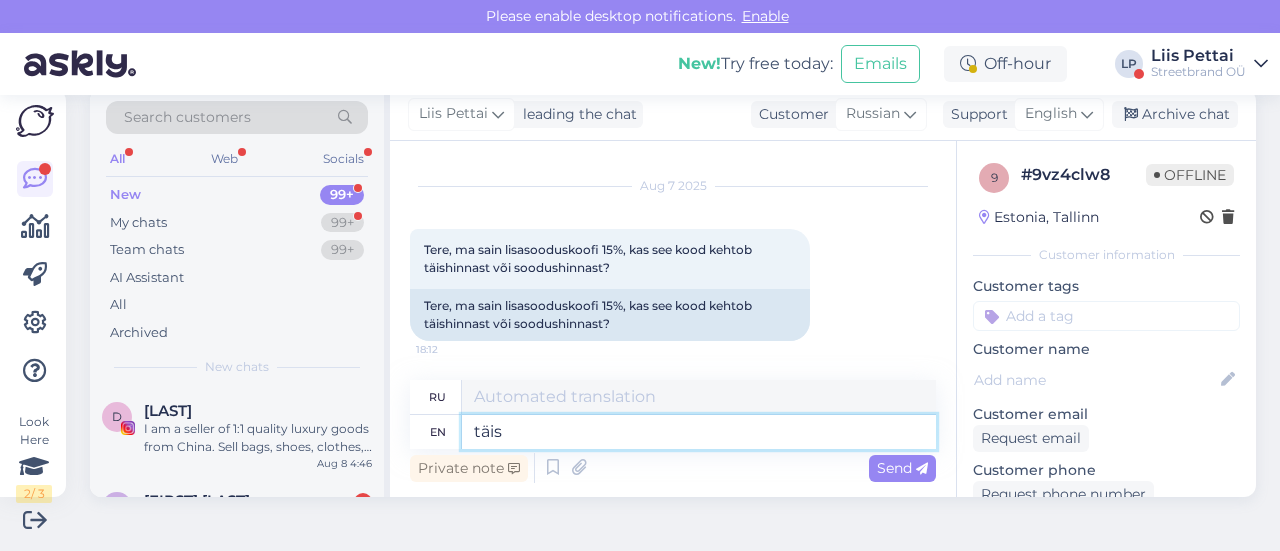 type on "täis" 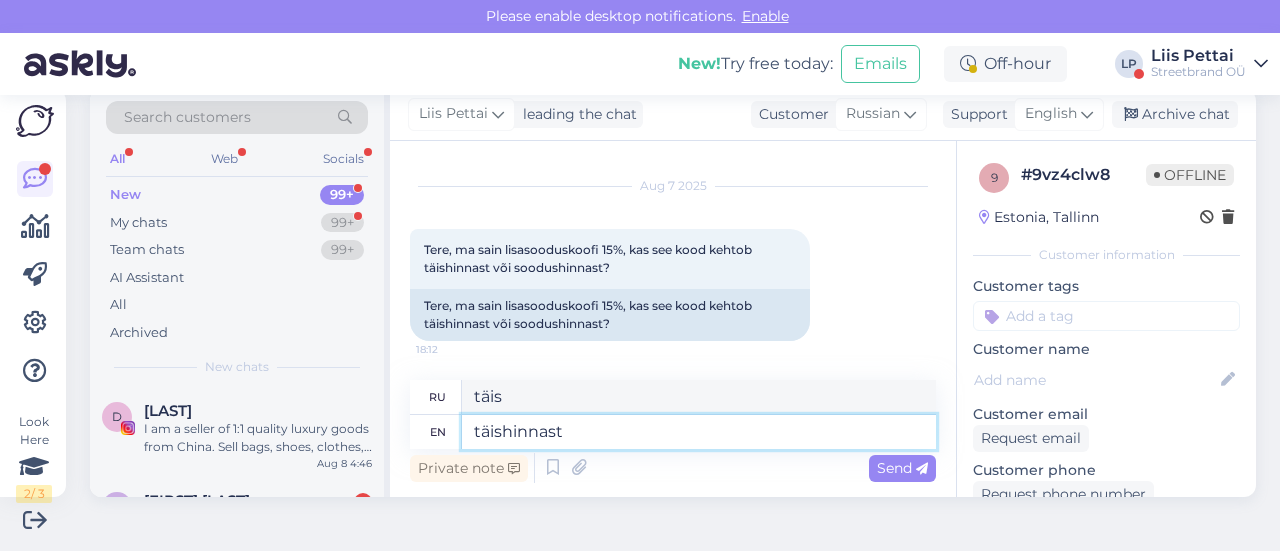 type on "täishinnast" 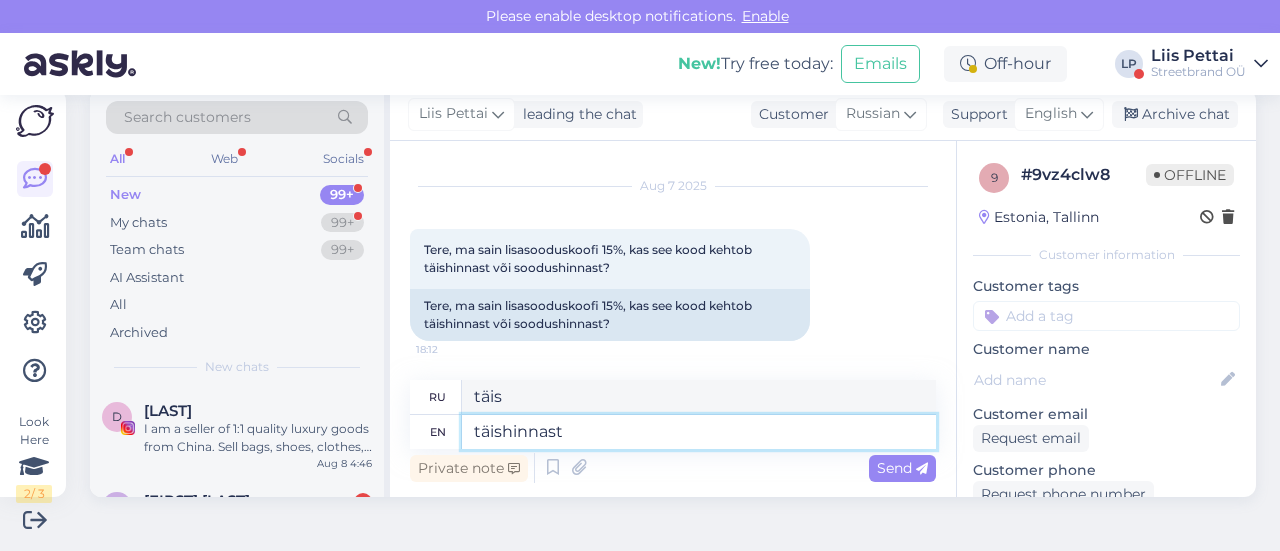 type on "täishinnast" 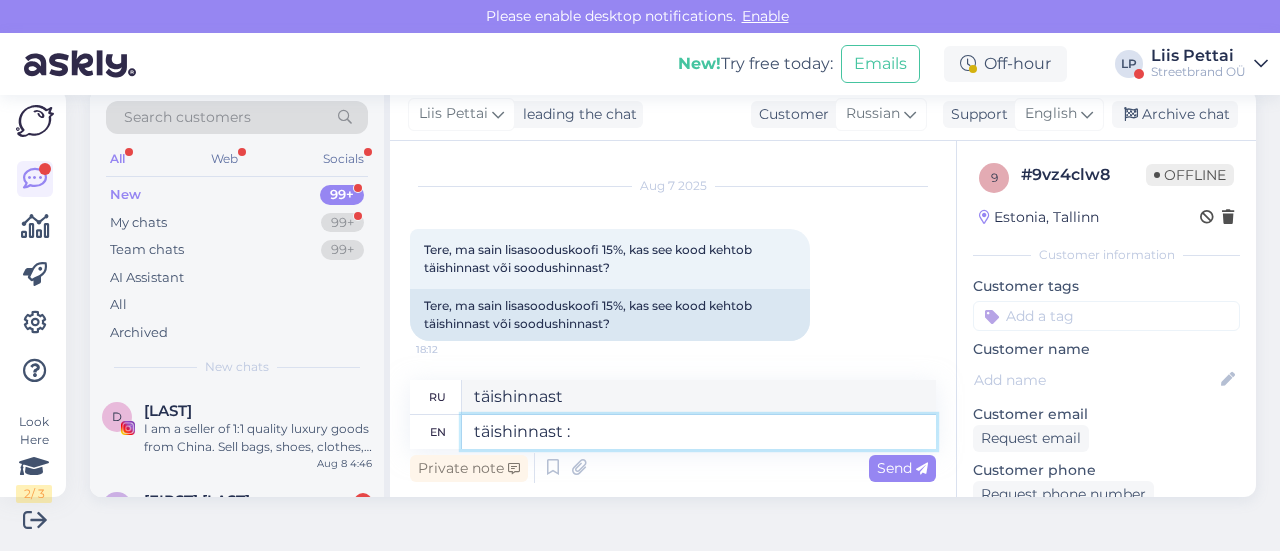 type on "täishinnast :)" 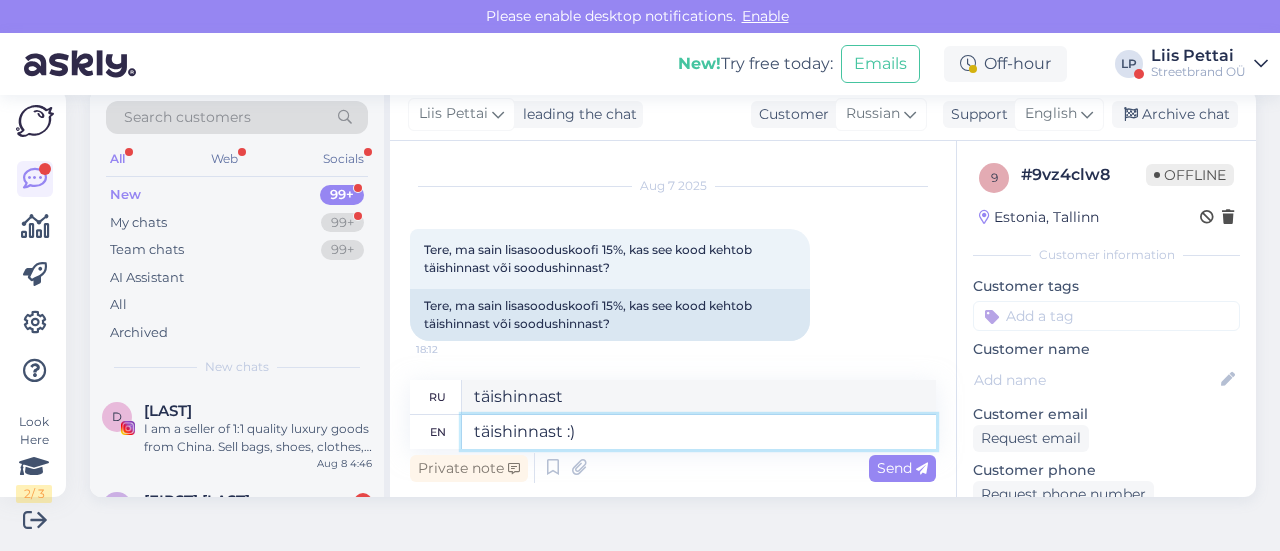 type on "täishinnast :)" 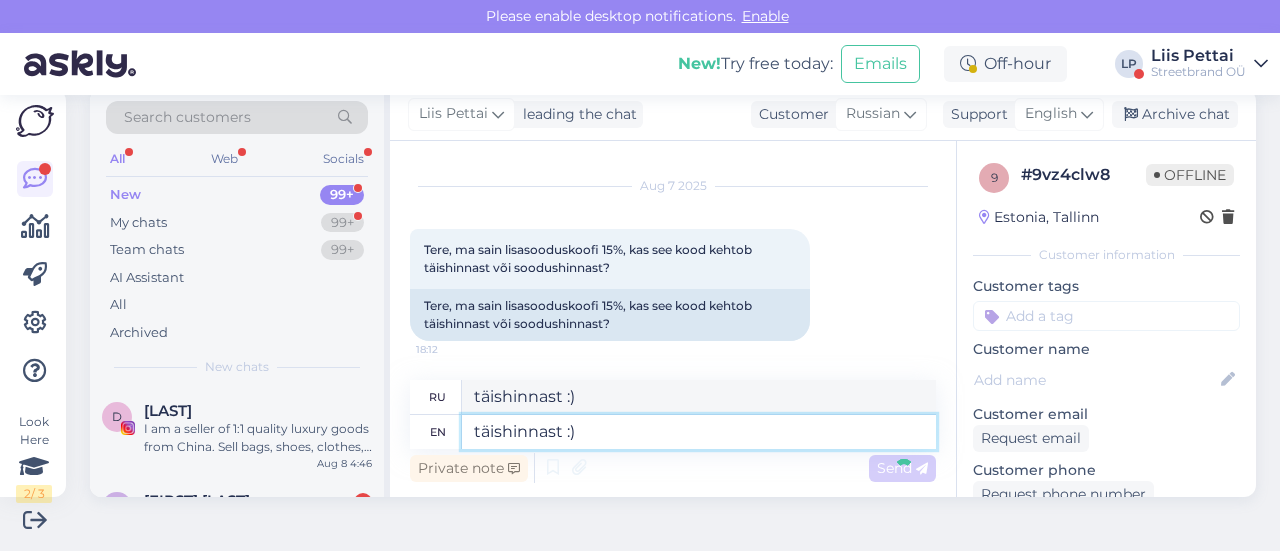type 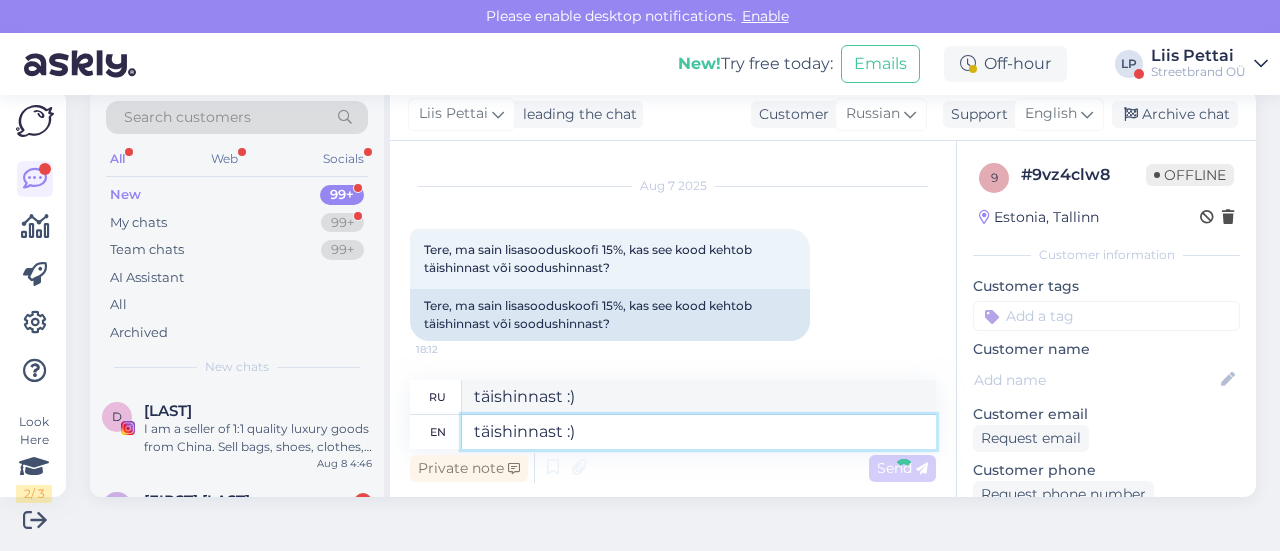 type 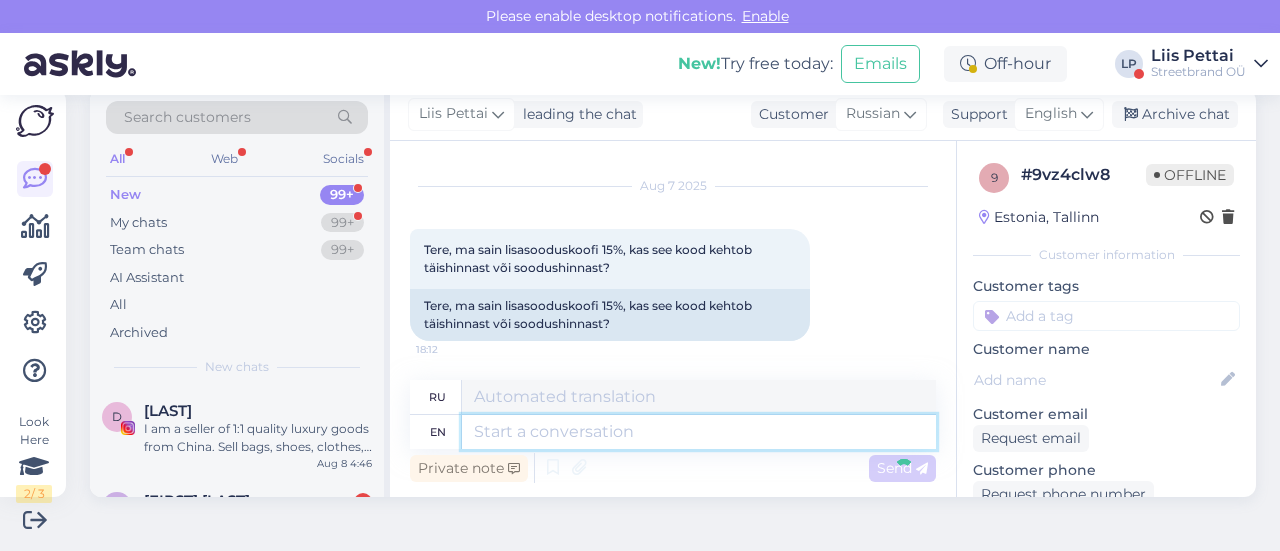 scroll, scrollTop: 200, scrollLeft: 0, axis: vertical 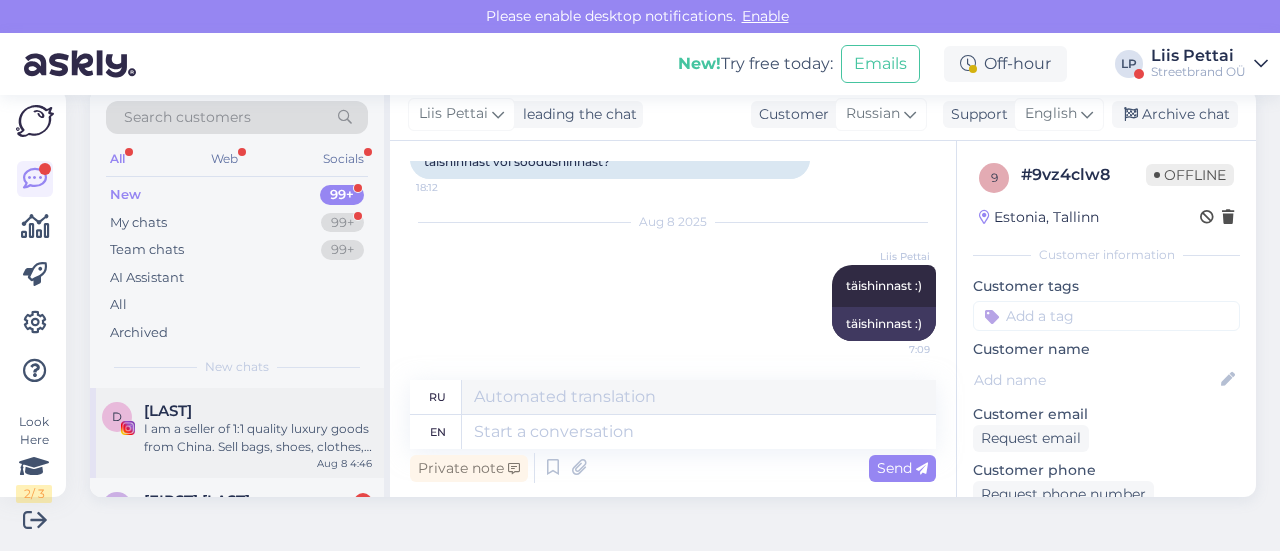 click on "D [LAST] I am a seller of 1:1 quality luxury goods from China.
Sell bags, shoes, clothes, watches, glasses, hats, etc.Luxury styles from top-tier factories.
DM ‘Catalog’ to get the full collection
on WhatsApp:  +8619726030724
instagram: @integrity5858
Follow my Instagram, updated every day
I'm sorry to bother you. Please forgive me Aug 8 4:46" at bounding box center (237, 433) 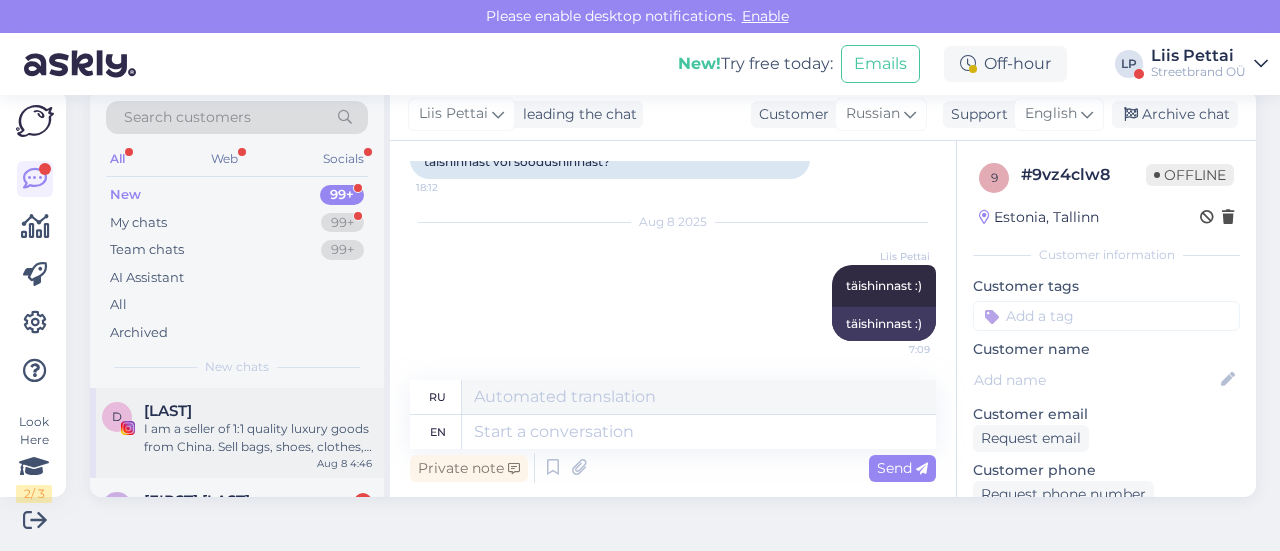scroll, scrollTop: 42, scrollLeft: 0, axis: vertical 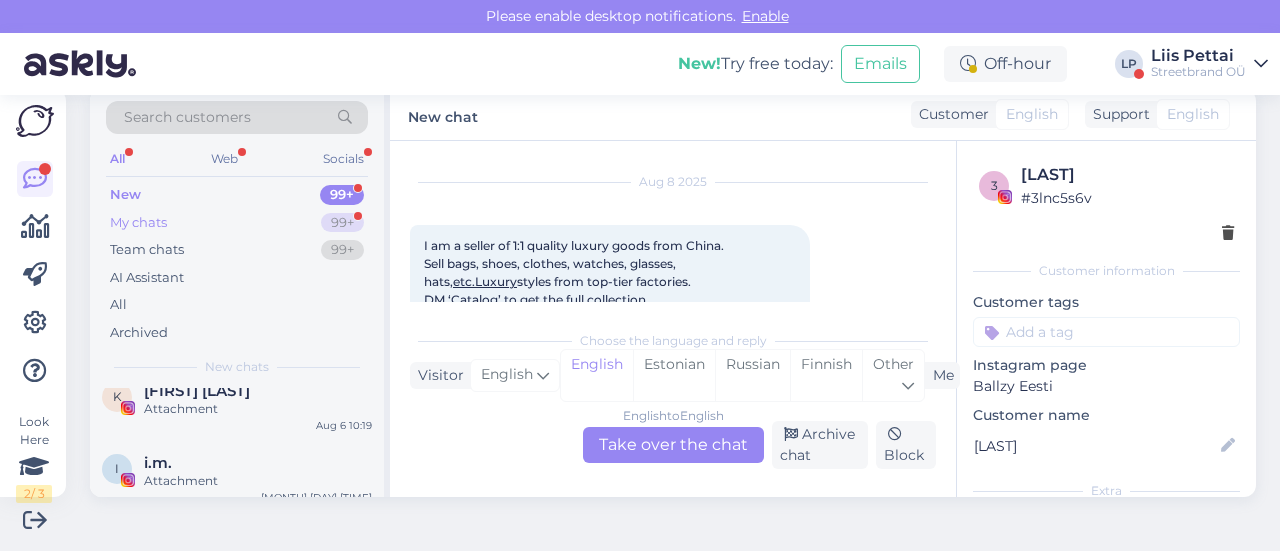 click on "My chats 99+" at bounding box center [237, 223] 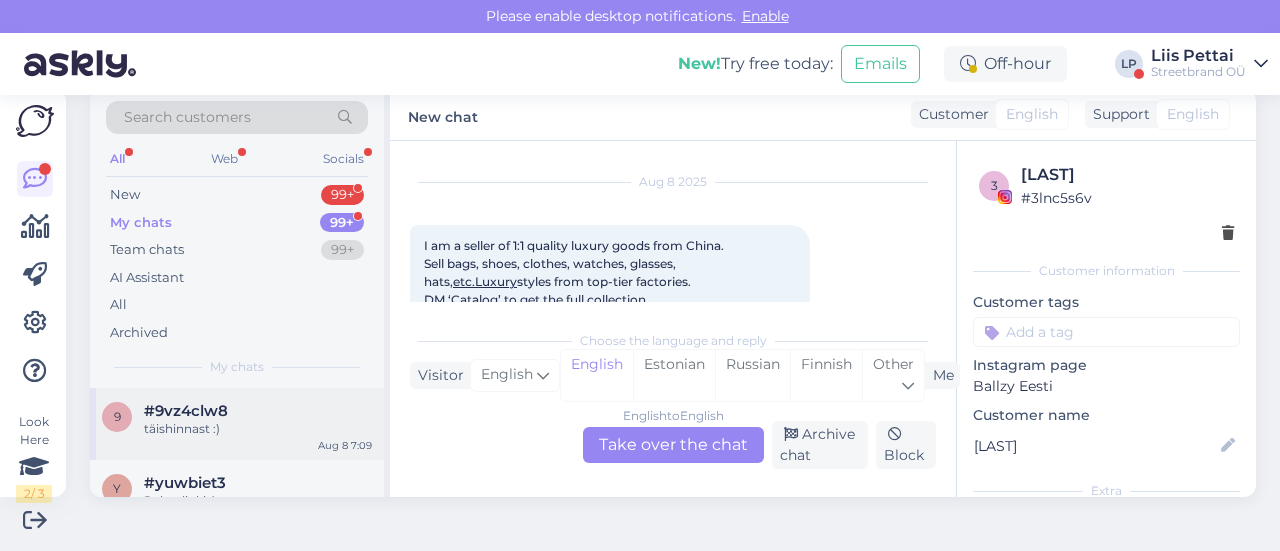 click on "9 #9vz4clw8 täishinnast :) [MONTH] [DAY] [TIME]" at bounding box center [237, 424] 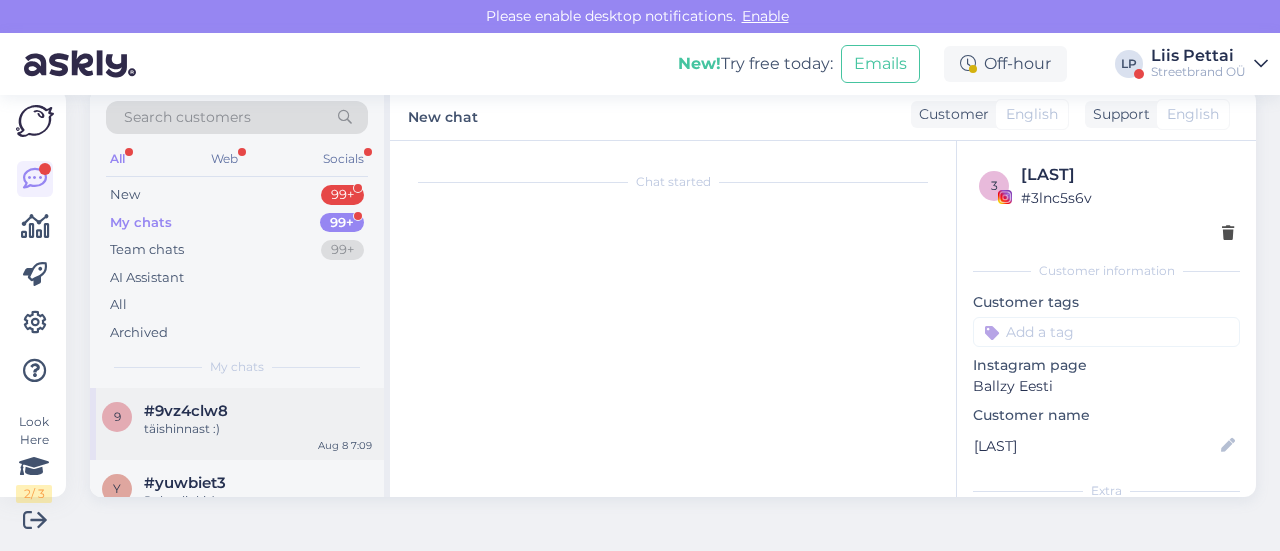 scroll, scrollTop: 200, scrollLeft: 0, axis: vertical 